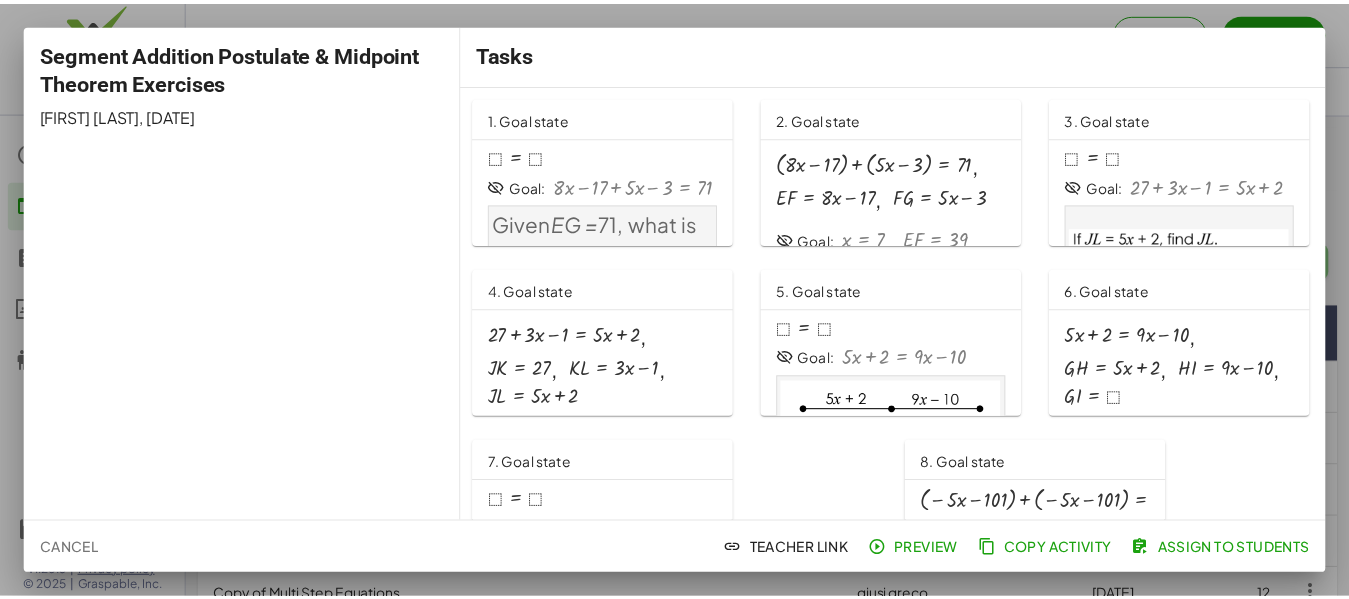 scroll, scrollTop: 50, scrollLeft: 0, axis: vertical 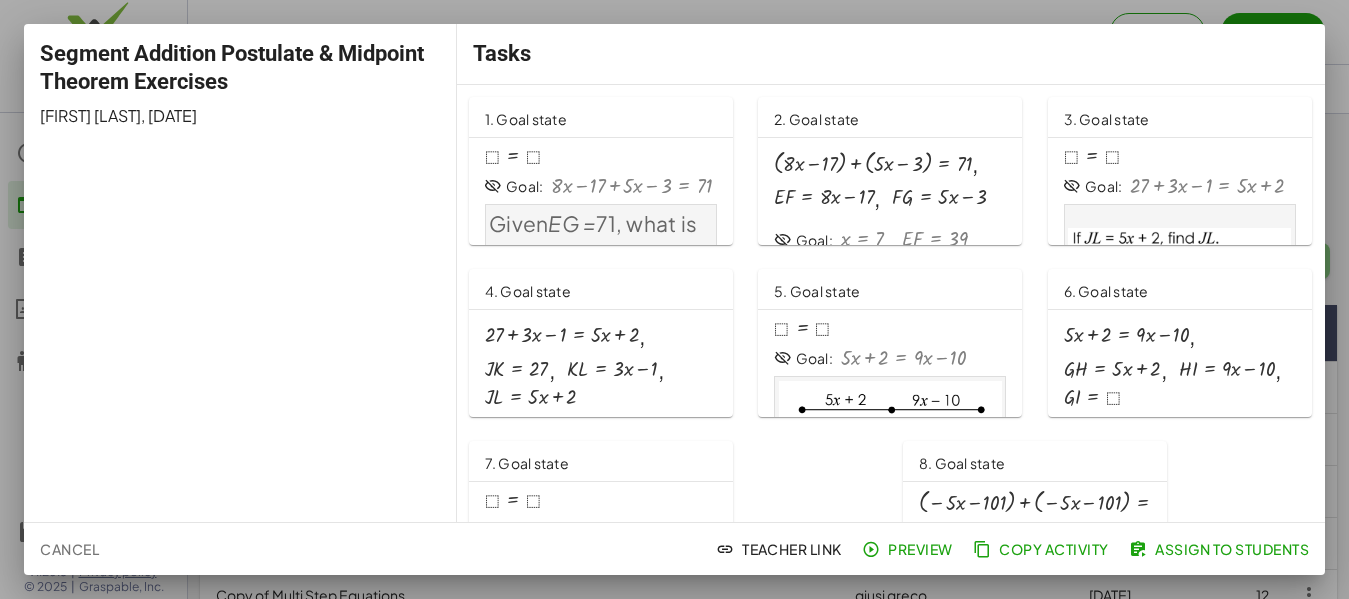 click at bounding box center [631, 186] 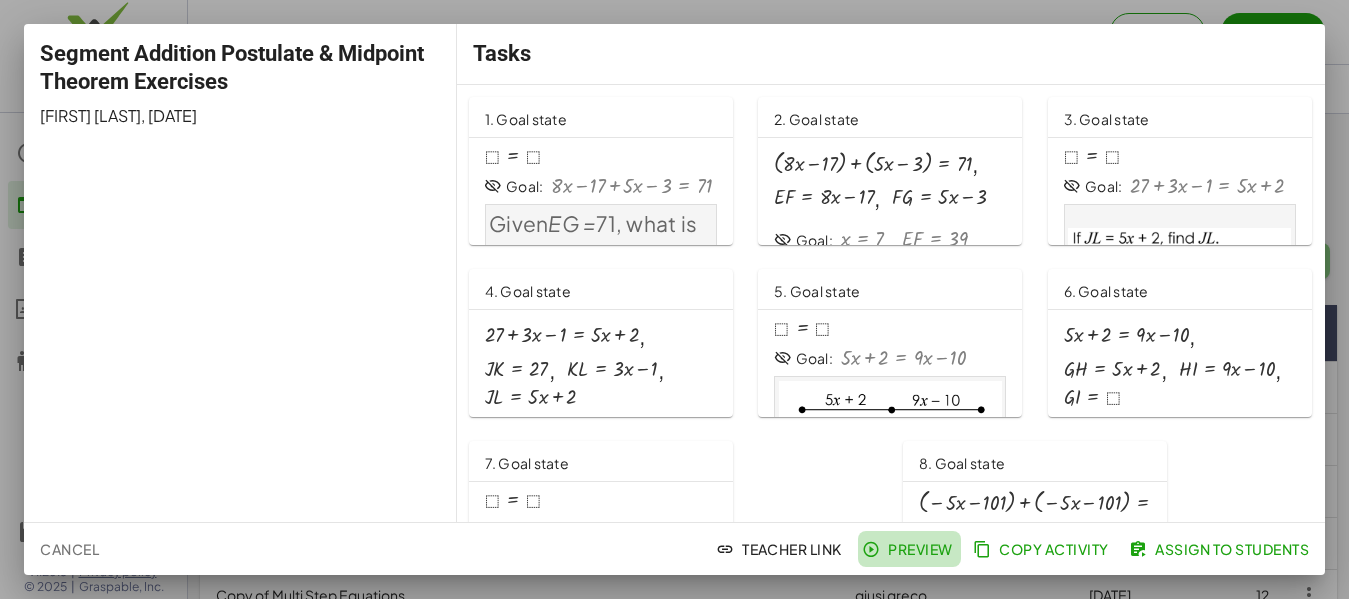 click on "Preview" 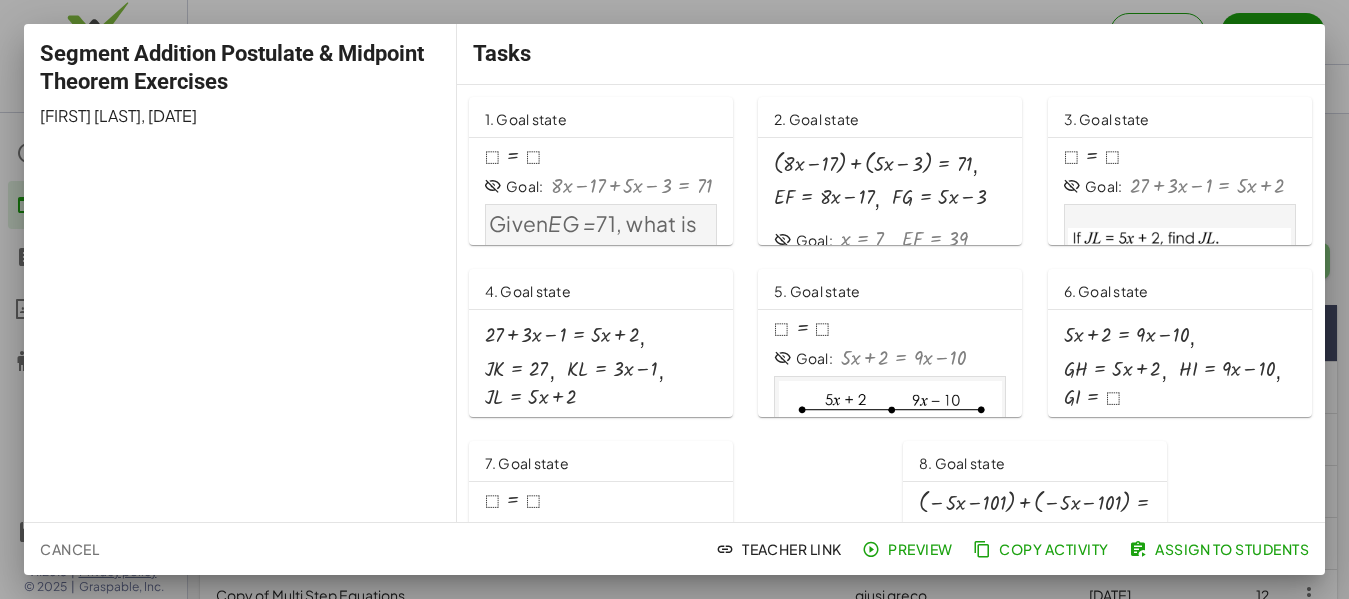 click at bounding box center [674, 299] 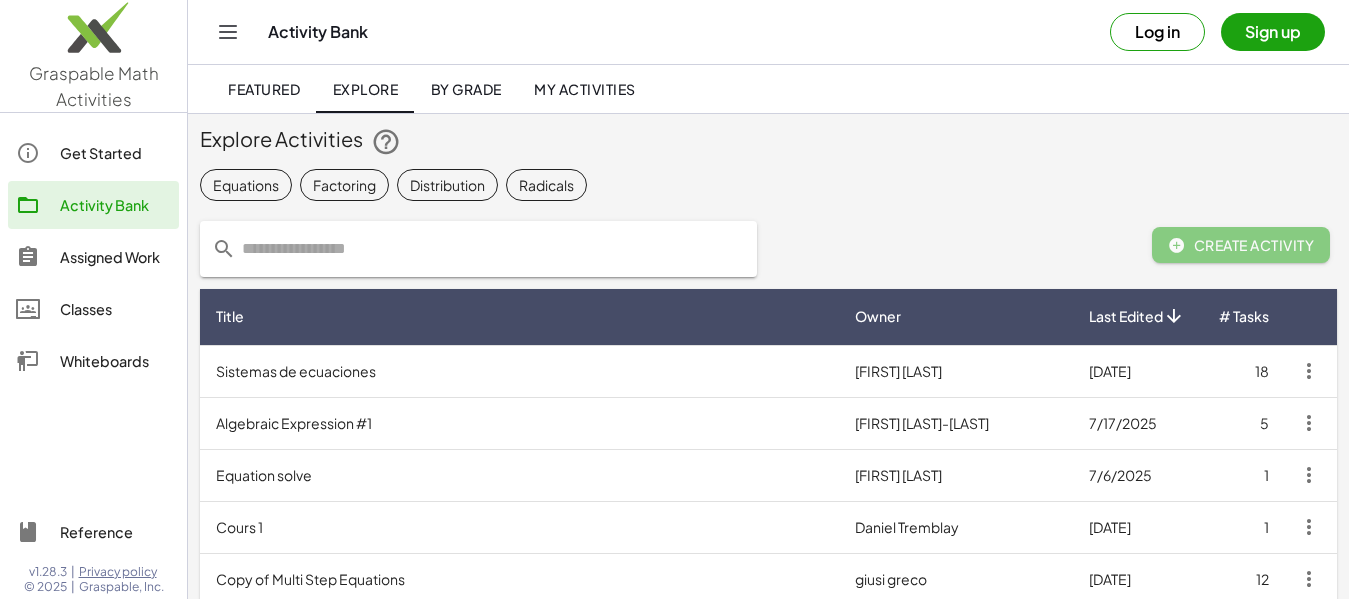 scroll, scrollTop: 0, scrollLeft: 0, axis: both 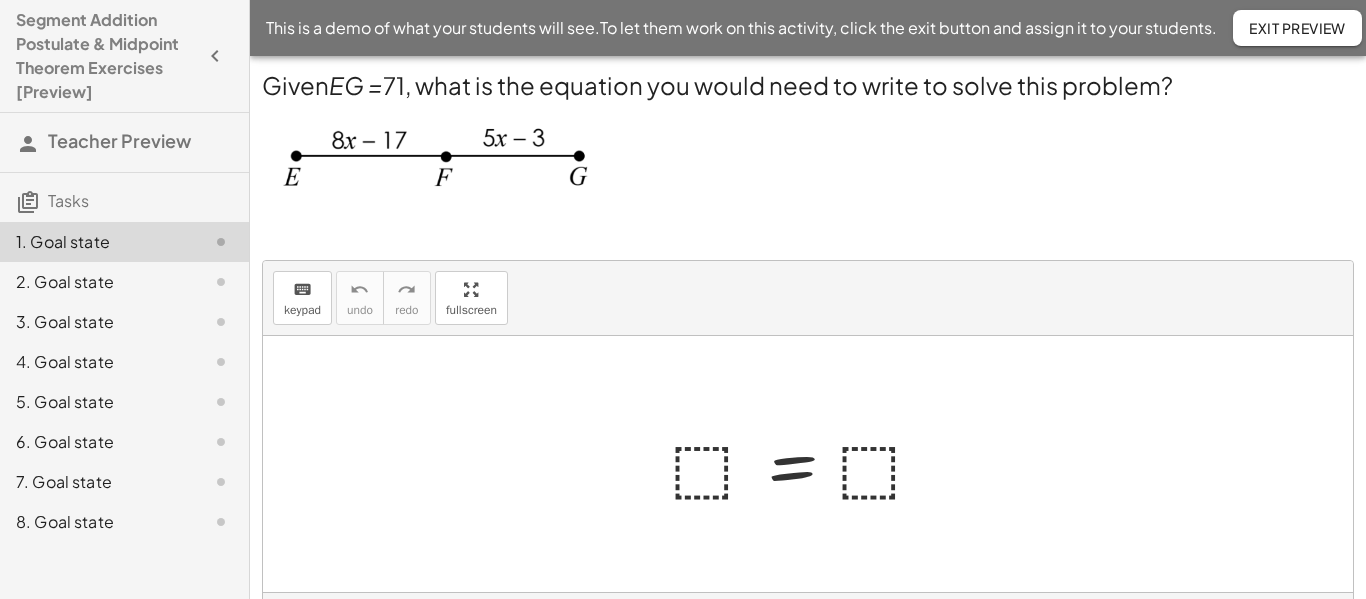 click on "keyboard" at bounding box center (302, 290) 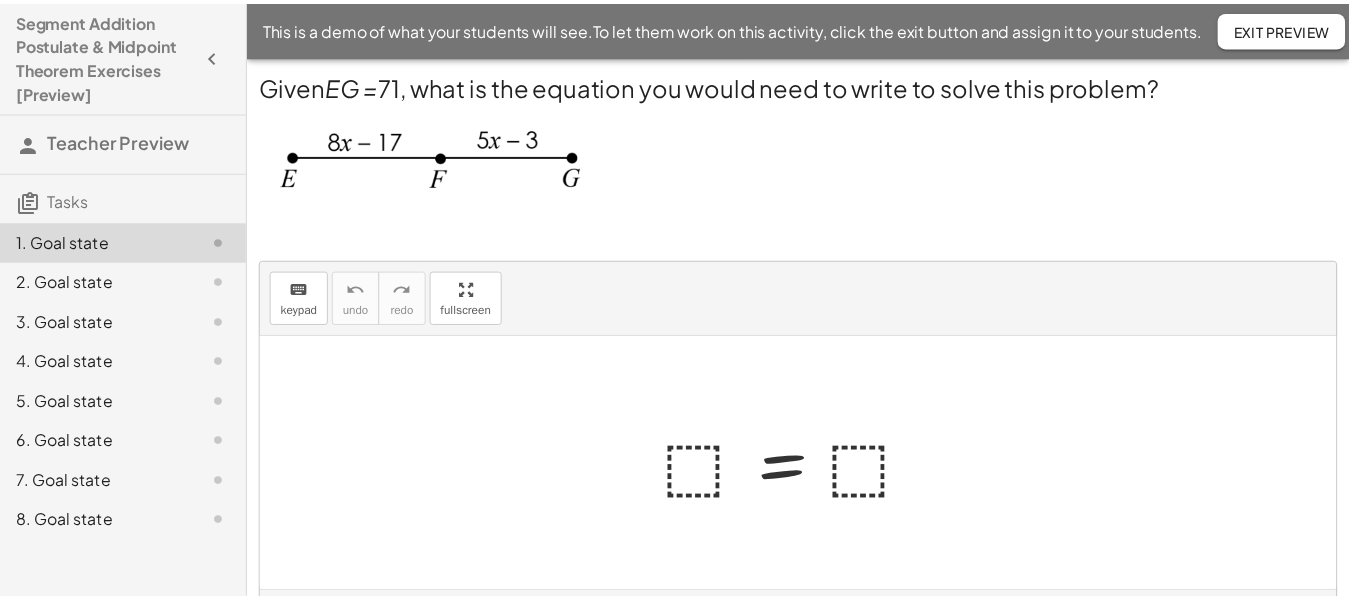scroll, scrollTop: 0, scrollLeft: 0, axis: both 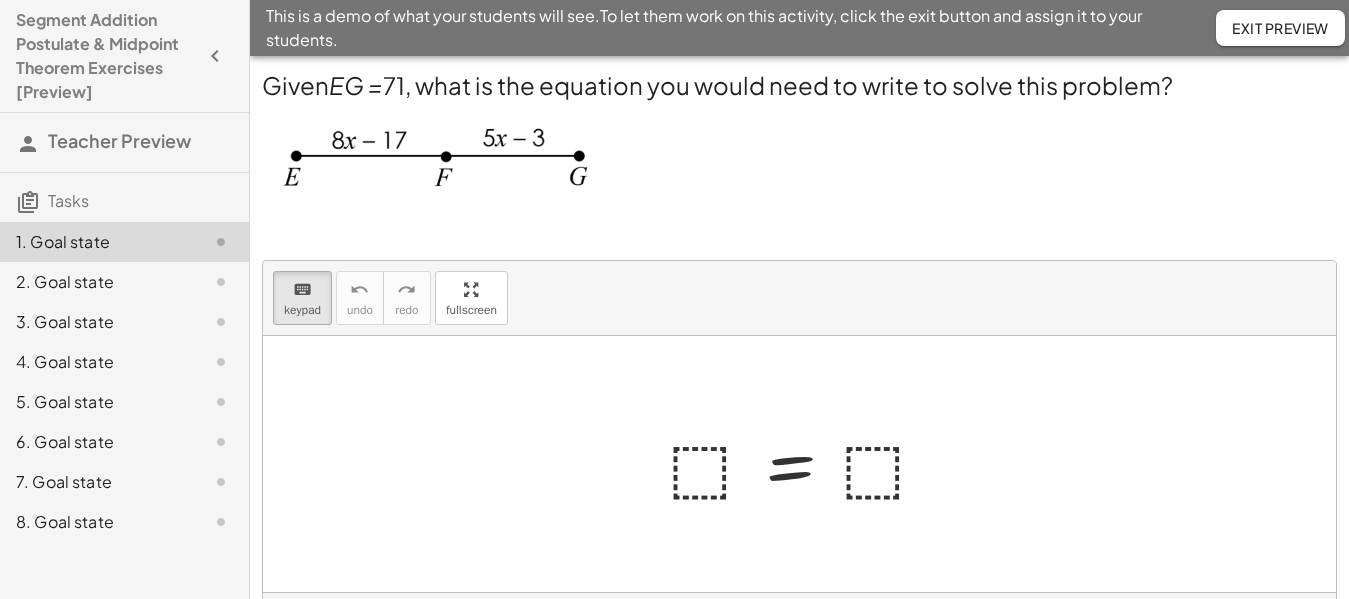 click at bounding box center (807, 464) 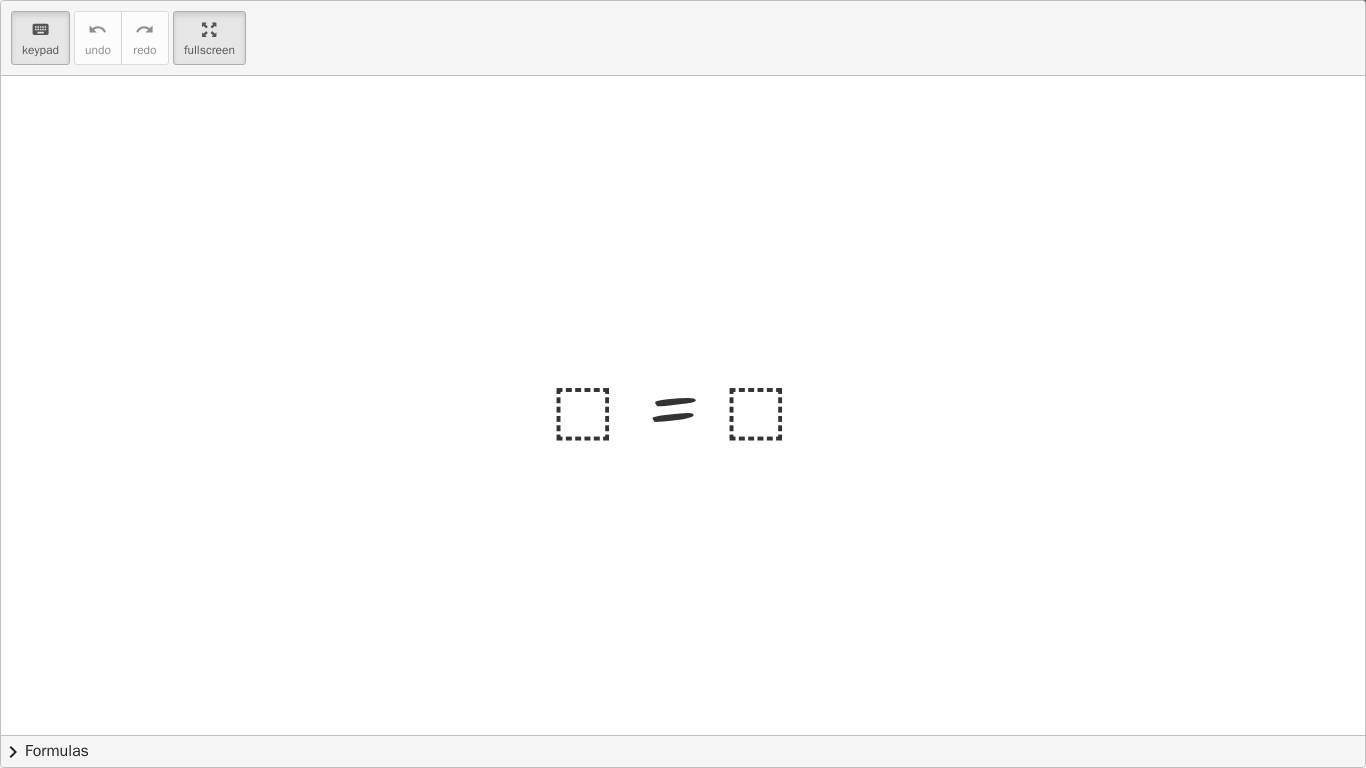 click at bounding box center (690, 405) 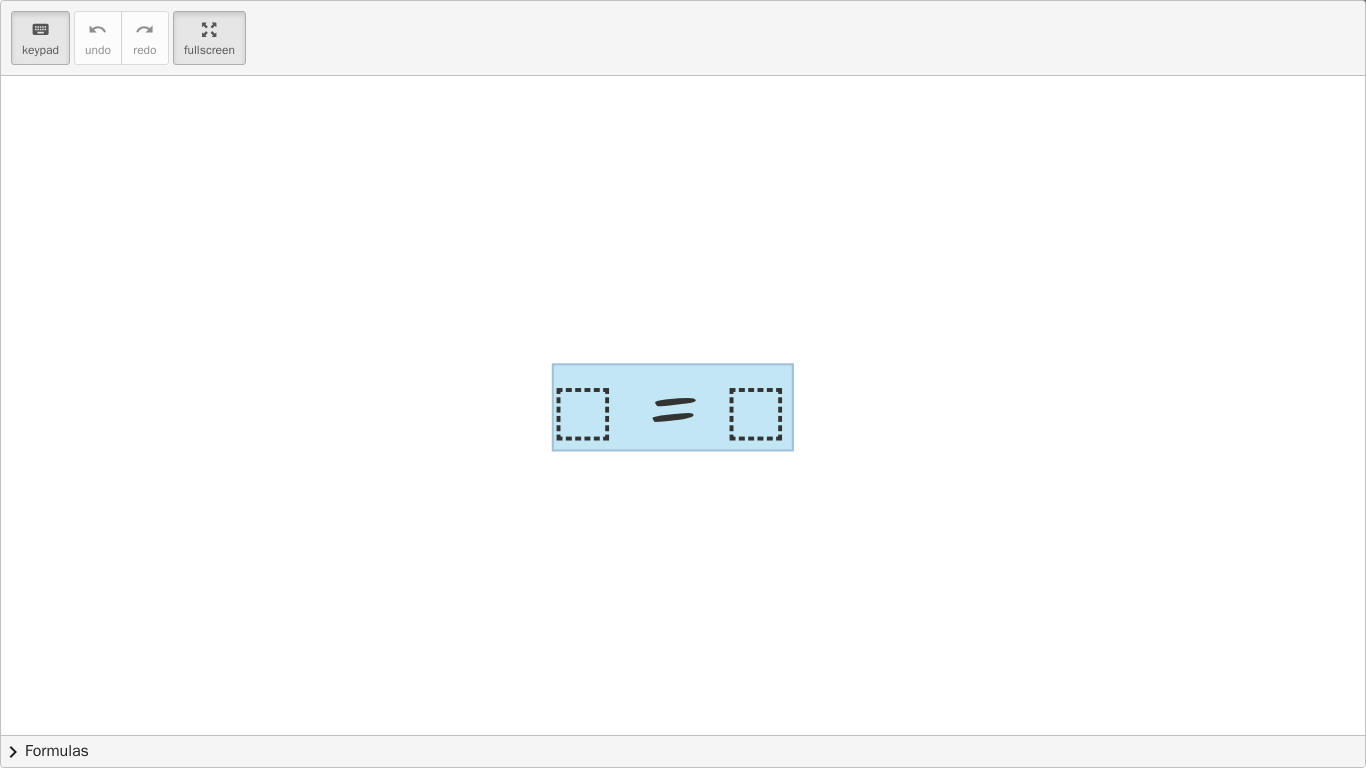 click at bounding box center [673, 407] 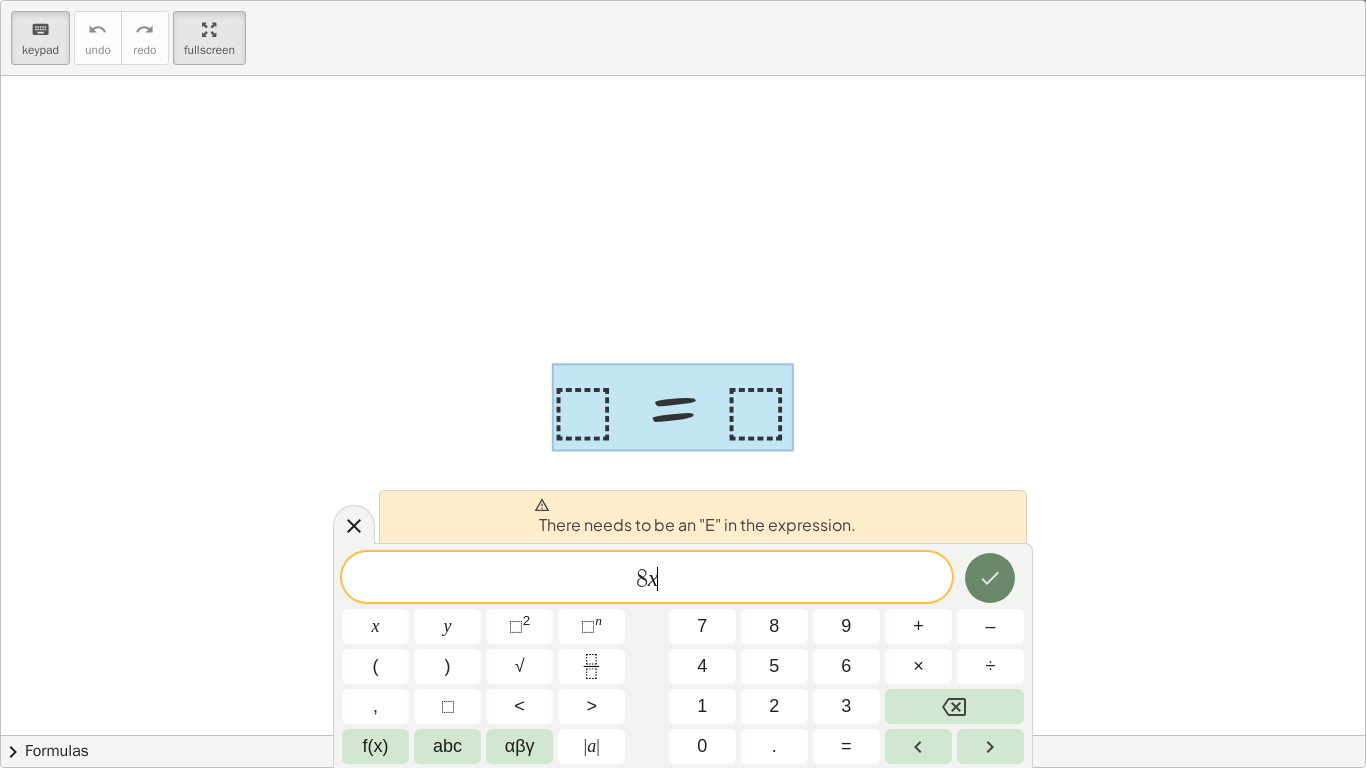 click 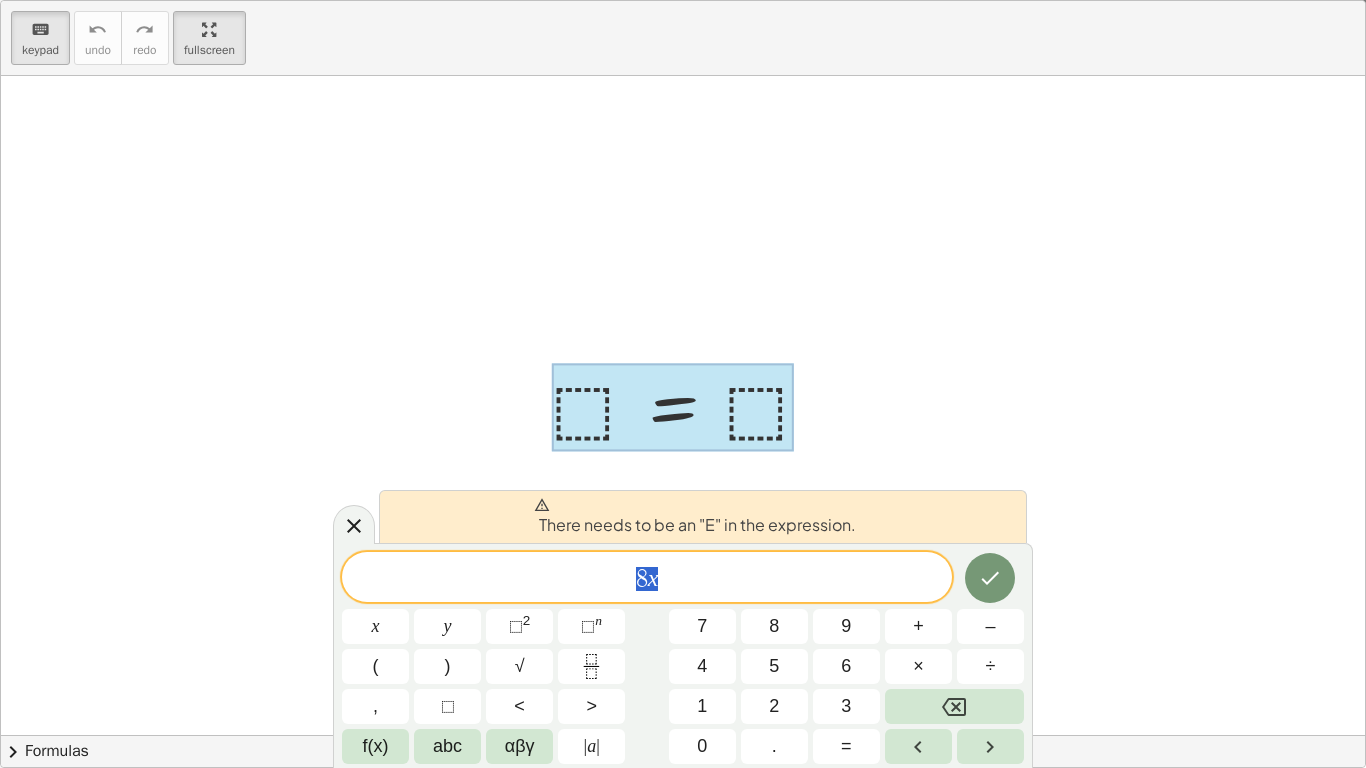 drag, startPoint x: 666, startPoint y: 589, endPoint x: 630, endPoint y: 589, distance: 36 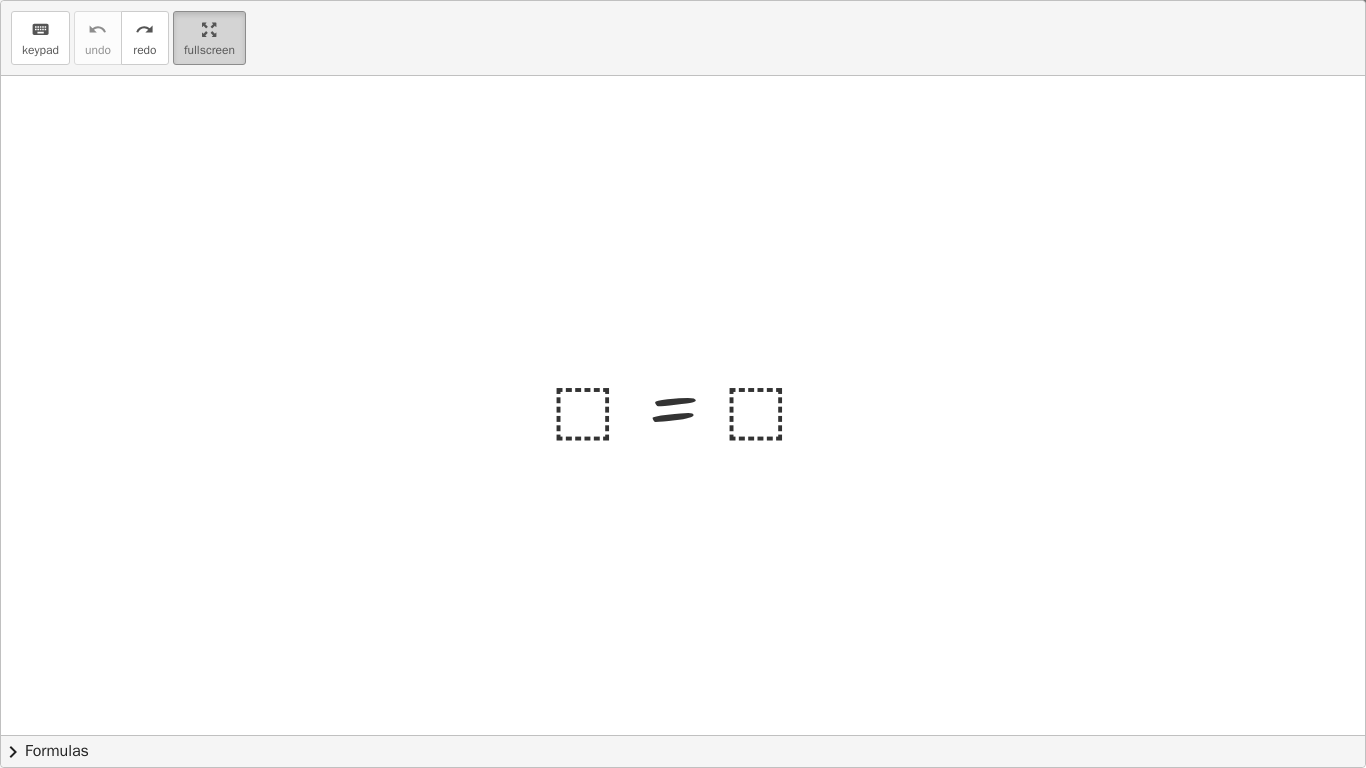 click on "Segment Addition Postulate & Midpoint Theorem Exercises [Preview] Teacher Preview Tasks 1. Goal state 2. Goal state 3. Goal state 4. Goal state 5. Goal state 6. Goal state 7. Goal state 8. Goal state  This is a demo of what your students will see.   To let them work on this activity, click the exit button and assign it to your students.  Exit Preview Given  EG =  71, what is the equation you would need to write to solve this problem?   keyboard keypad undo undo redo redo fullscreen Undo the last action ⬚ = ⬚ × chevron_right  Formulas
Drag one side of a formula onto a highlighted expression on the canvas to apply it.
Quadratic Formula
+ · a · x 2 + · b · x + c = 0
⇔
x = · ( − b ± 2 √ ( + b 2 − · 4 · a · c ) ) · 2 · a
+ x 2 + · p · x + q = 0
x = − · p ·" at bounding box center [683, 384] 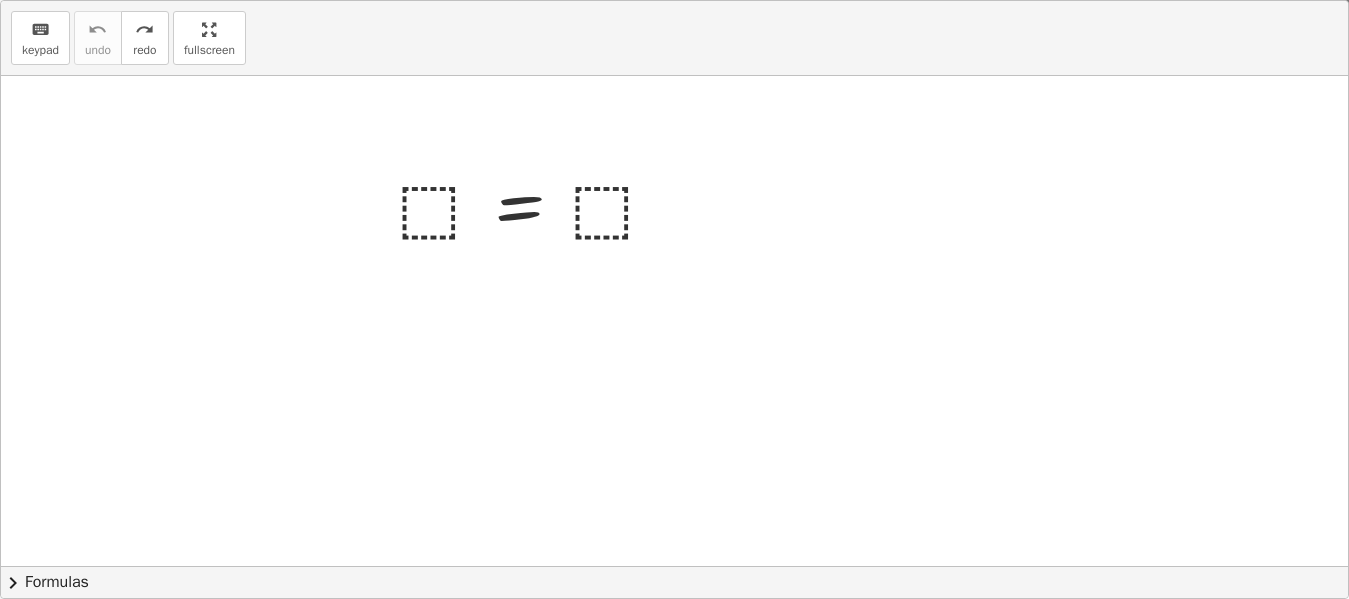 scroll, scrollTop: 16, scrollLeft: 0, axis: vertical 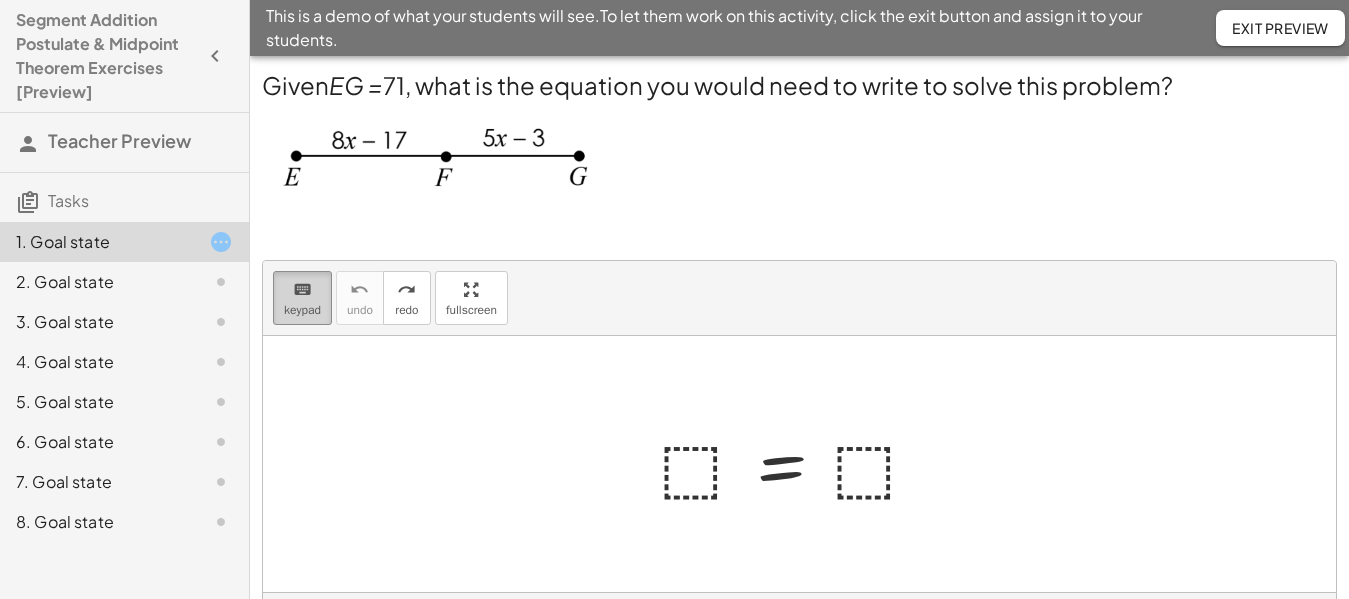 click on "keyboard keypad" at bounding box center (302, 298) 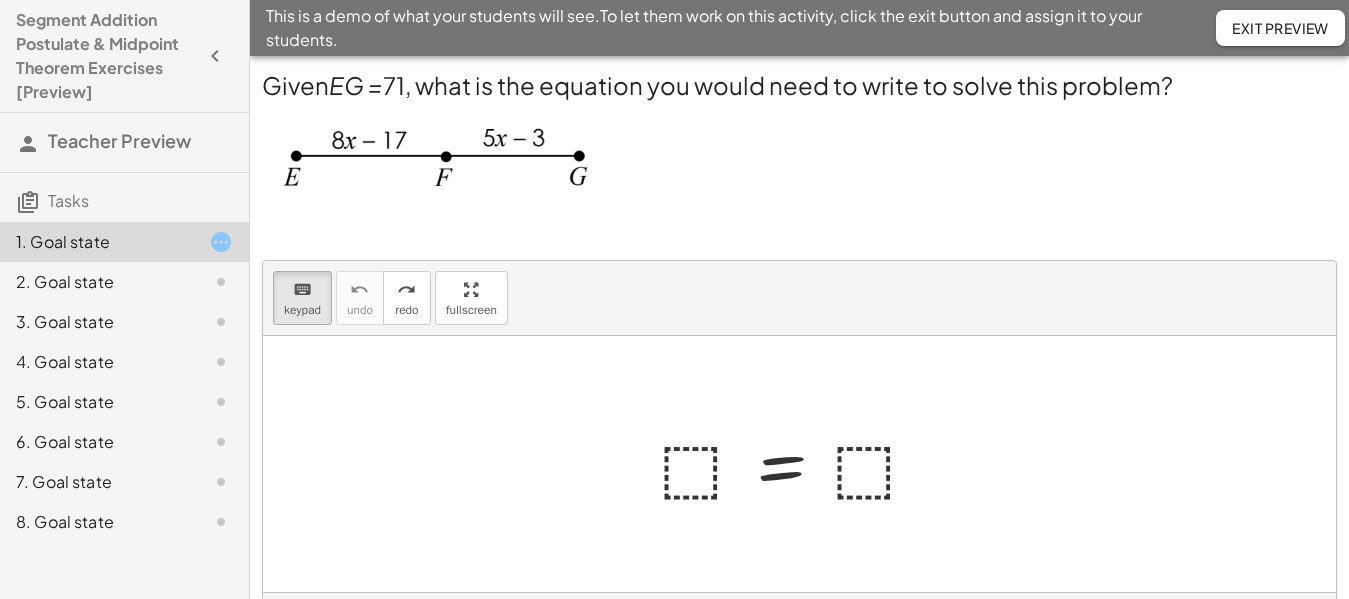 click at bounding box center (798, 464) 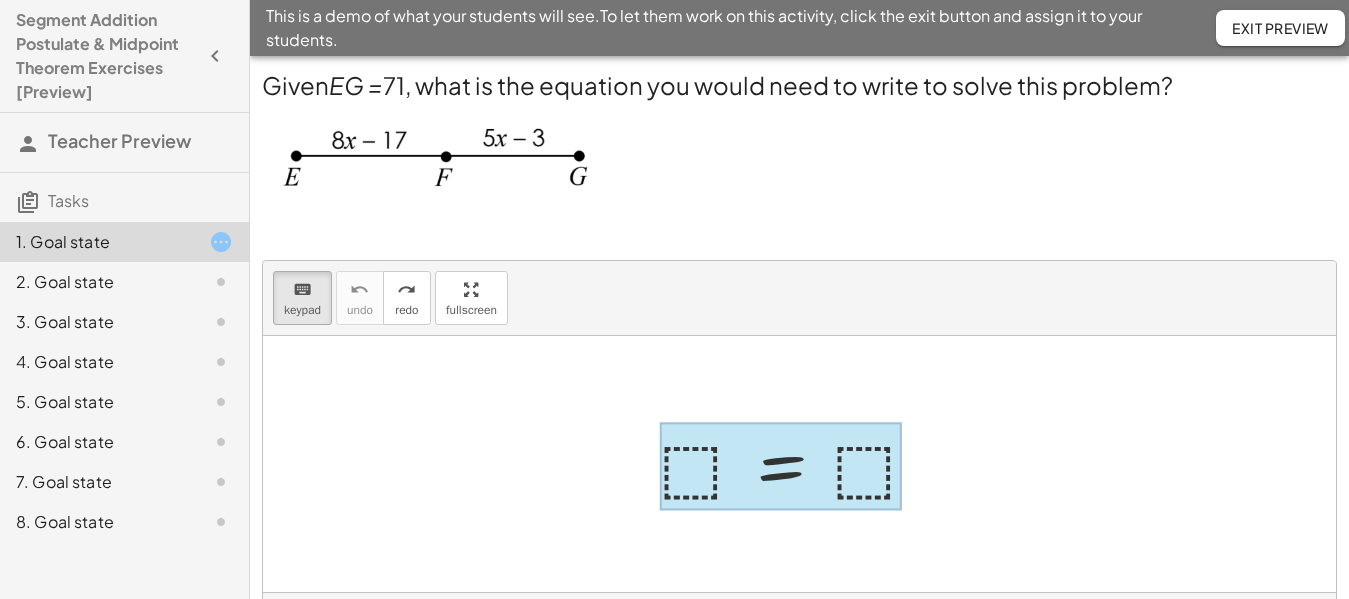 click at bounding box center (781, 466) 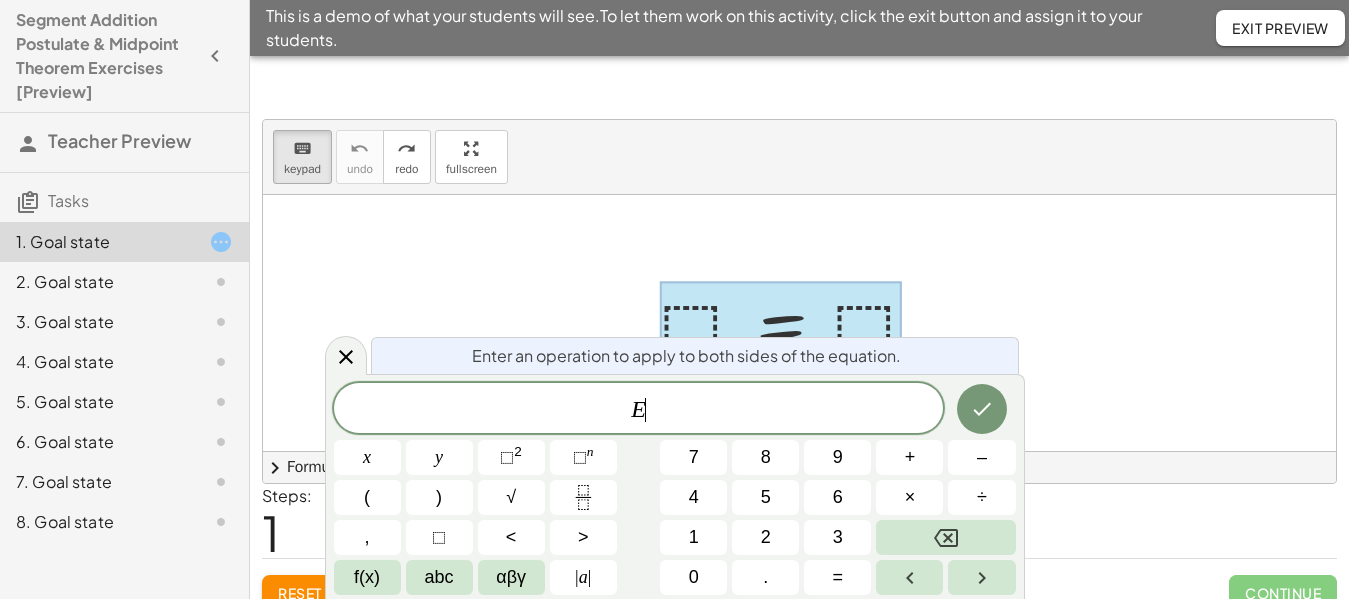 scroll, scrollTop: 142, scrollLeft: 0, axis: vertical 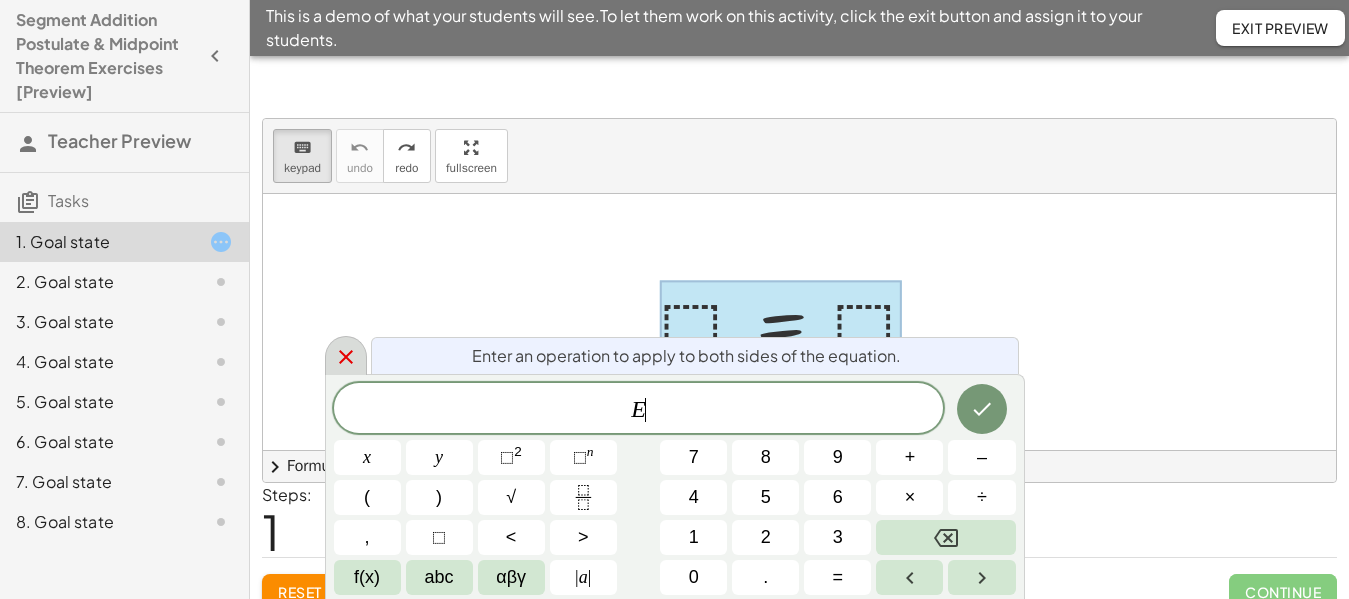 click 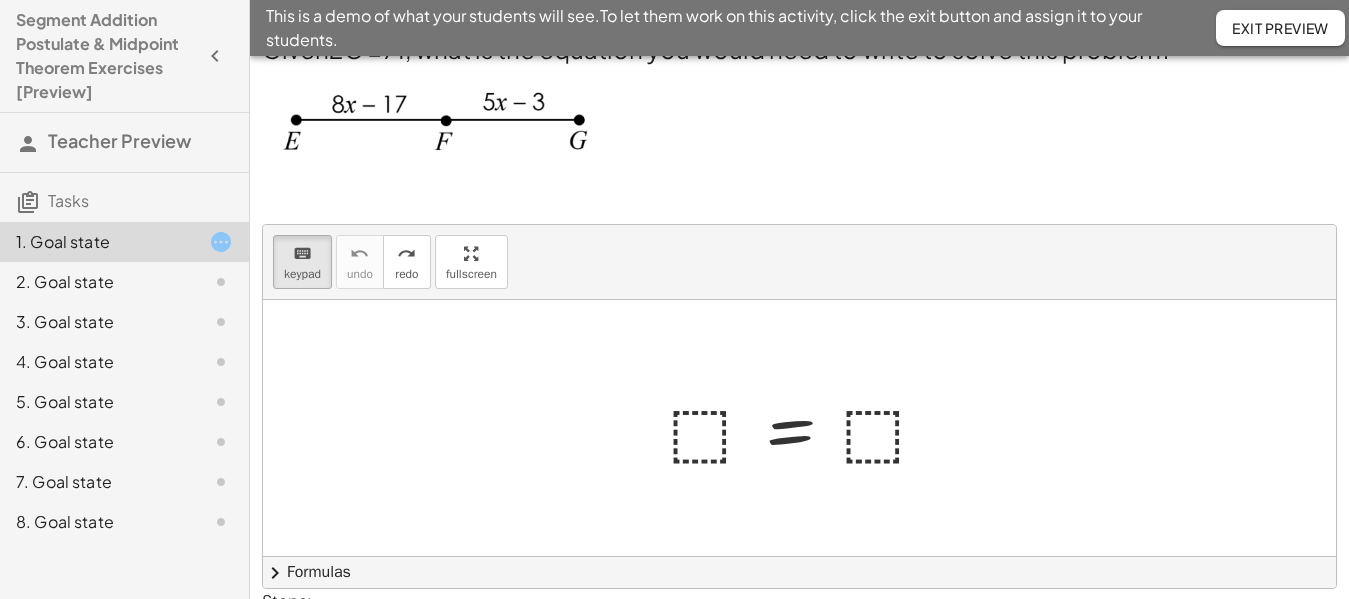 scroll, scrollTop: 0, scrollLeft: 0, axis: both 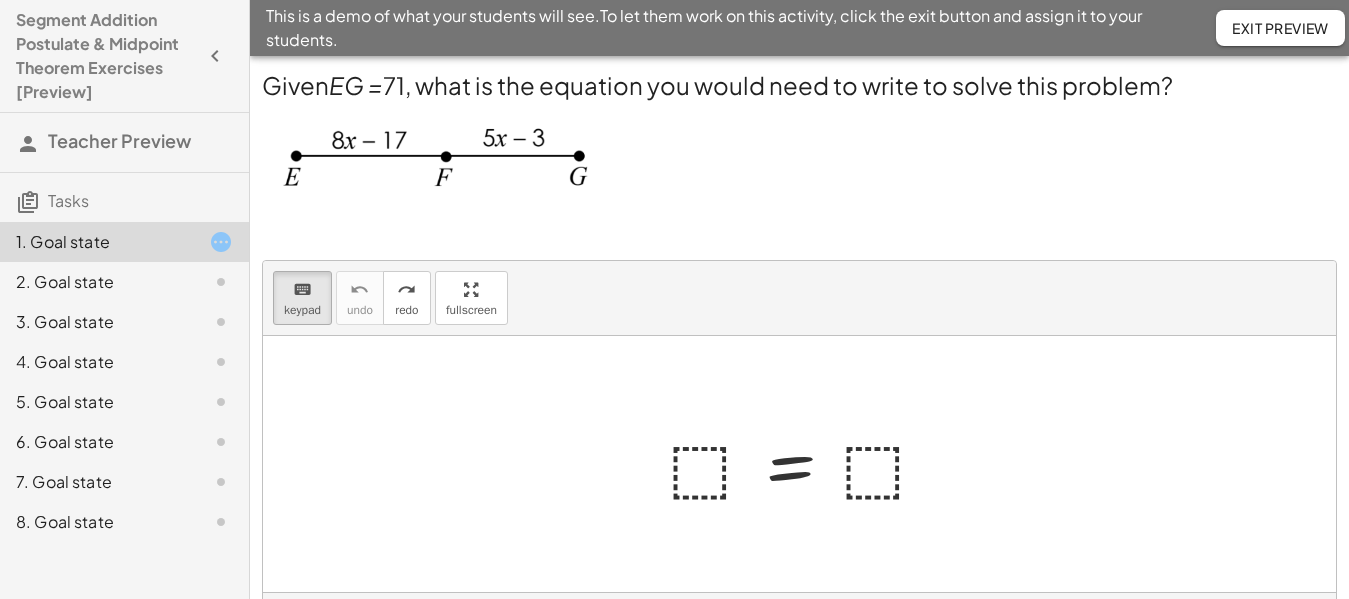 click on "Exit Preview" 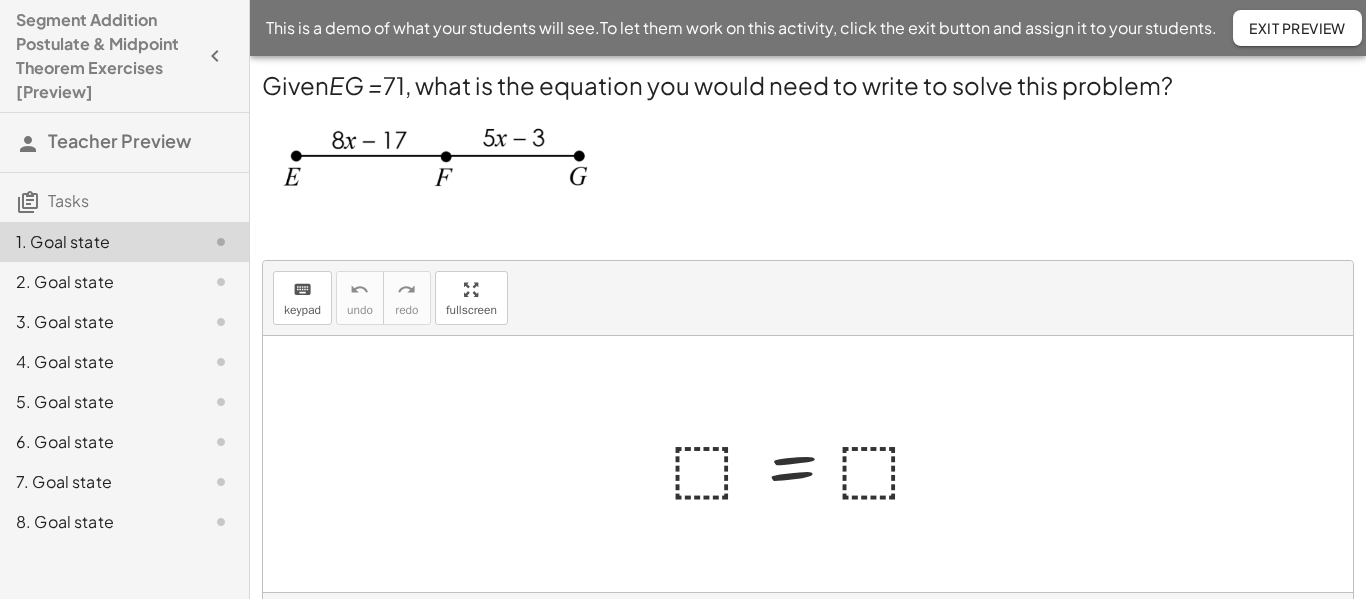 click at bounding box center (806, 464) 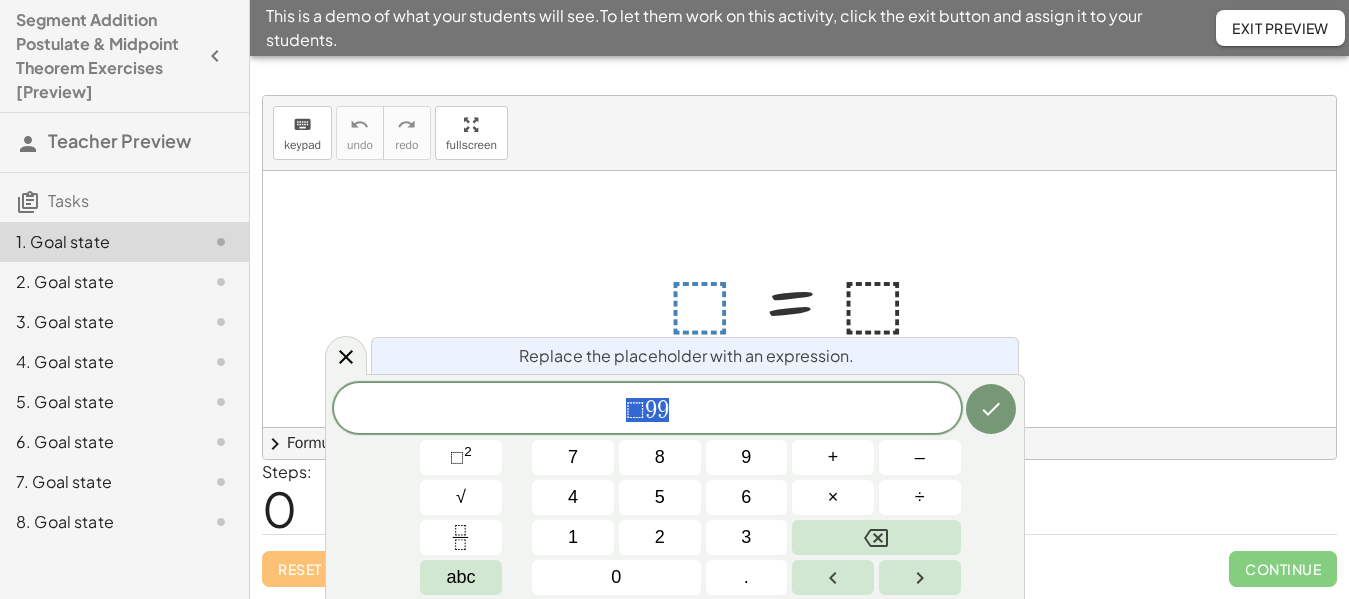 scroll, scrollTop: 165, scrollLeft: 0, axis: vertical 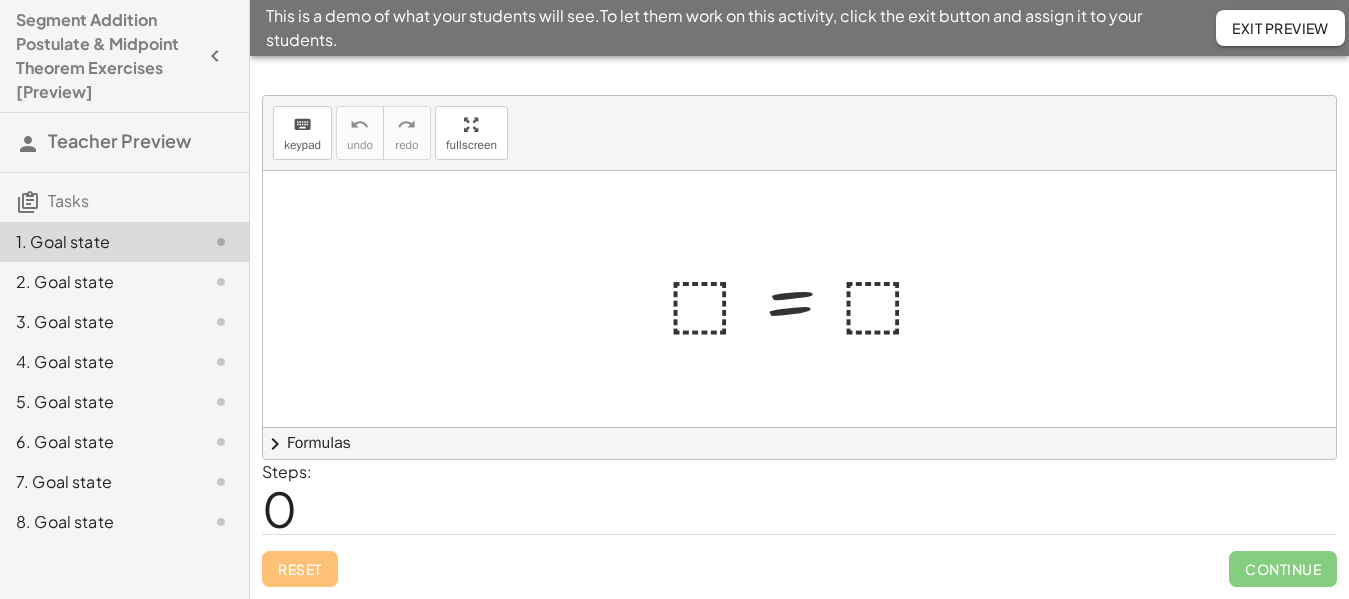 click at bounding box center (807, 299) 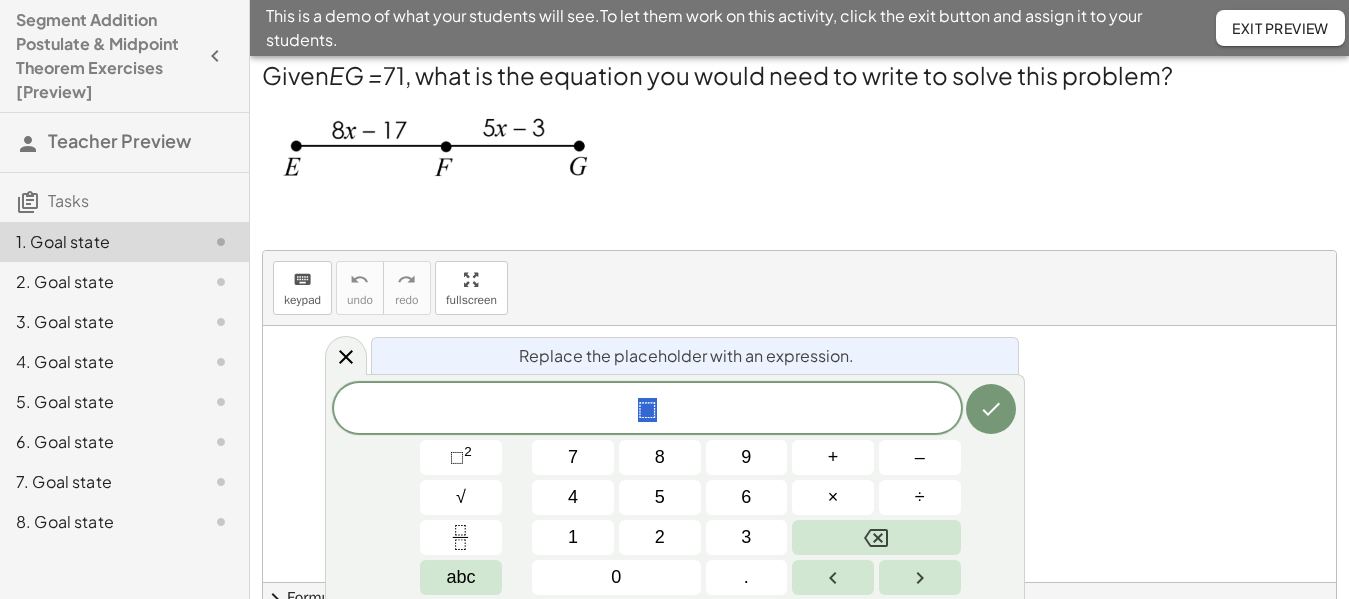 scroll, scrollTop: 9, scrollLeft: 0, axis: vertical 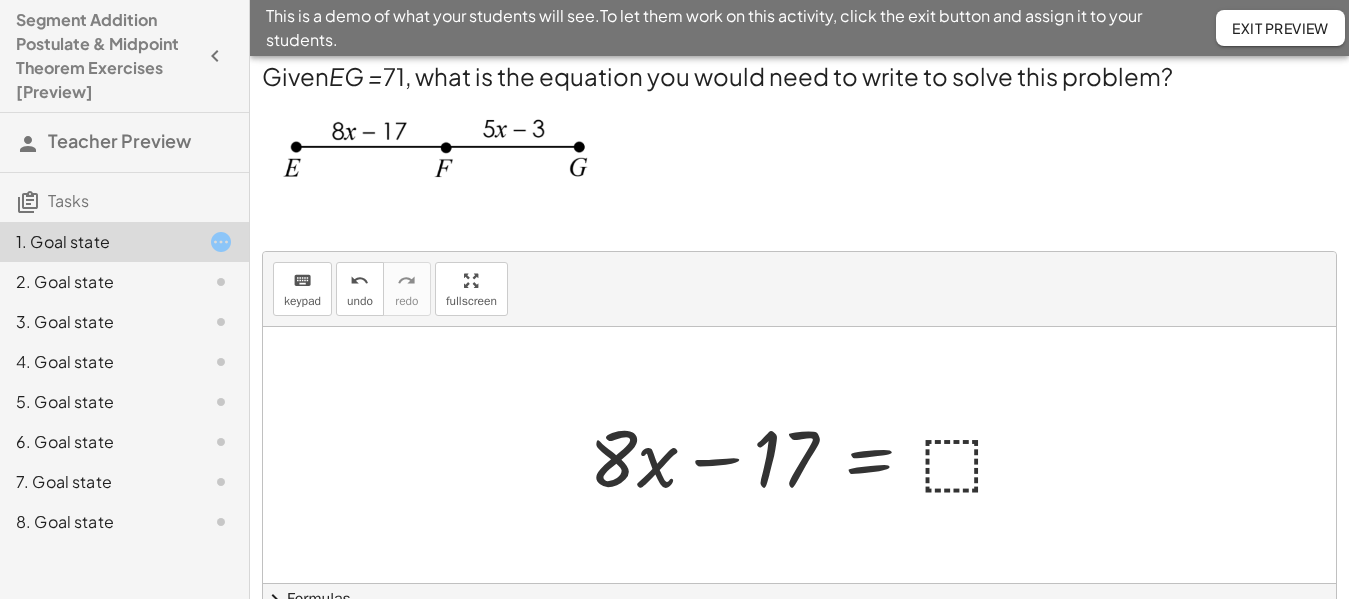 click at bounding box center (807, 455) 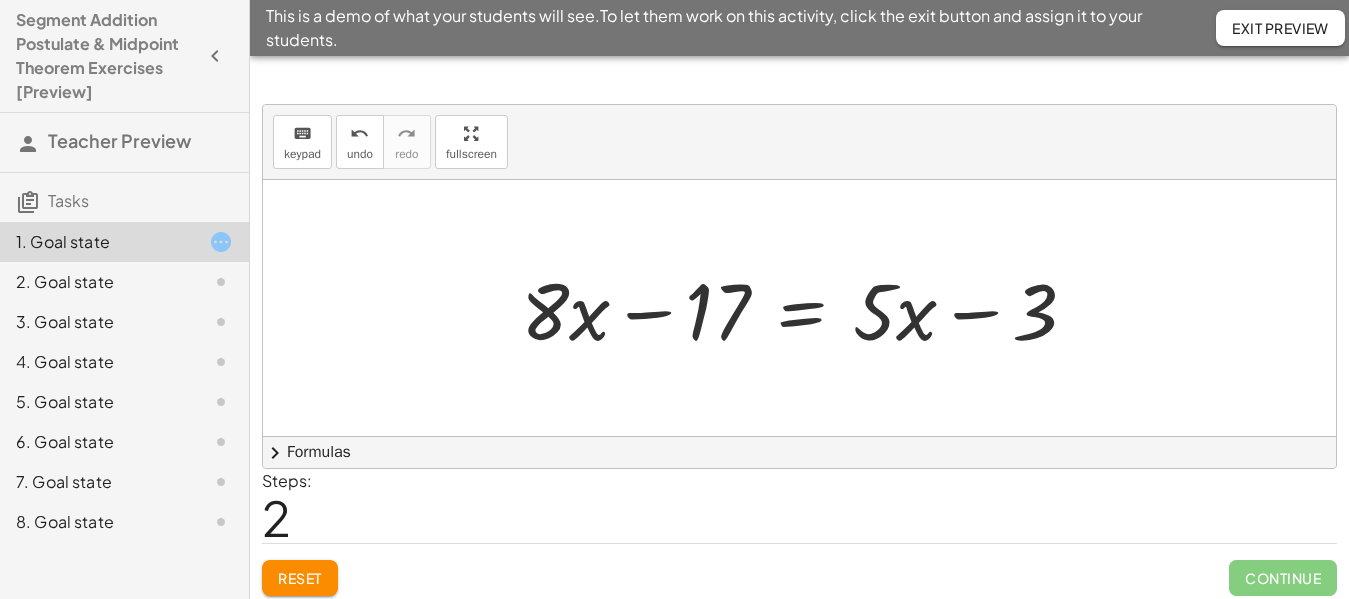 scroll, scrollTop: 165, scrollLeft: 0, axis: vertical 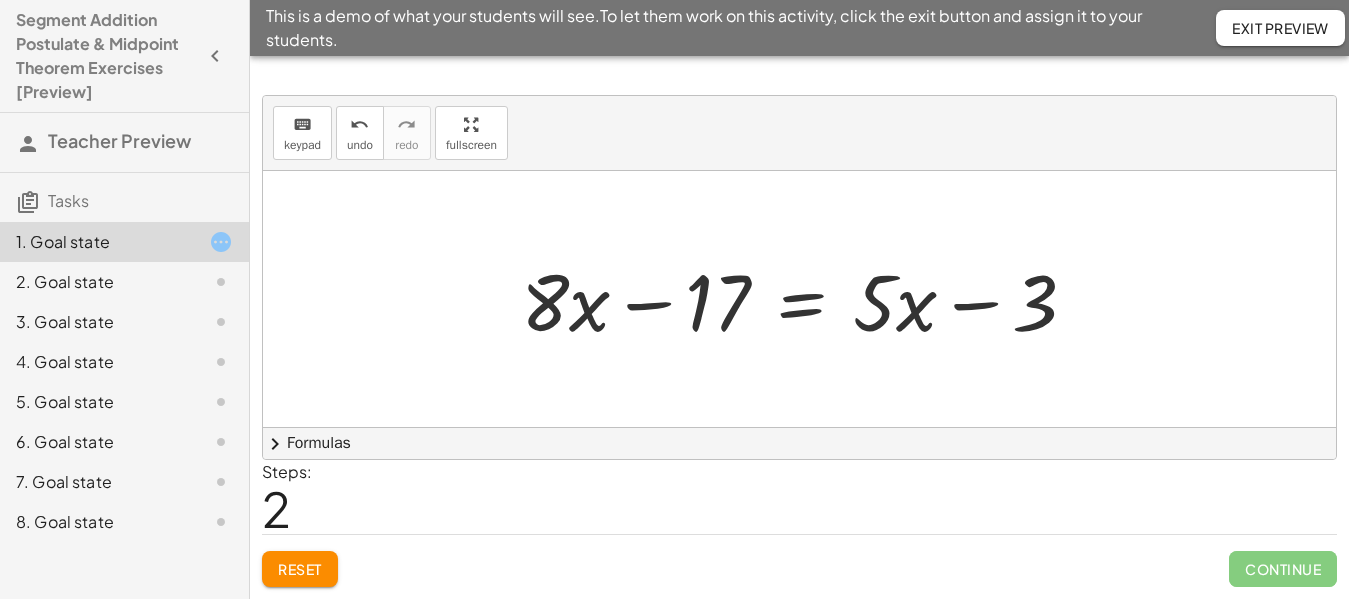 click at bounding box center [807, 299] 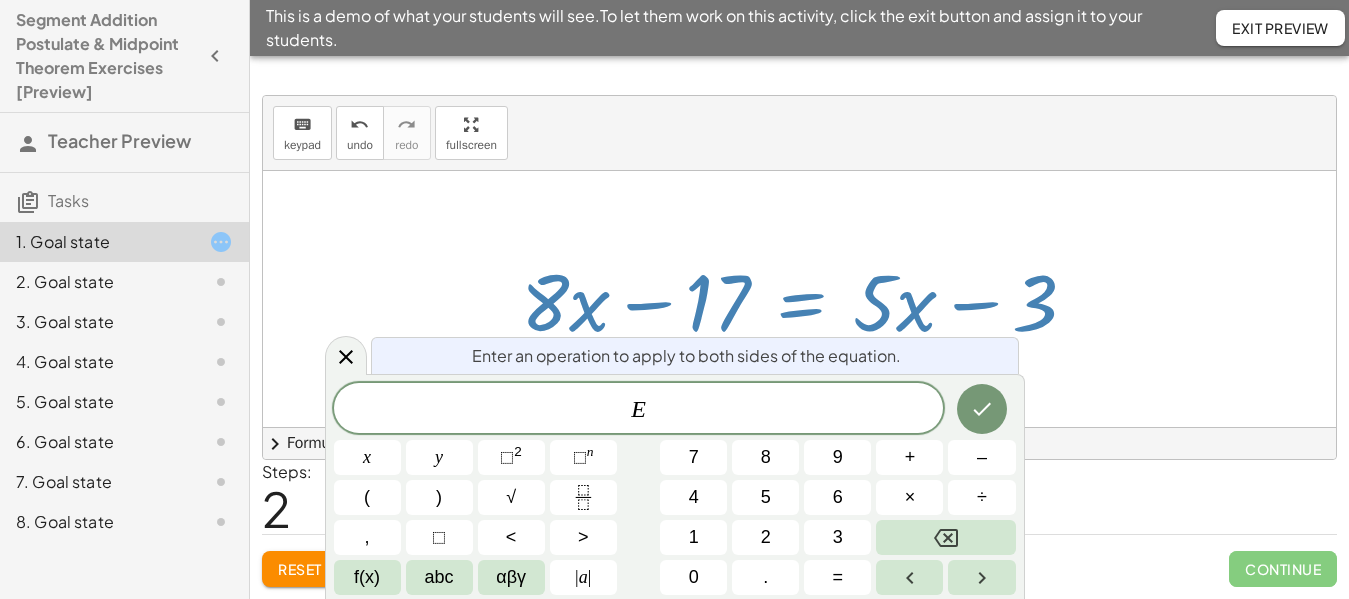 click on "E ​" at bounding box center [639, 410] 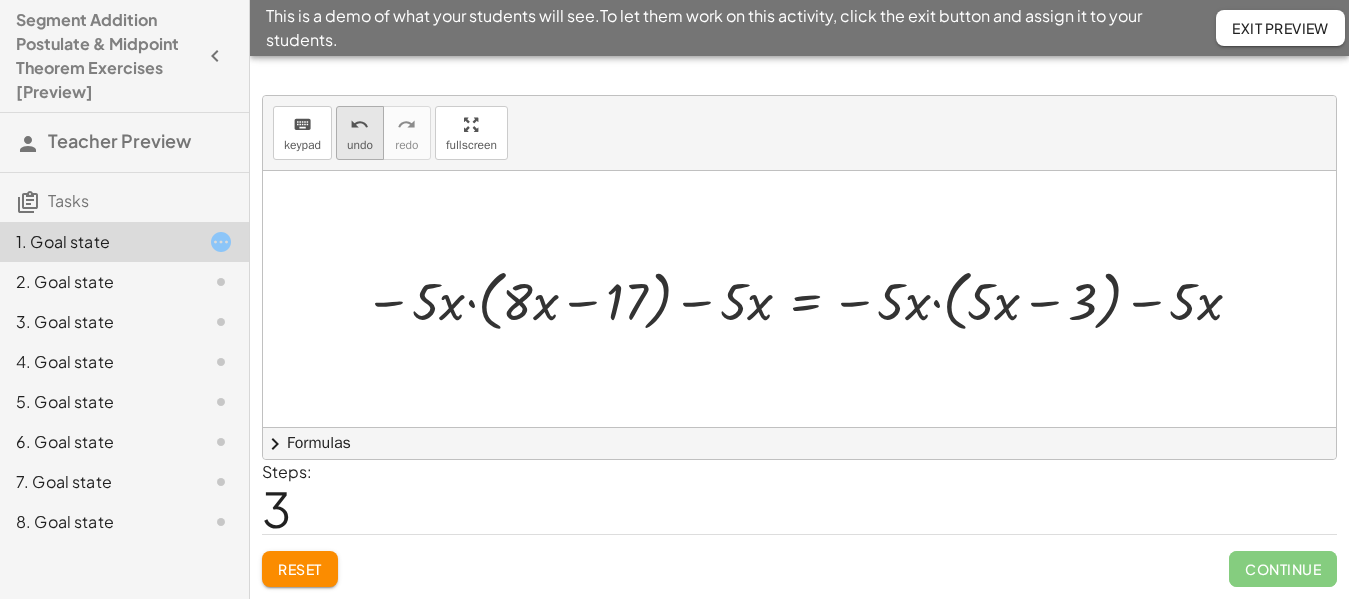 click on "undo" at bounding box center [360, 145] 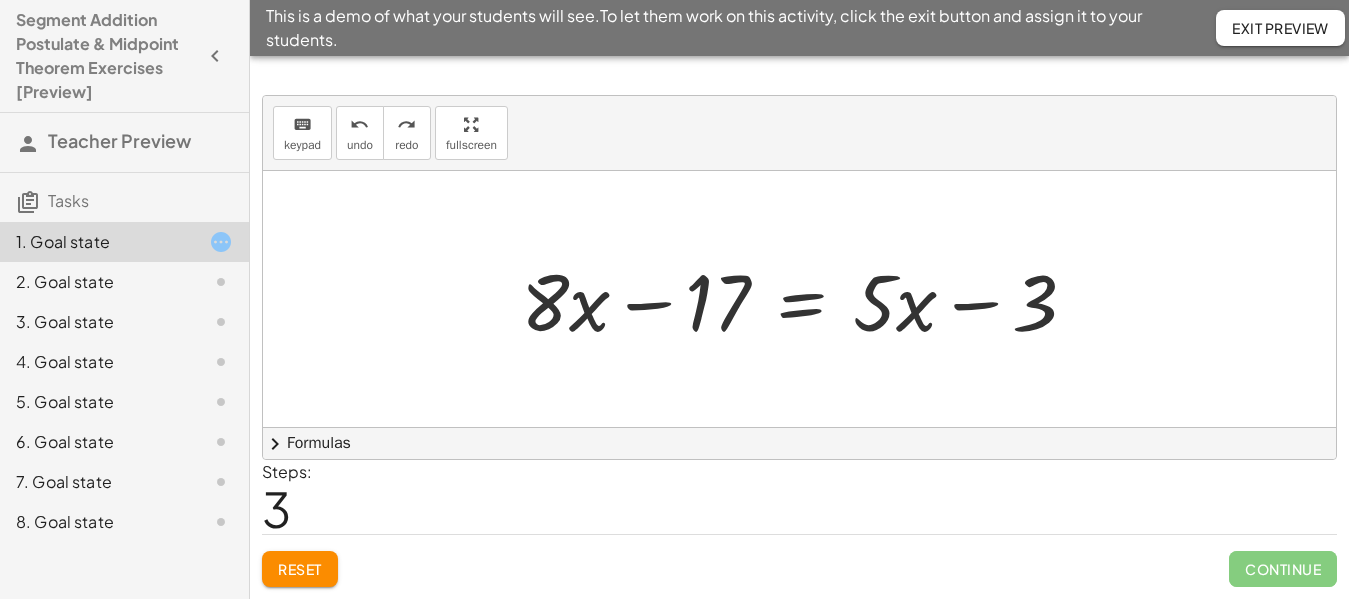 click at bounding box center (807, 299) 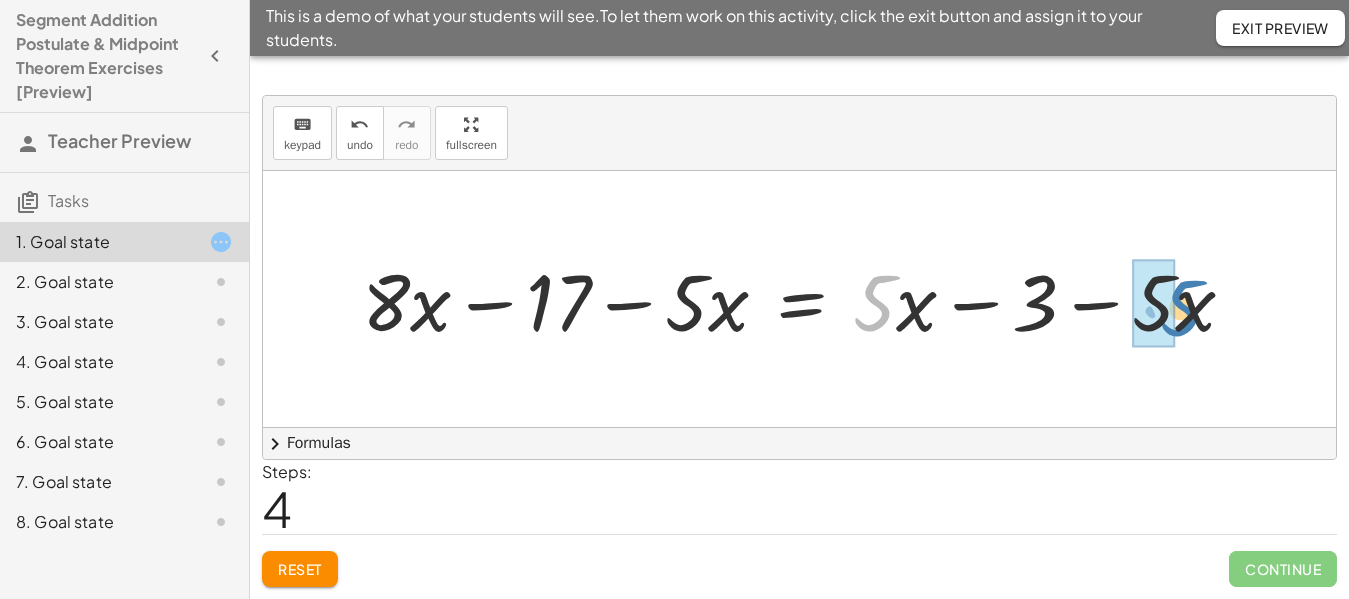 drag, startPoint x: 892, startPoint y: 319, endPoint x: 1199, endPoint y: 324, distance: 307.0407 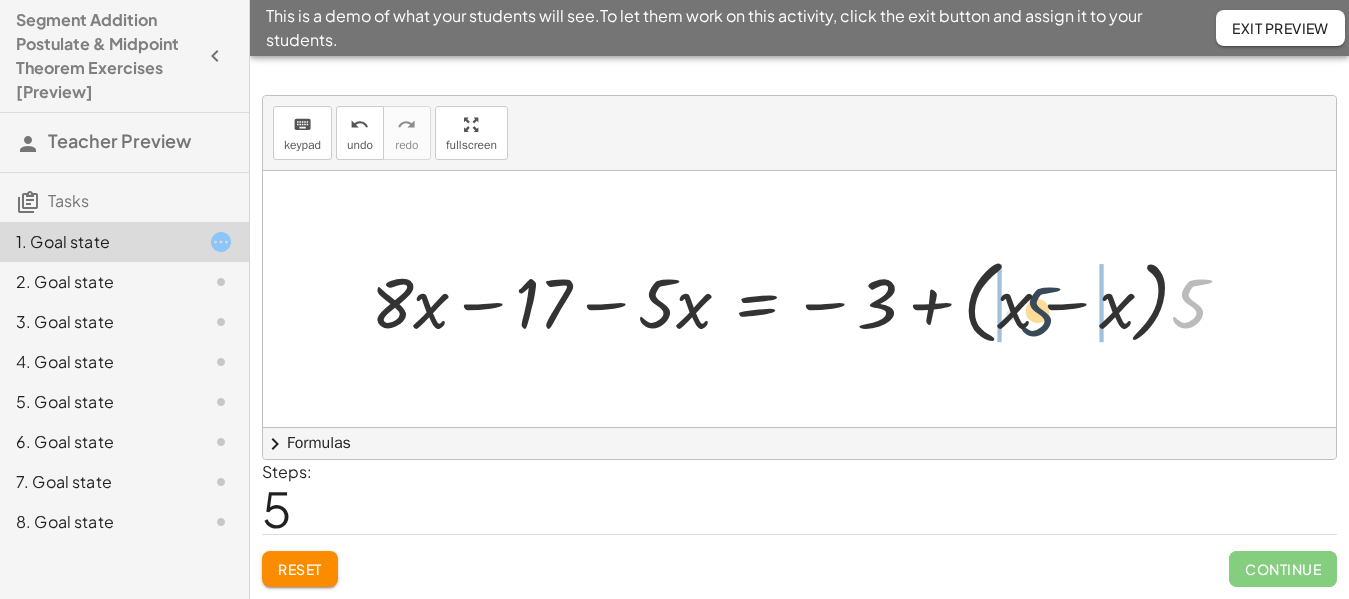 drag, startPoint x: 1187, startPoint y: 313, endPoint x: 1021, endPoint y: 322, distance: 166.24379 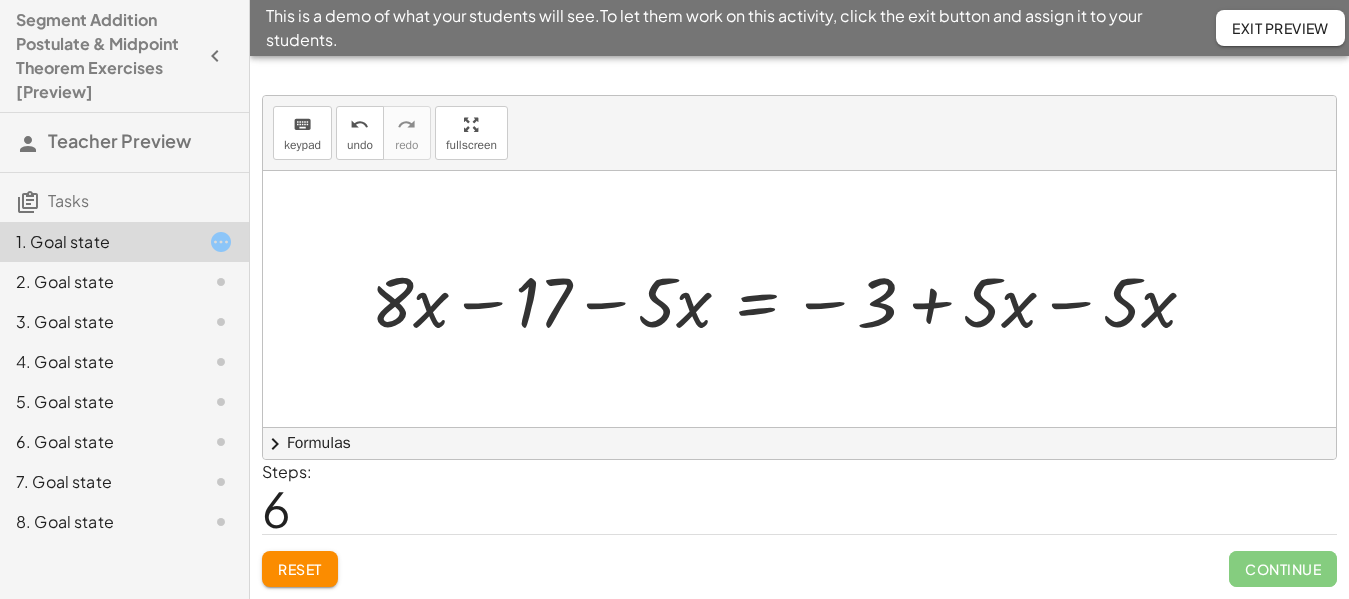 drag, startPoint x: 1223, startPoint y: 339, endPoint x: 999, endPoint y: 288, distance: 229.73245 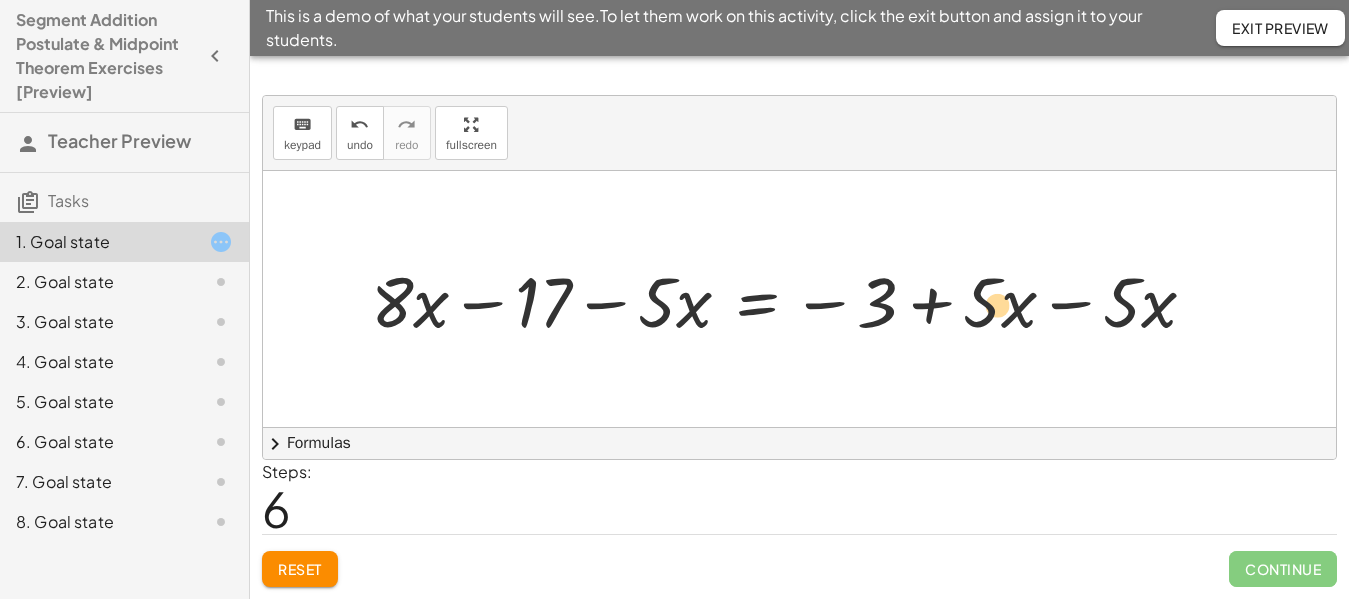 drag, startPoint x: 995, startPoint y: 313, endPoint x: 1010, endPoint y: 316, distance: 15.297058 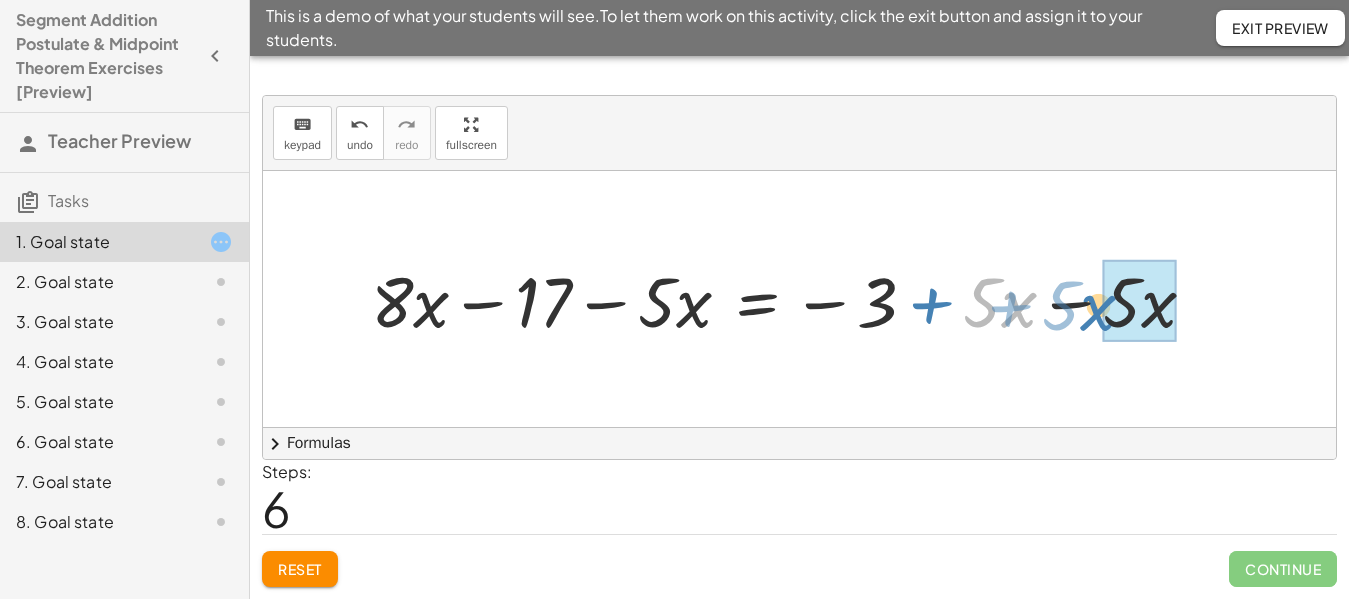 drag, startPoint x: 1028, startPoint y: 317, endPoint x: 1107, endPoint y: 320, distance: 79.05694 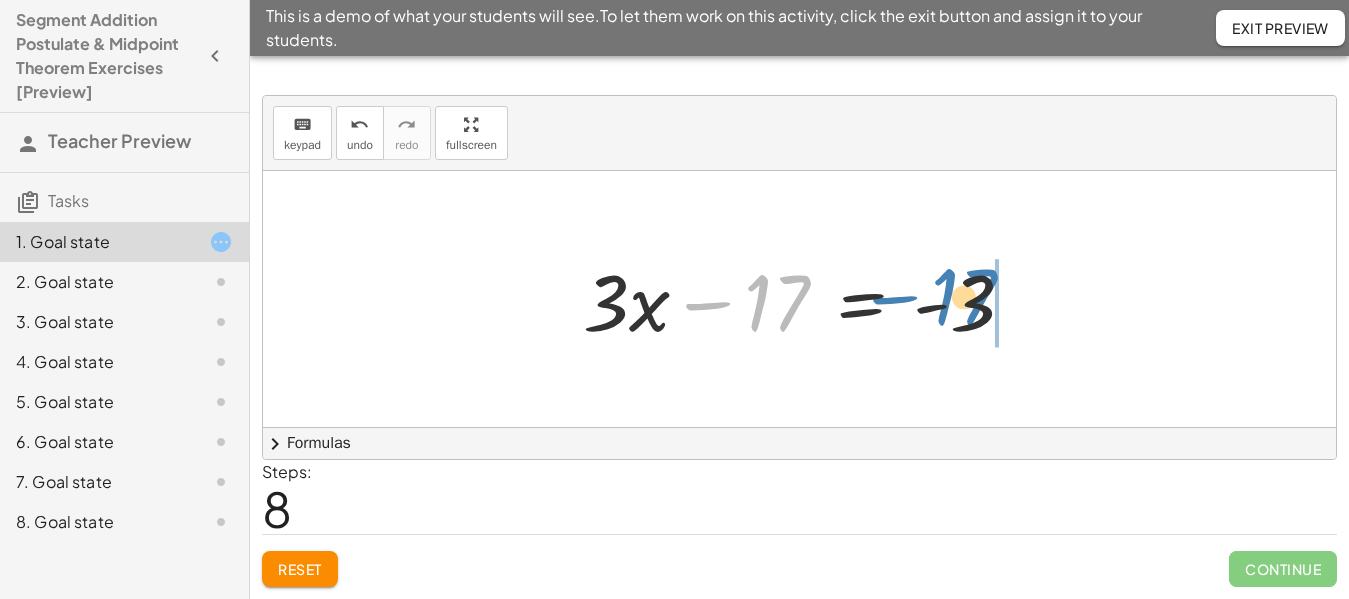 drag, startPoint x: 793, startPoint y: 311, endPoint x: 981, endPoint y: 307, distance: 188.04254 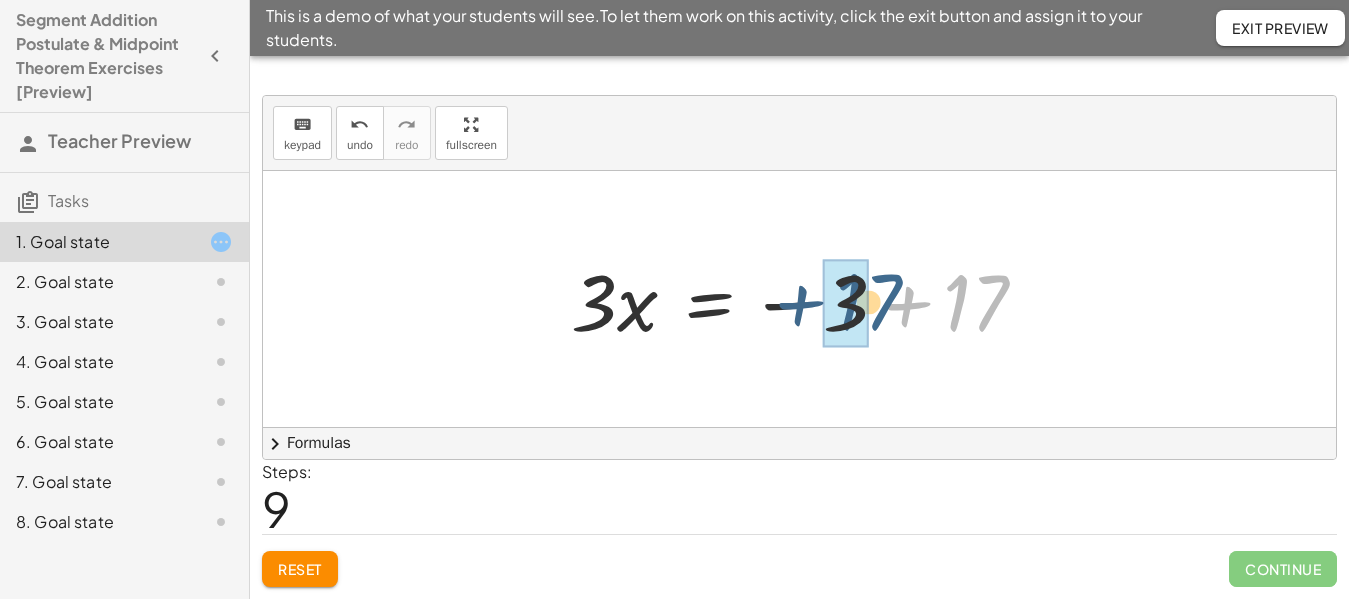 drag, startPoint x: 986, startPoint y: 319, endPoint x: 878, endPoint y: 318, distance: 108.00463 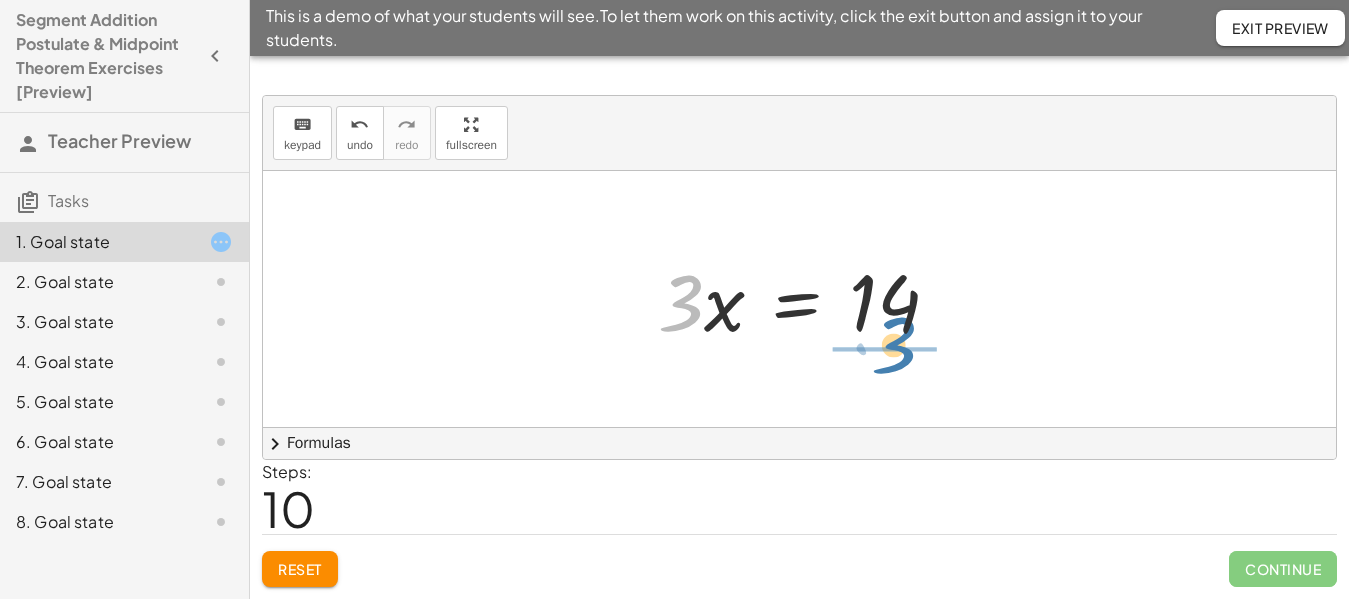 drag, startPoint x: 679, startPoint y: 298, endPoint x: 894, endPoint y: 340, distance: 219.06392 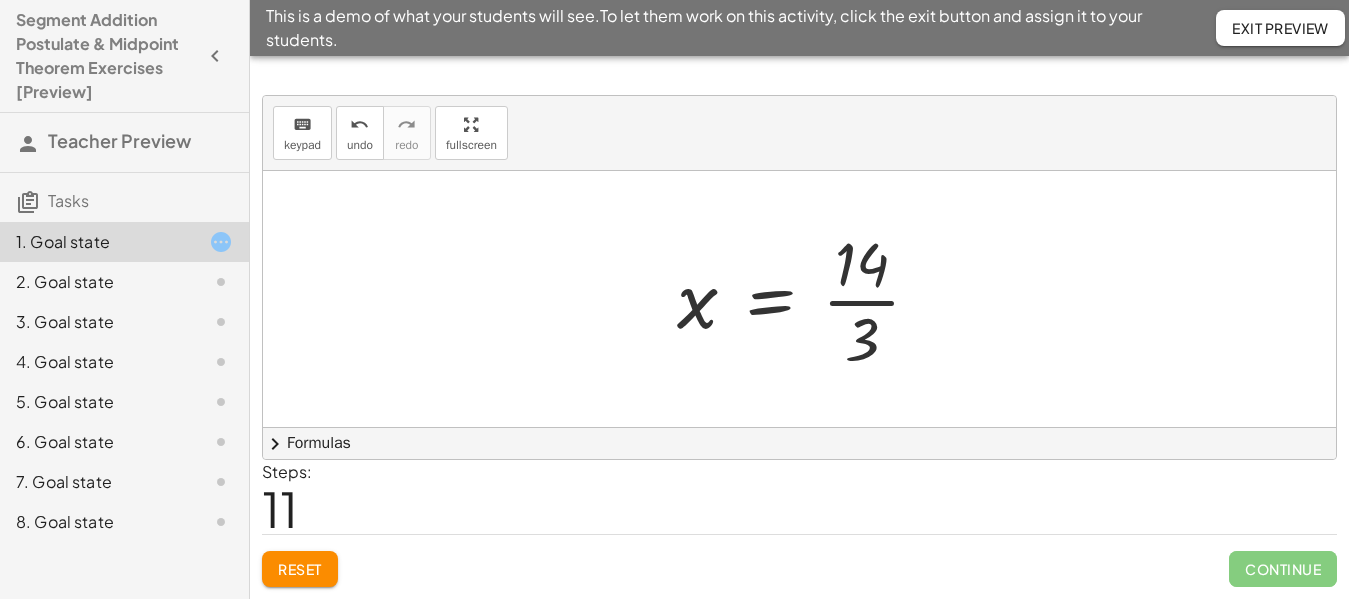 click on "Continue" 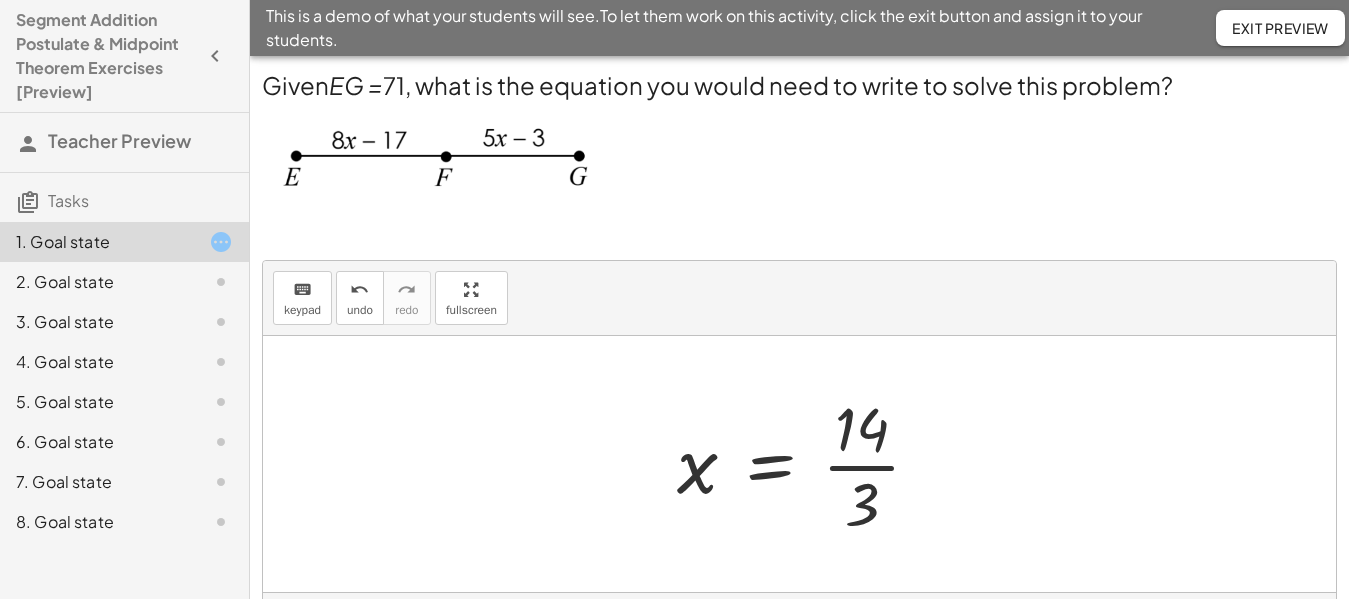 scroll, scrollTop: 165, scrollLeft: 0, axis: vertical 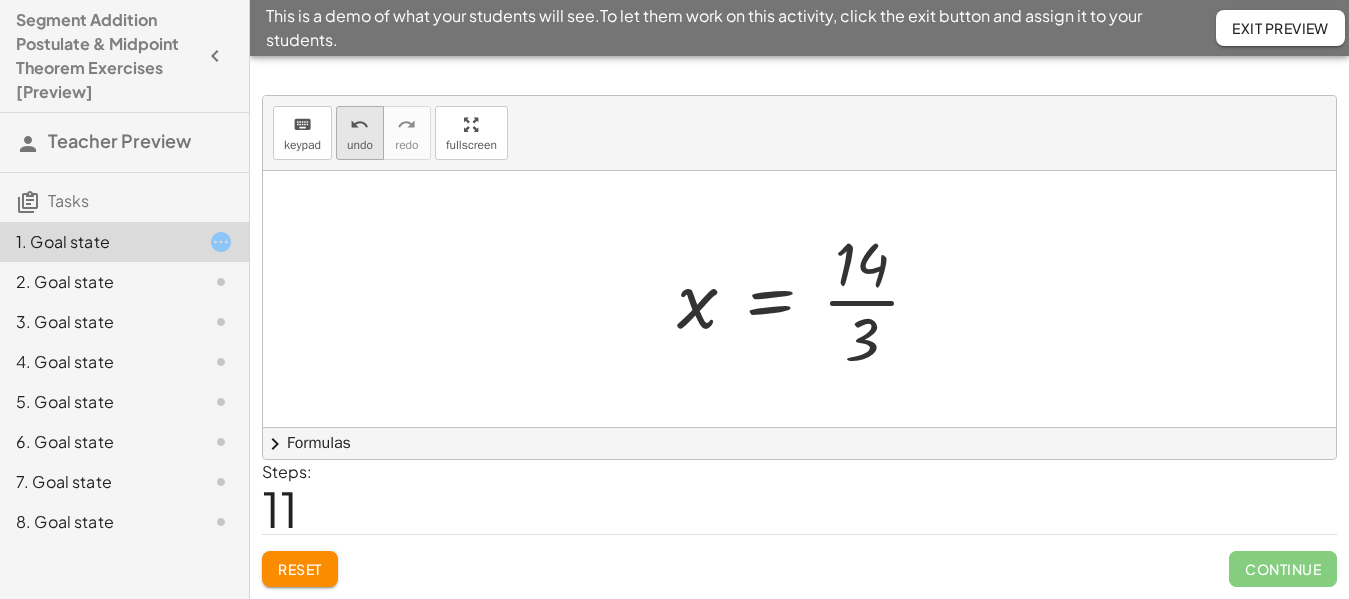 click on "undo" at bounding box center (359, 125) 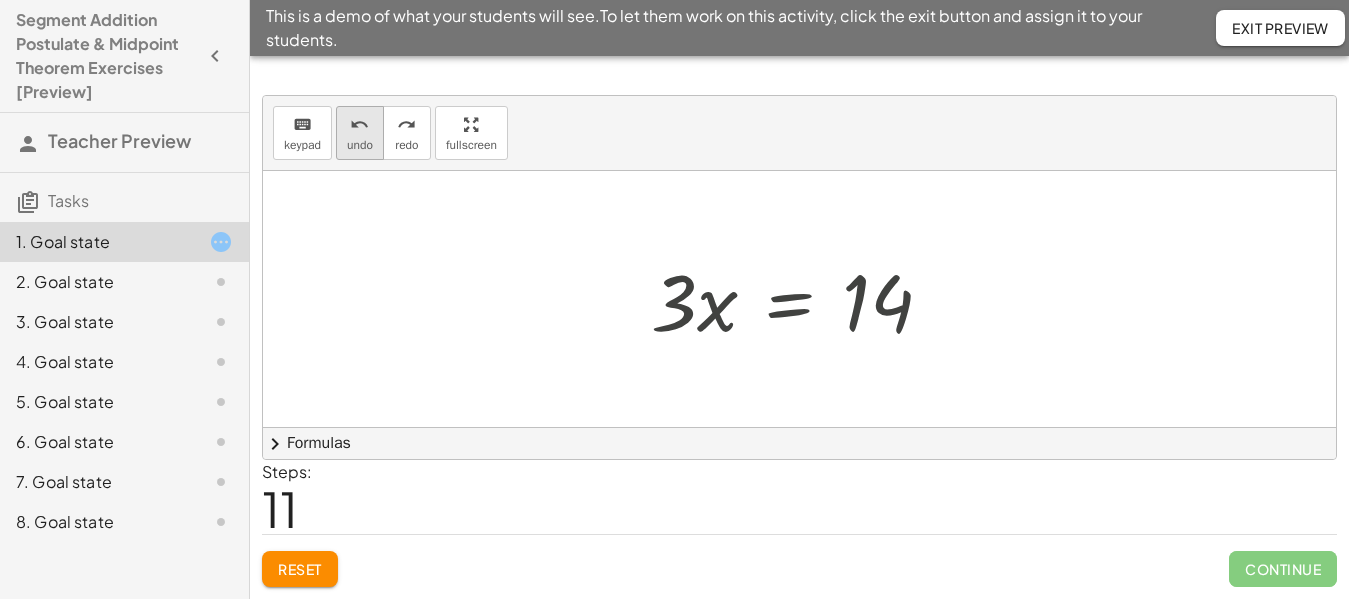 click on "undo" at bounding box center (359, 125) 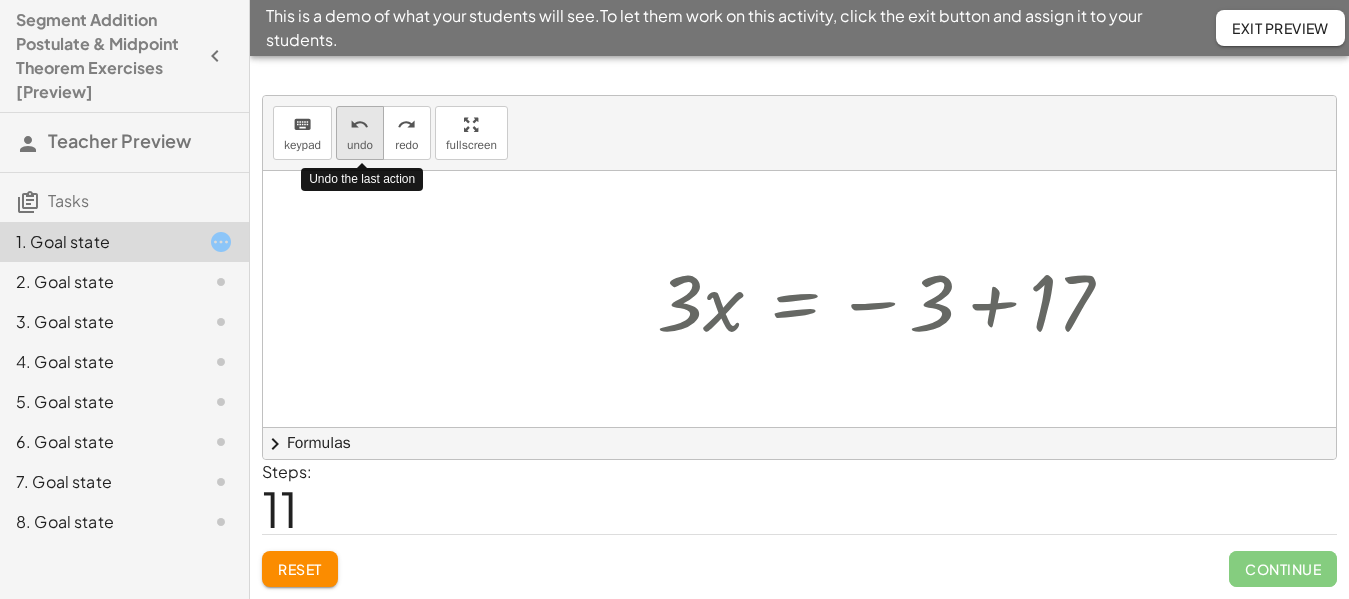 click on "undo" at bounding box center (359, 125) 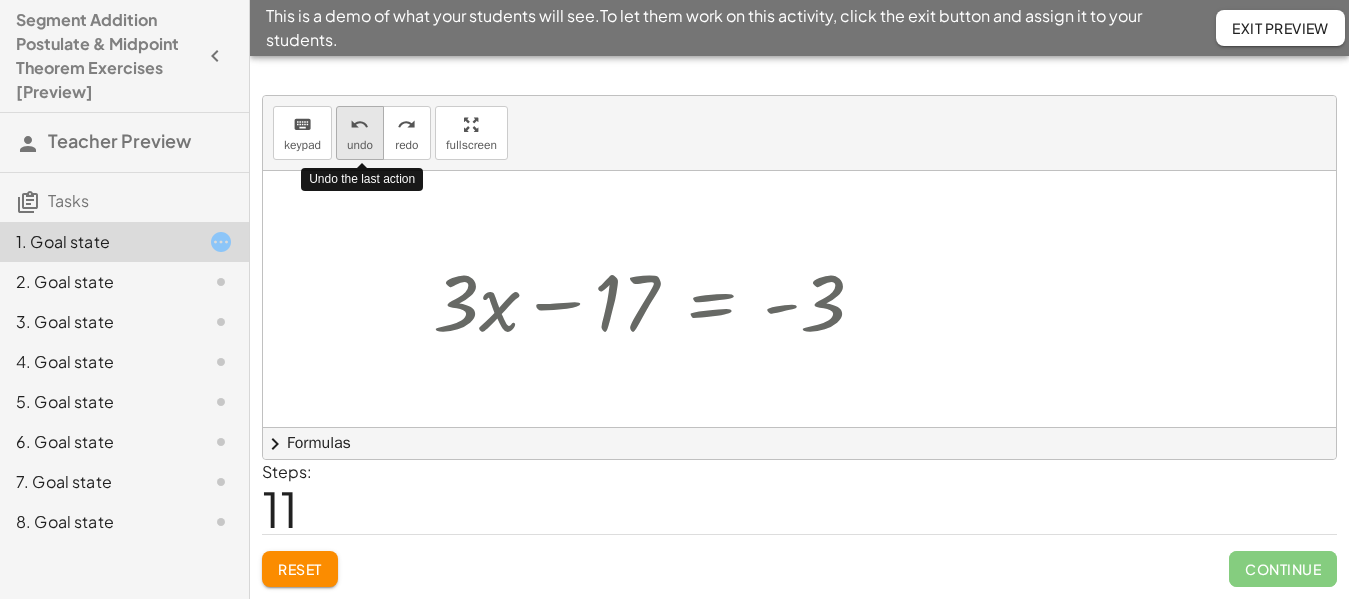click on "undo" at bounding box center (359, 125) 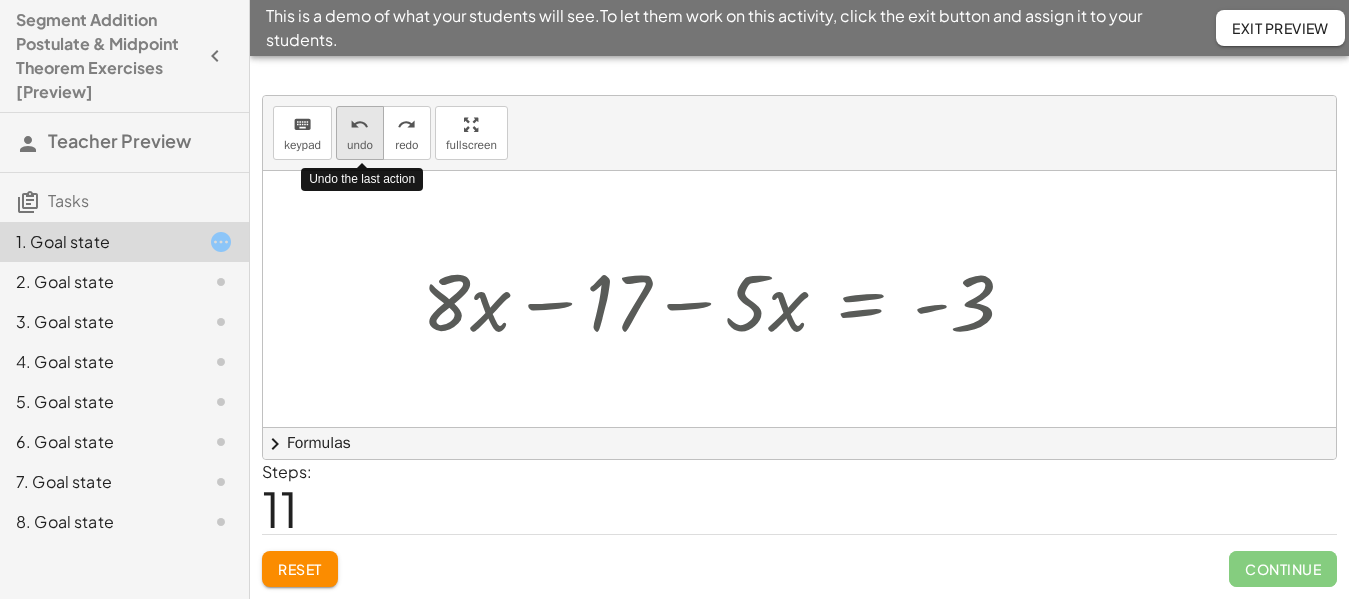 click on "undo" at bounding box center [359, 125] 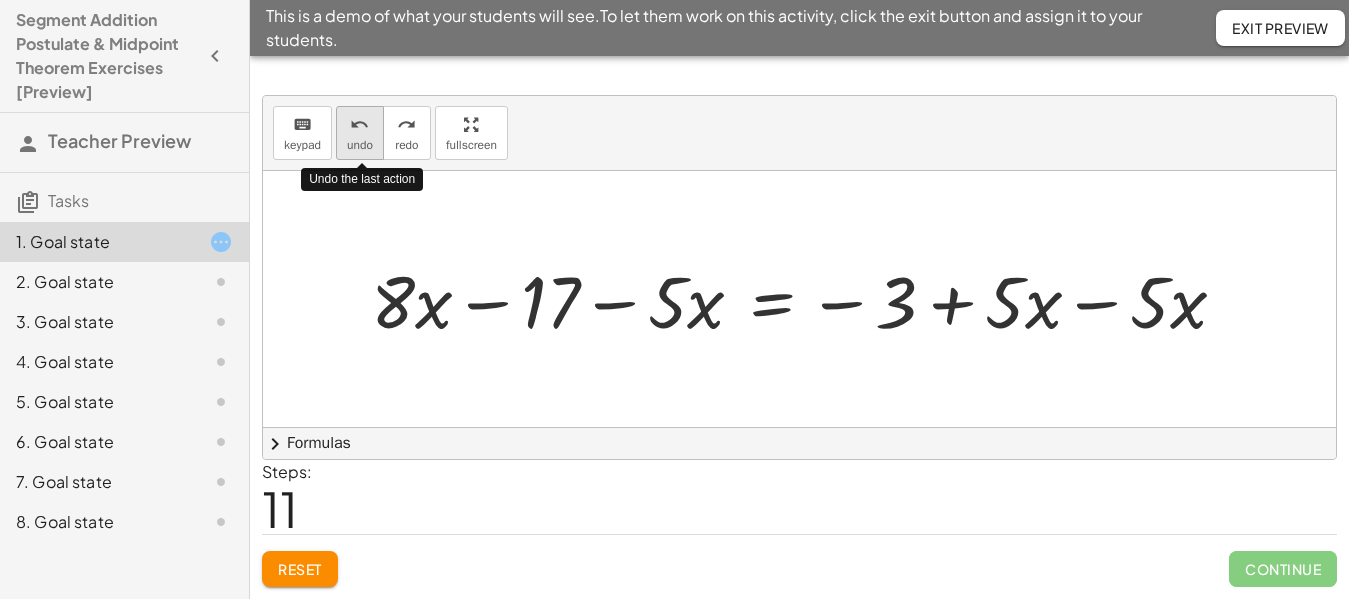 click on "undo" at bounding box center [359, 125] 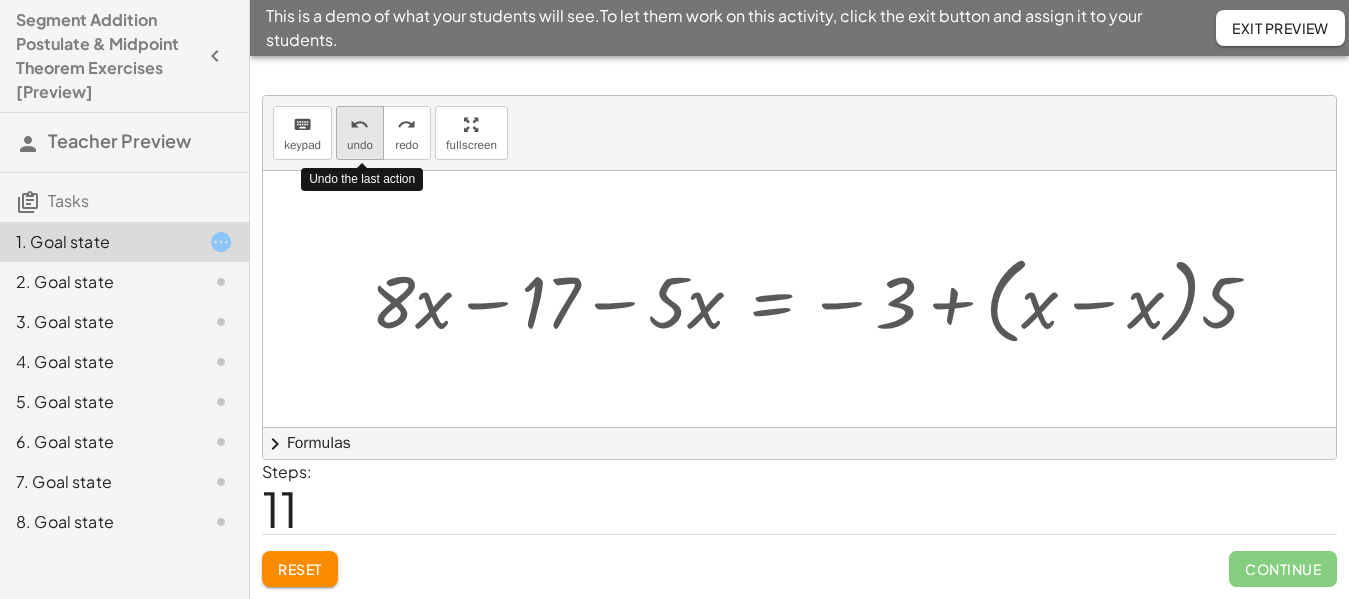 click on "undo" at bounding box center [359, 125] 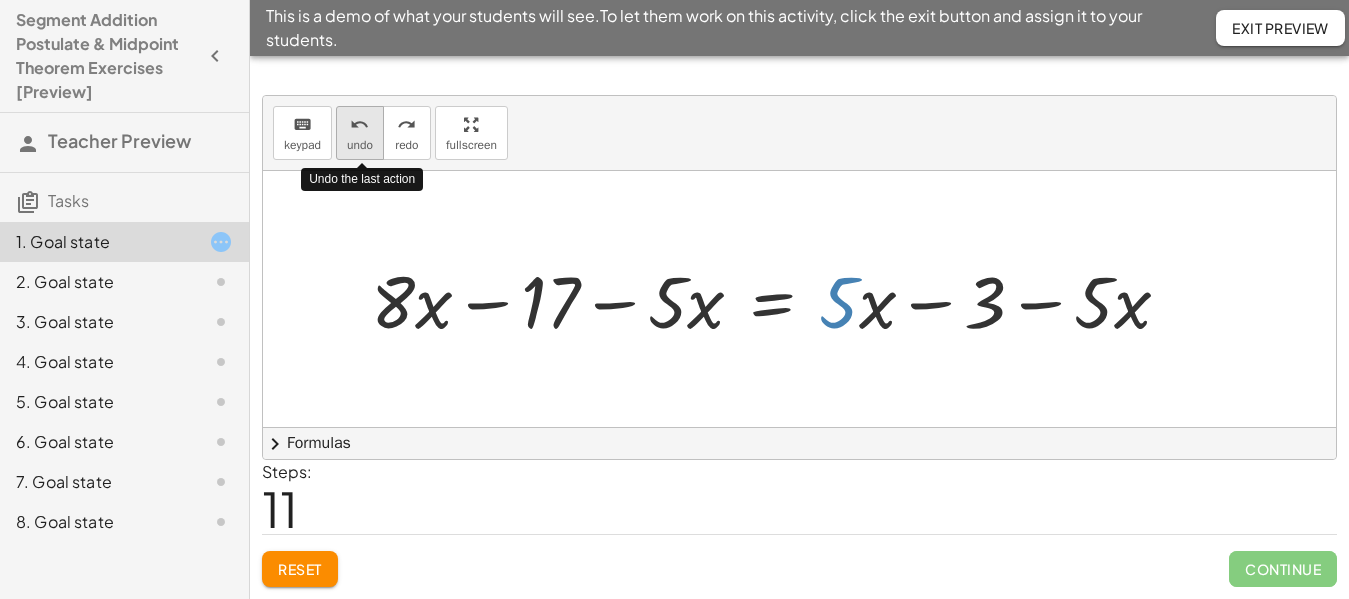 click on "undo" at bounding box center (359, 125) 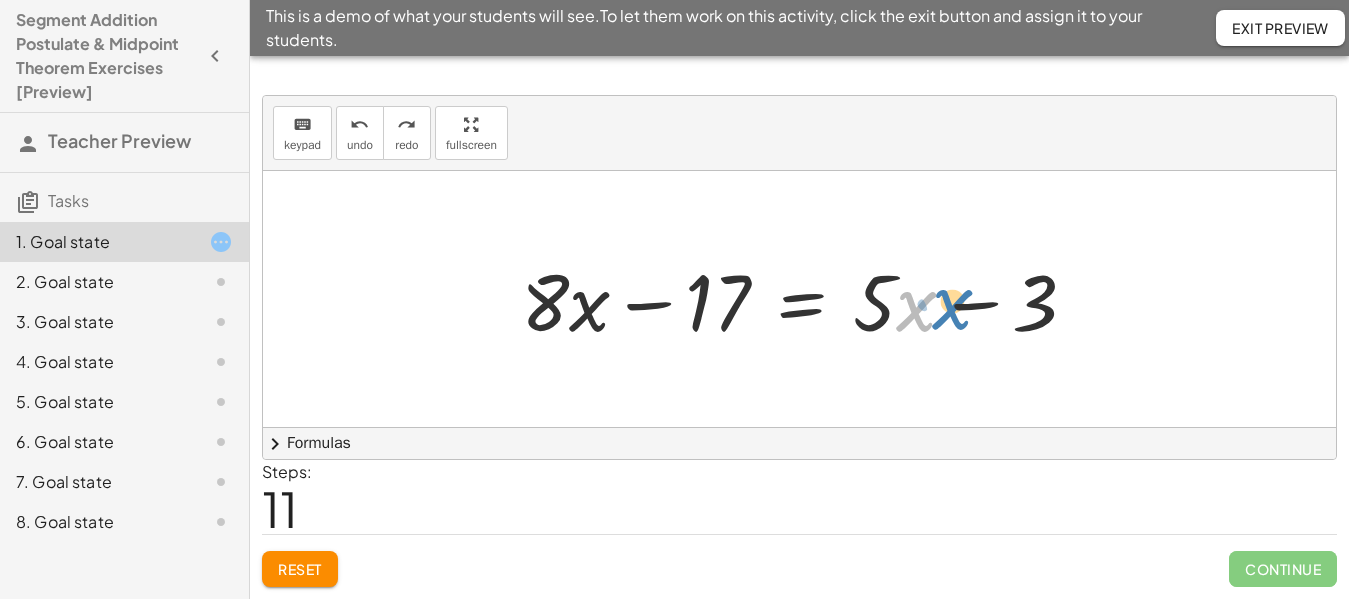 drag, startPoint x: 913, startPoint y: 310, endPoint x: 936, endPoint y: 307, distance: 23.194826 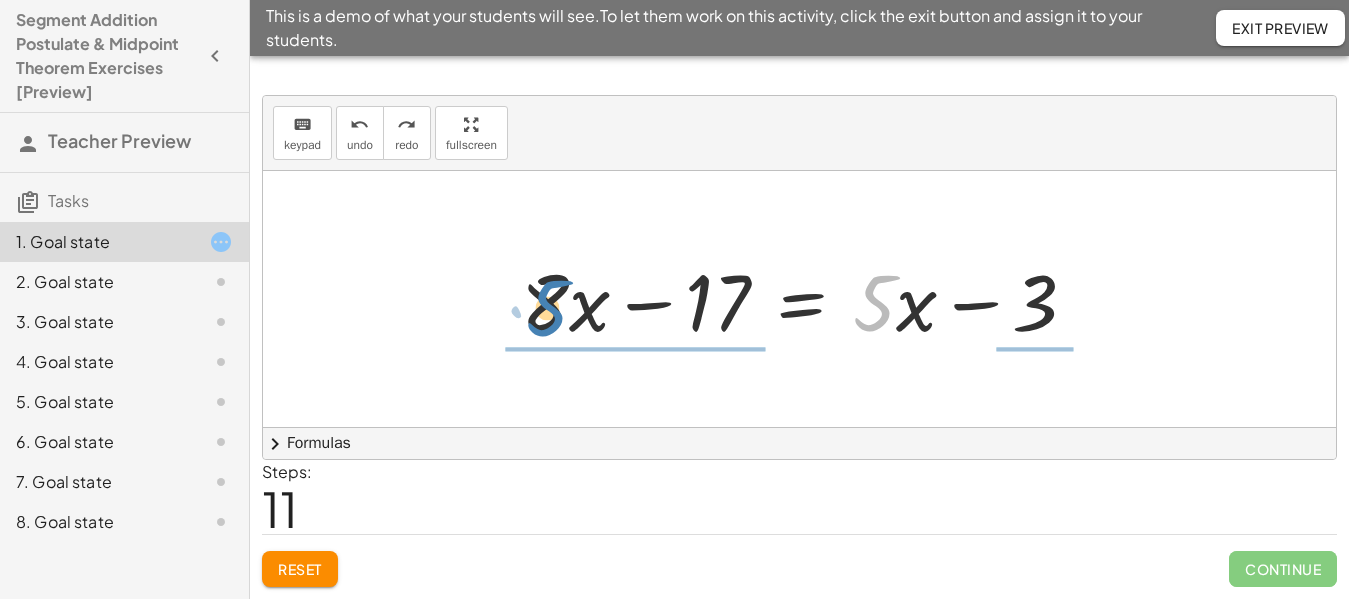drag, startPoint x: 886, startPoint y: 307, endPoint x: 559, endPoint y: 310, distance: 327.01376 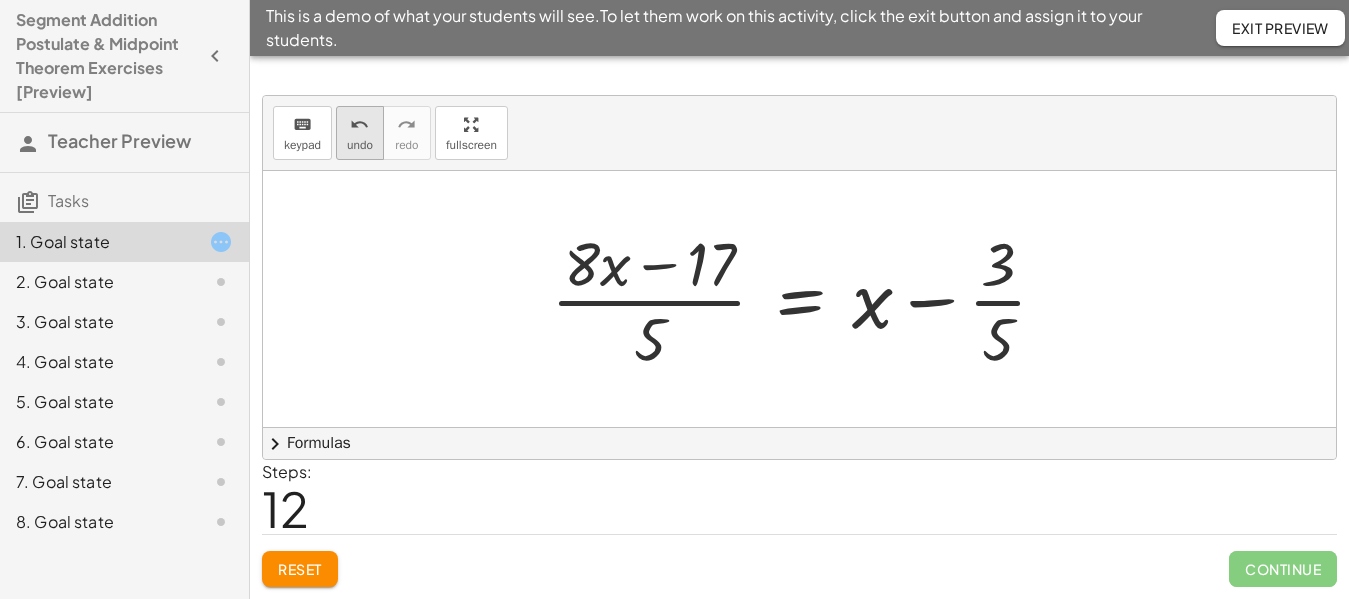 click on "undo" at bounding box center [360, 145] 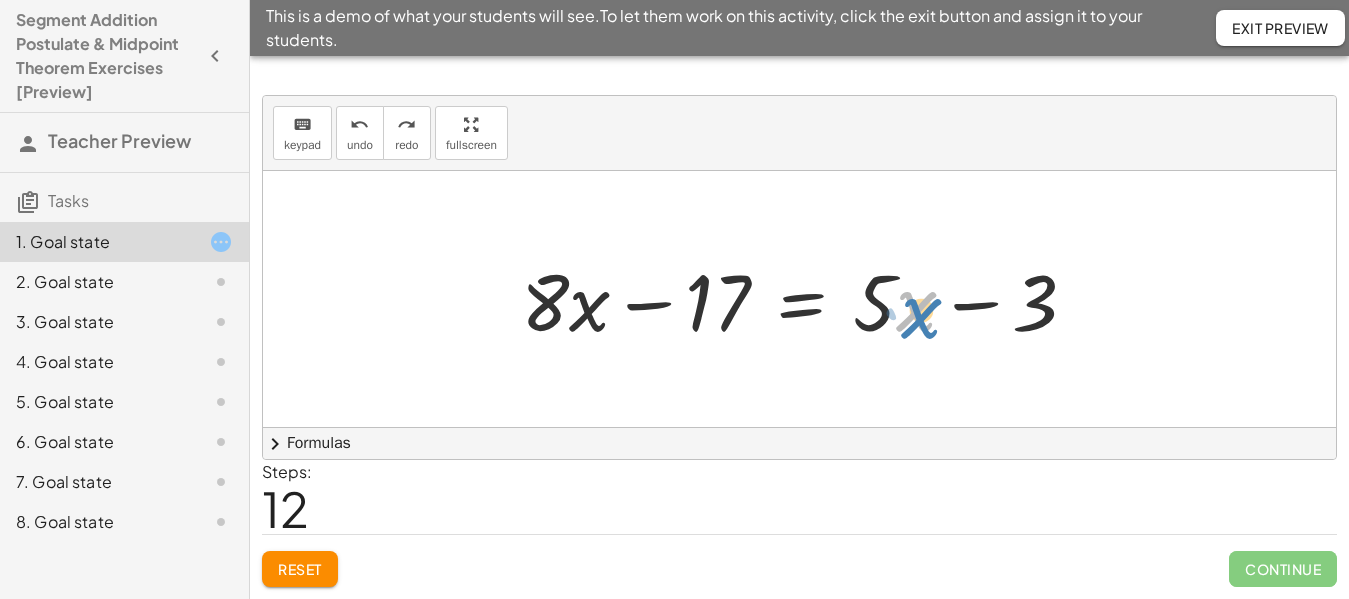 click at bounding box center [807, 299] 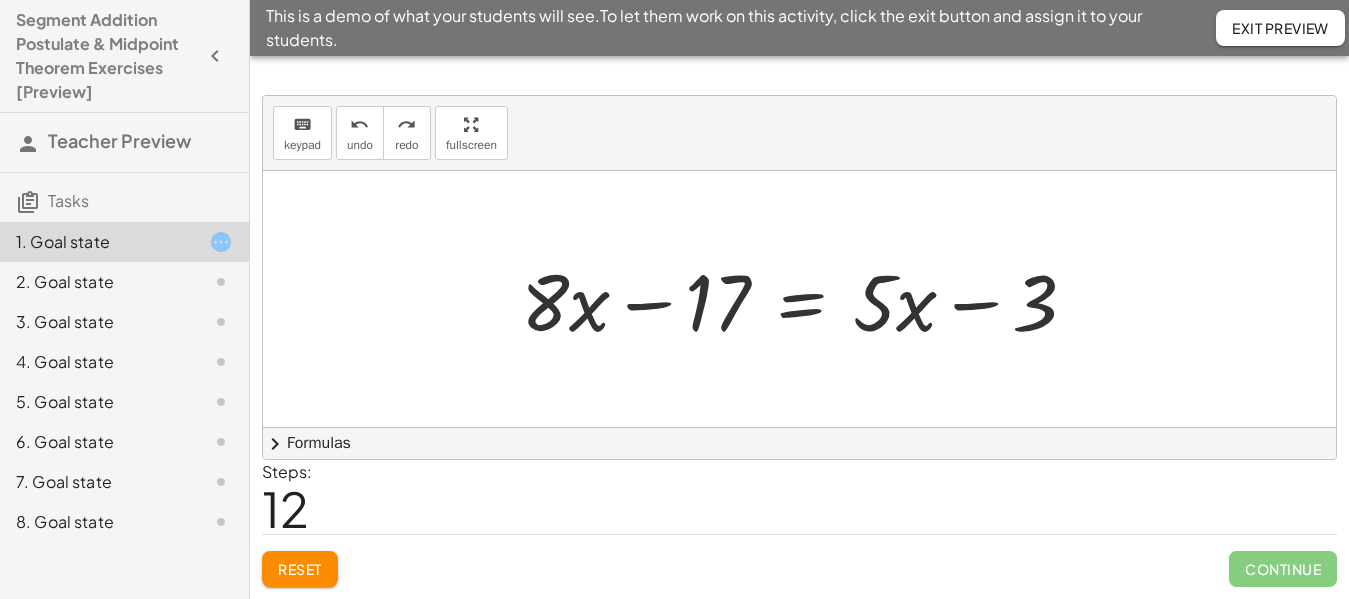 click at bounding box center [807, 299] 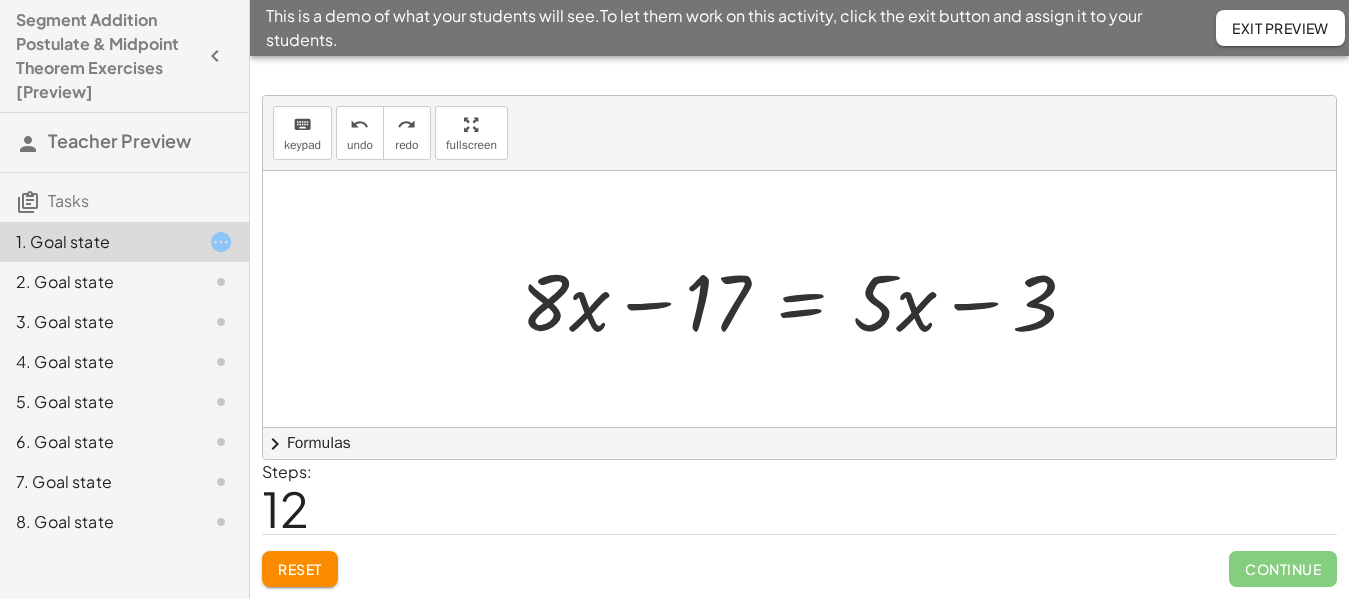 click at bounding box center [807, 299] 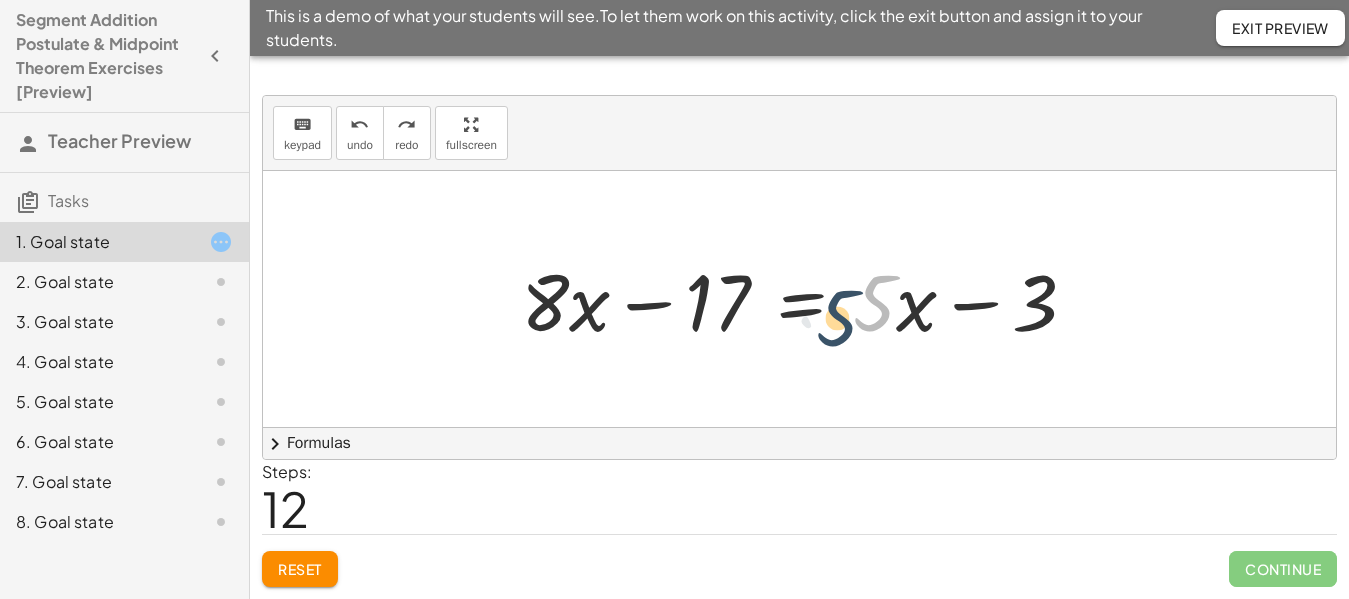 drag, startPoint x: 884, startPoint y: 316, endPoint x: 882, endPoint y: 327, distance: 11.18034 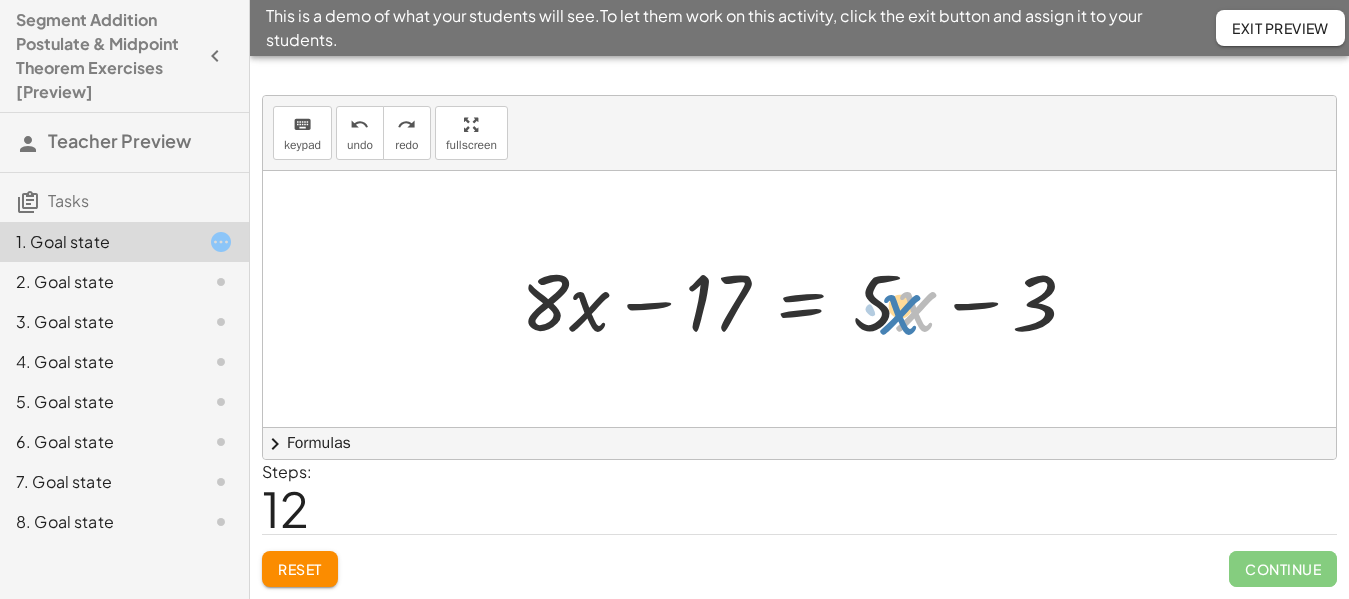 click at bounding box center [807, 299] 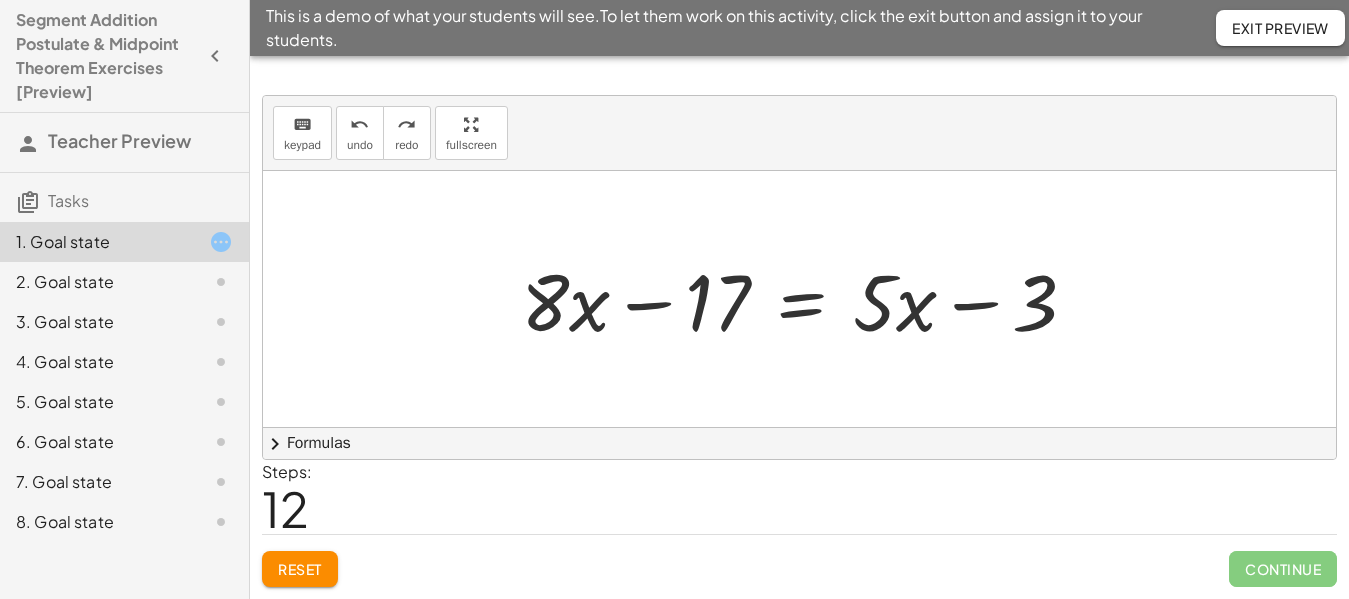 click at bounding box center [807, 299] 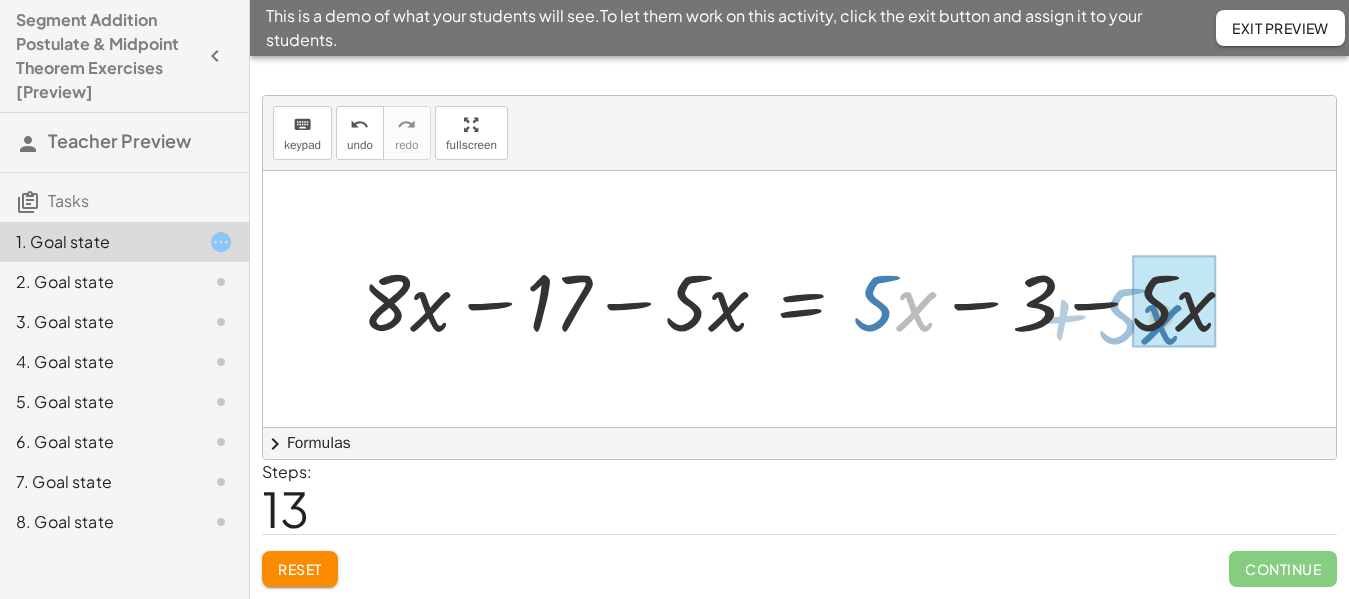 drag, startPoint x: 902, startPoint y: 319, endPoint x: 1141, endPoint y: 332, distance: 239.3533 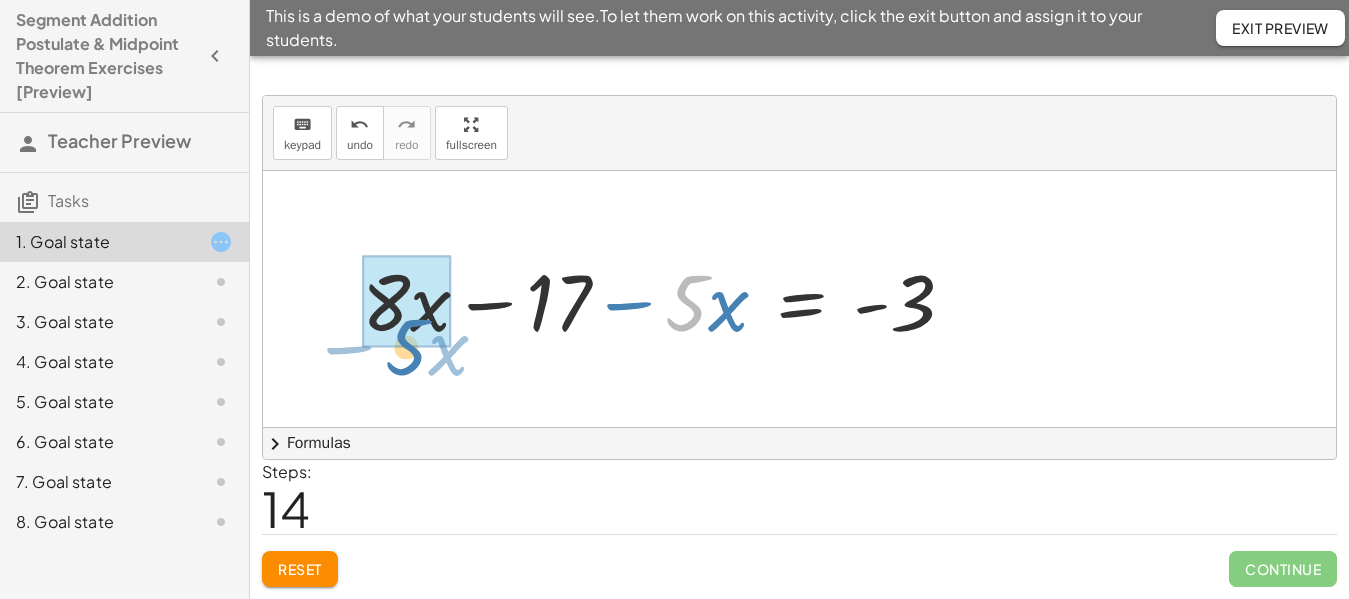 drag, startPoint x: 684, startPoint y: 321, endPoint x: 404, endPoint y: 365, distance: 283.43607 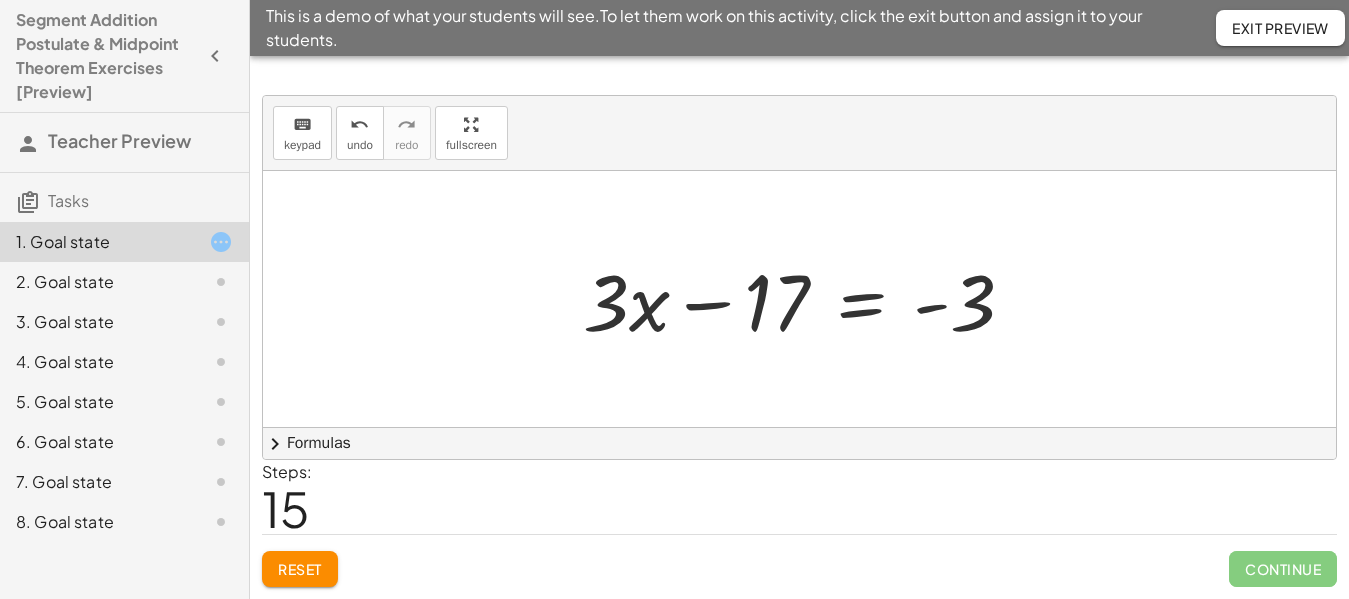 click at bounding box center (806, 299) 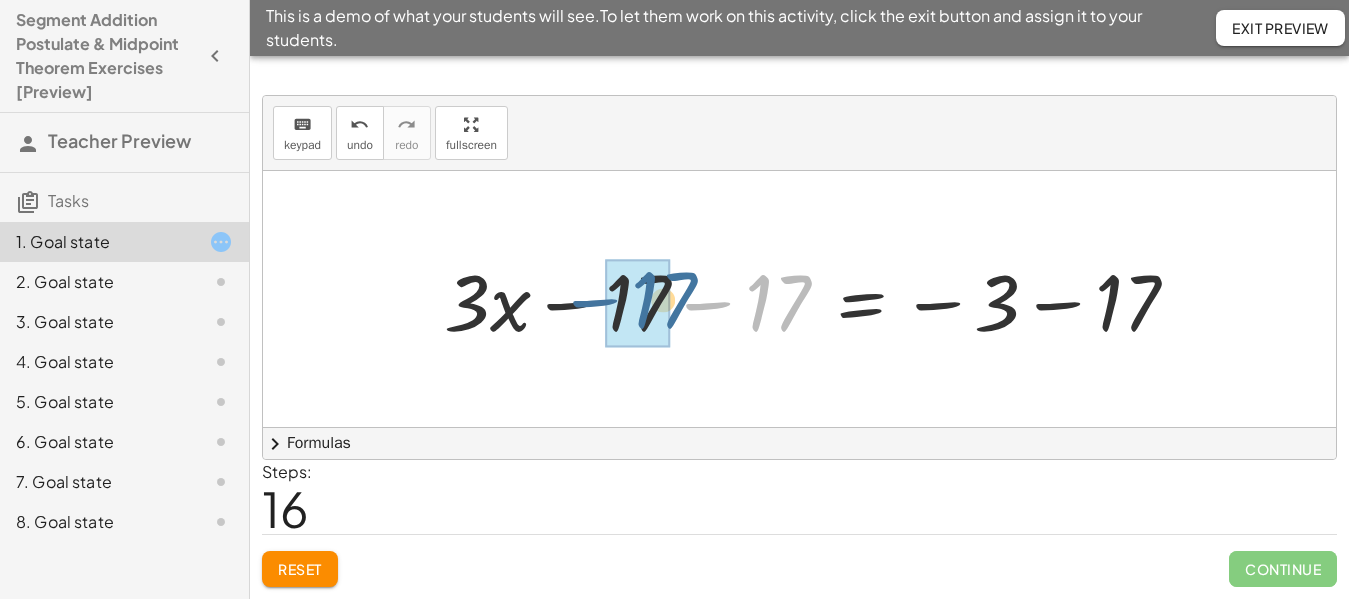 drag, startPoint x: 759, startPoint y: 311, endPoint x: 645, endPoint y: 308, distance: 114.03947 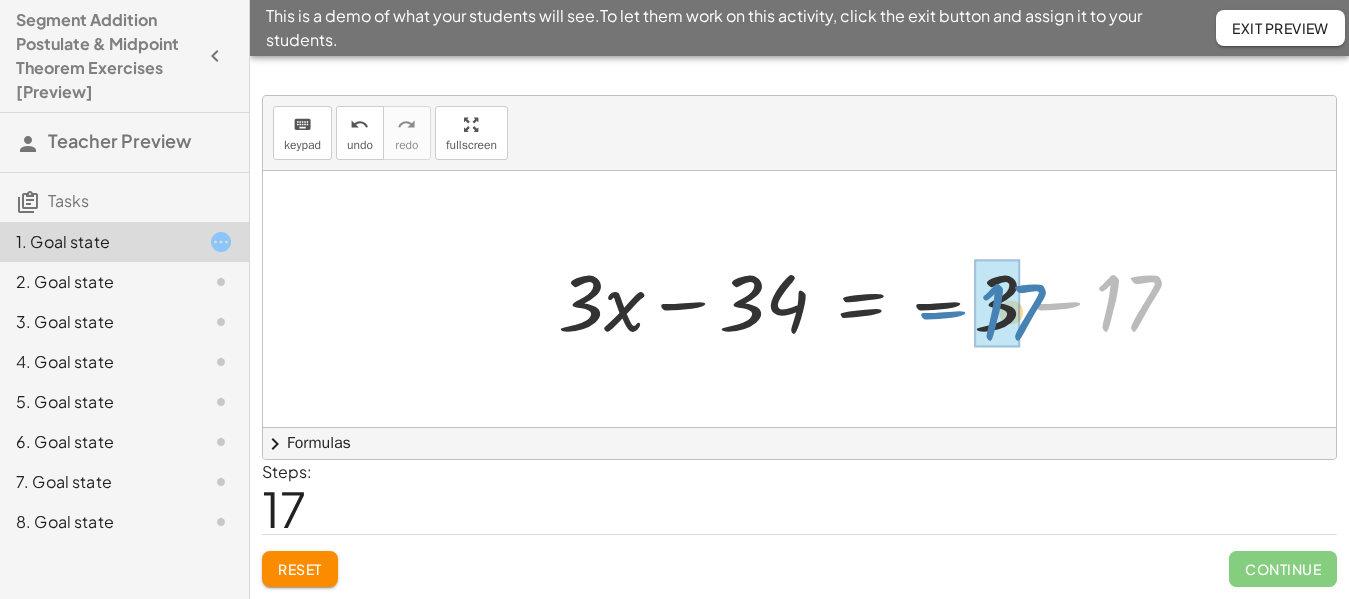 drag, startPoint x: 1151, startPoint y: 305, endPoint x: 1027, endPoint y: 314, distance: 124.32619 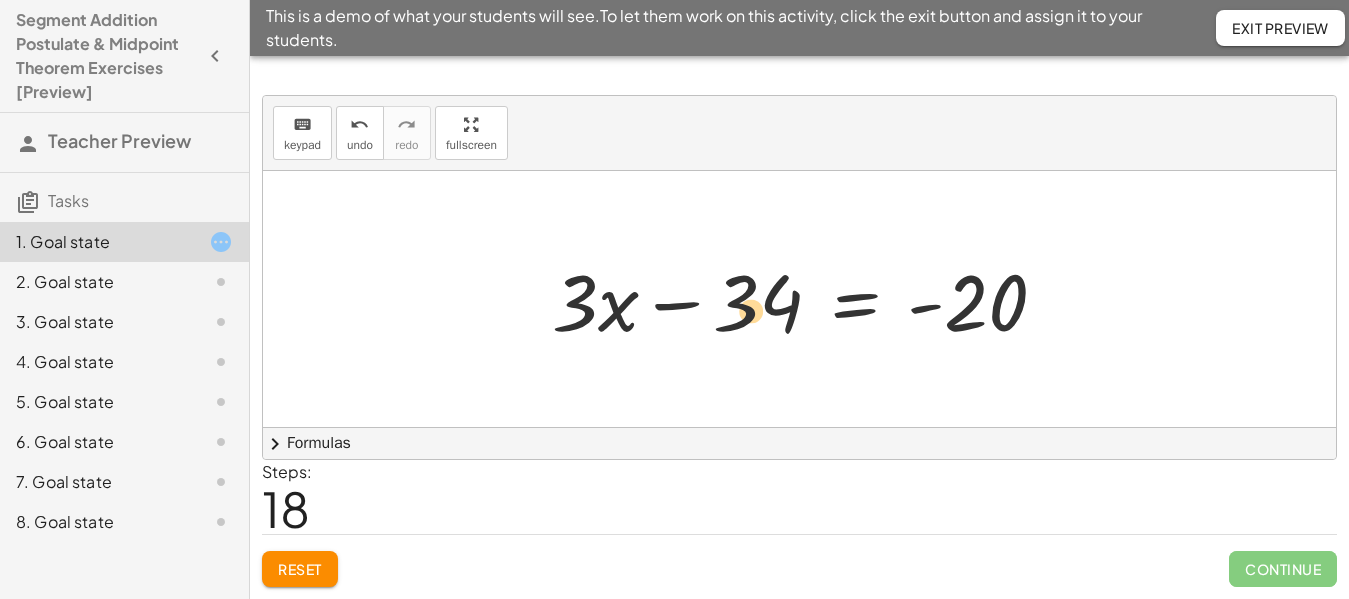 drag, startPoint x: 679, startPoint y: 305, endPoint x: 668, endPoint y: 313, distance: 13.601471 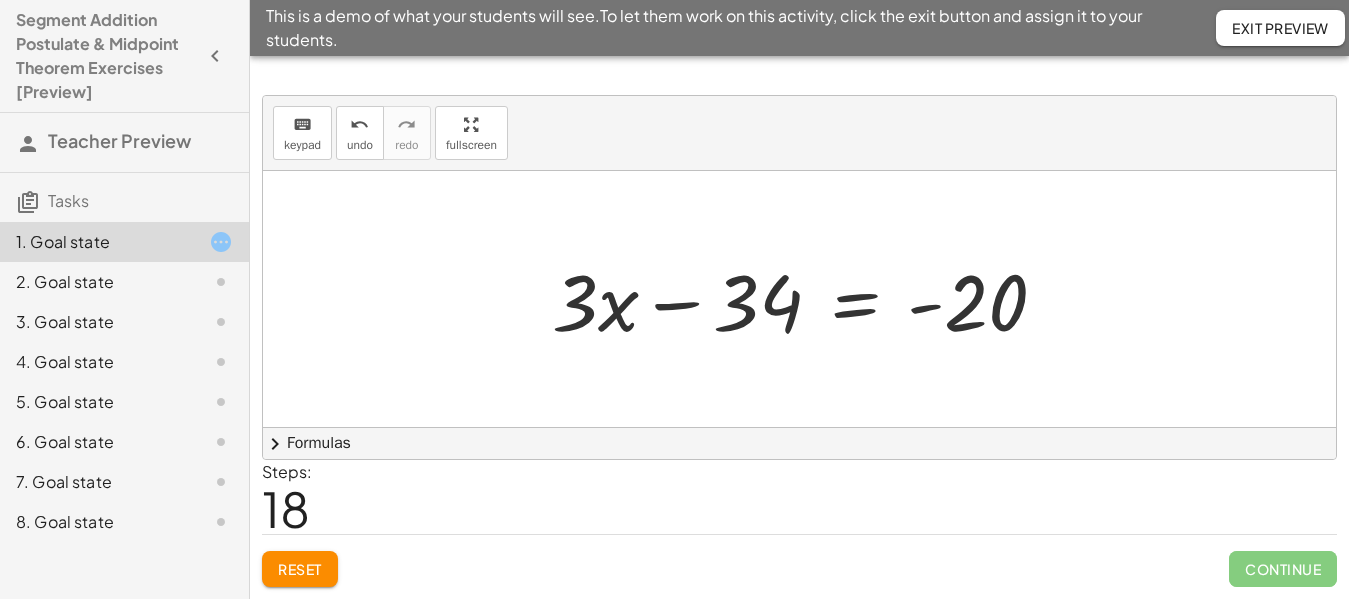 click at bounding box center (807, 299) 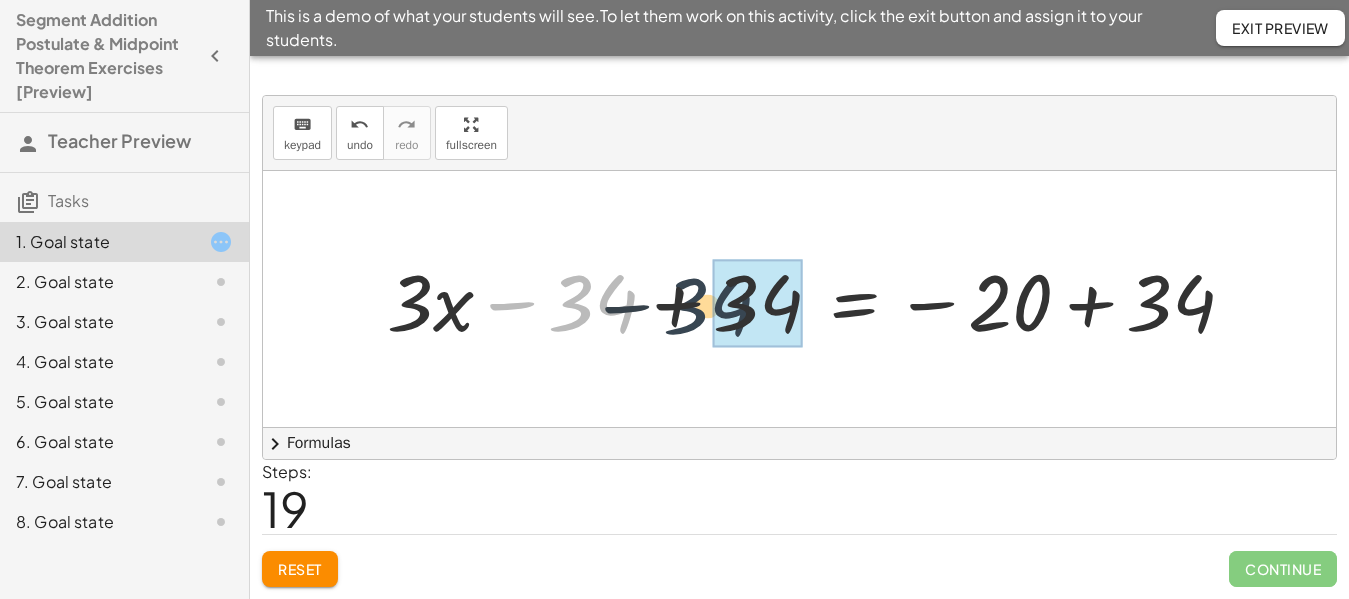 drag, startPoint x: 591, startPoint y: 304, endPoint x: 742, endPoint y: 307, distance: 151.0298 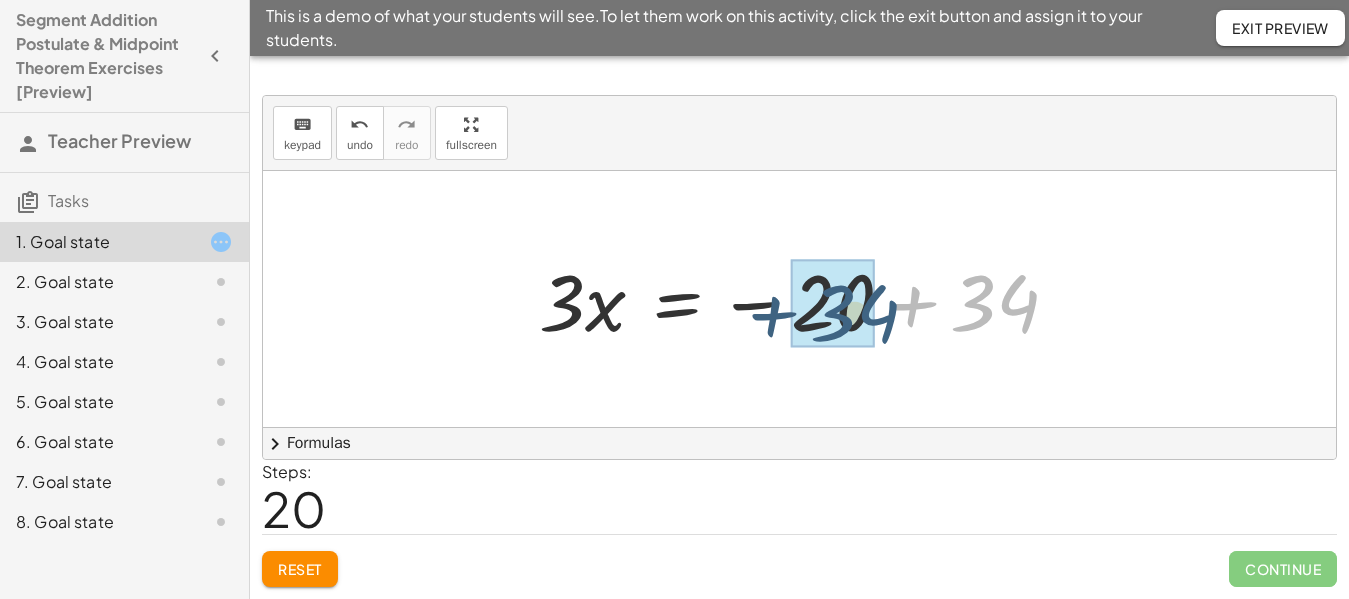drag, startPoint x: 1027, startPoint y: 312, endPoint x: 885, endPoint y: 322, distance: 142.35168 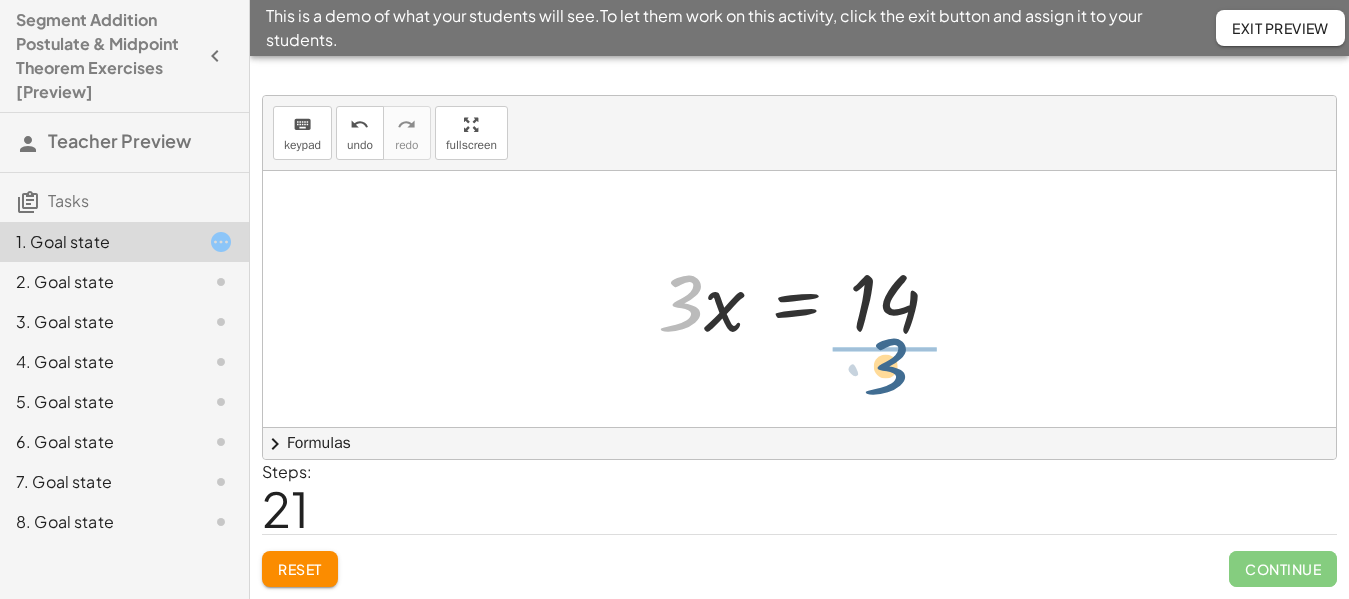 drag, startPoint x: 684, startPoint y: 322, endPoint x: 890, endPoint y: 383, distance: 214.8418 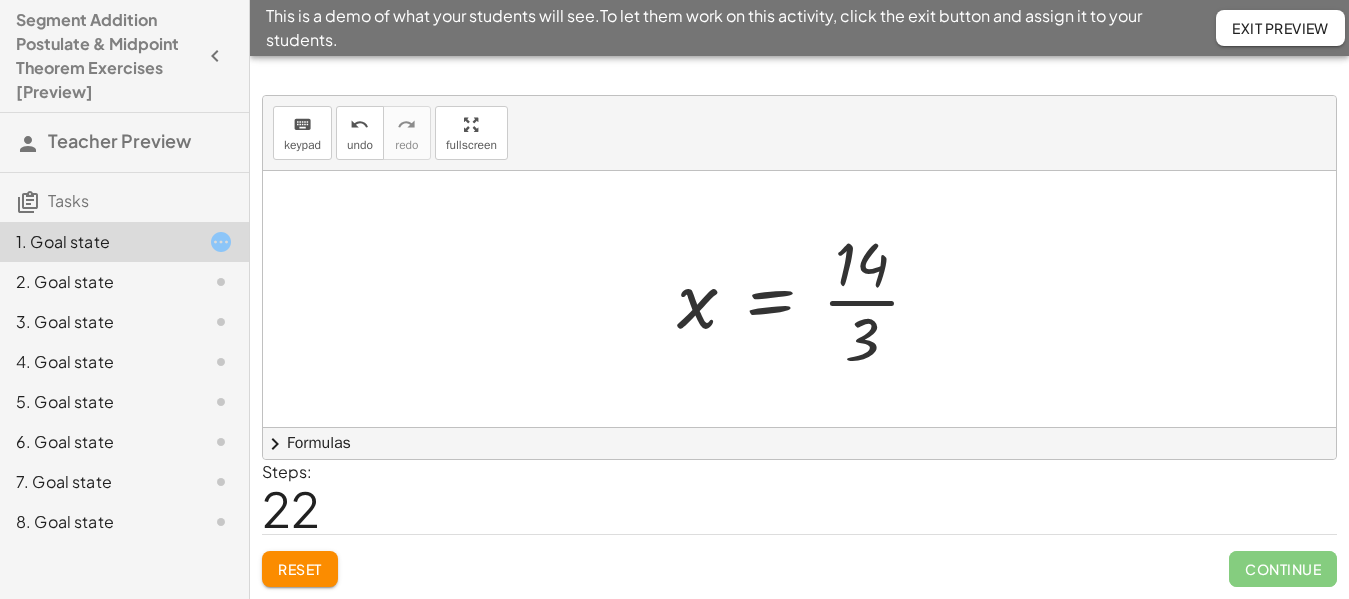 click on "Reset" 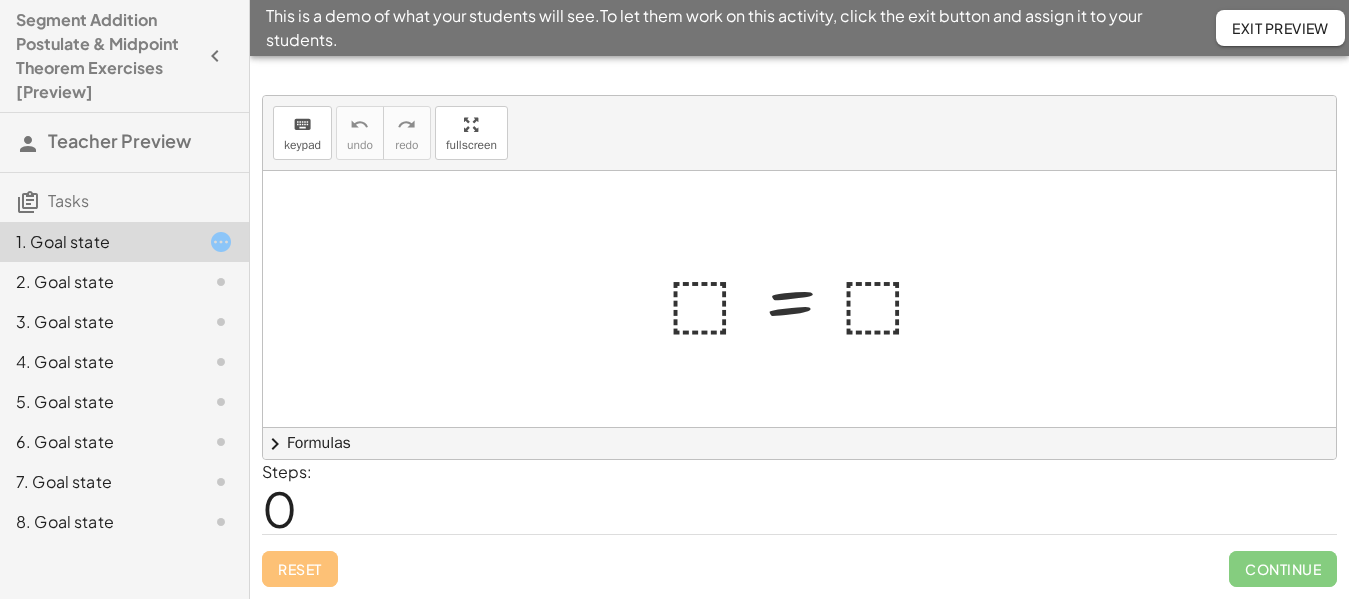 click on "Reset   Continue" at bounding box center [799, 560] 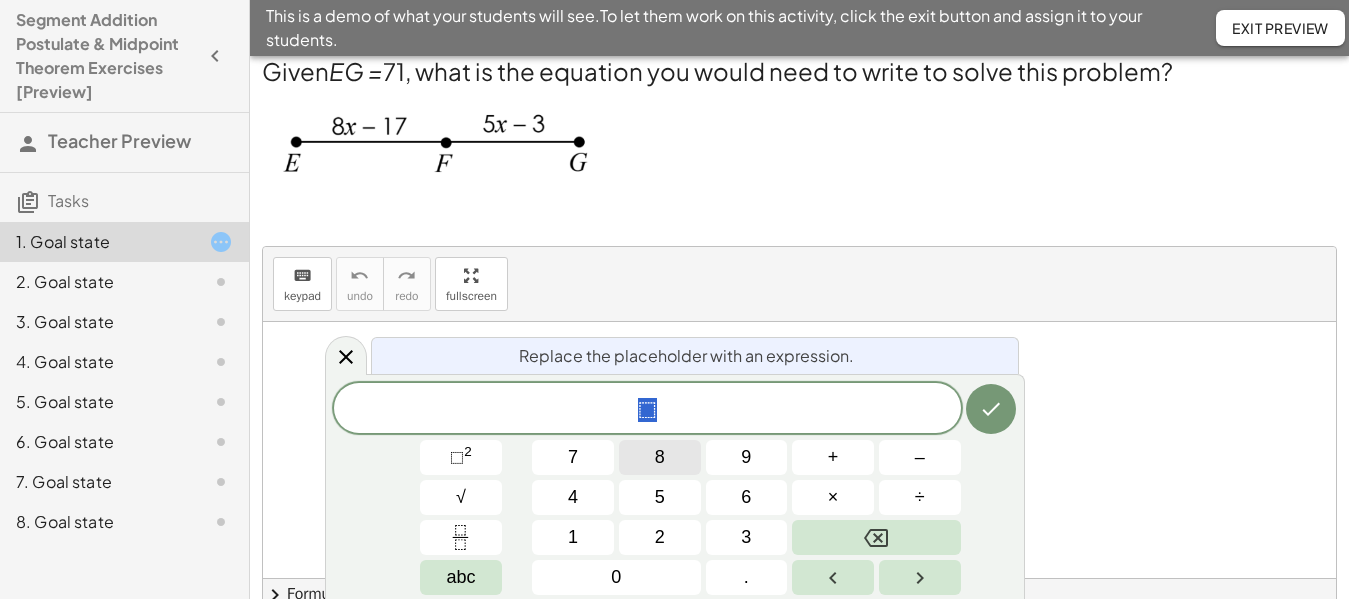 scroll, scrollTop: 6, scrollLeft: 0, axis: vertical 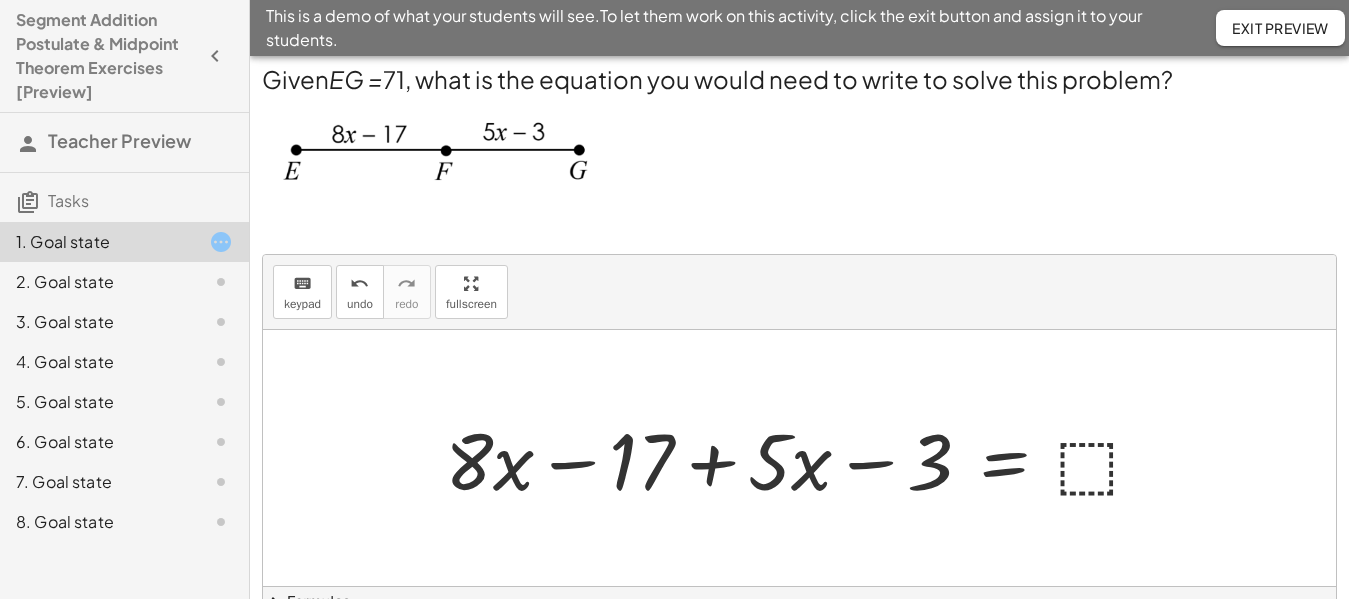click at bounding box center (802, 458) 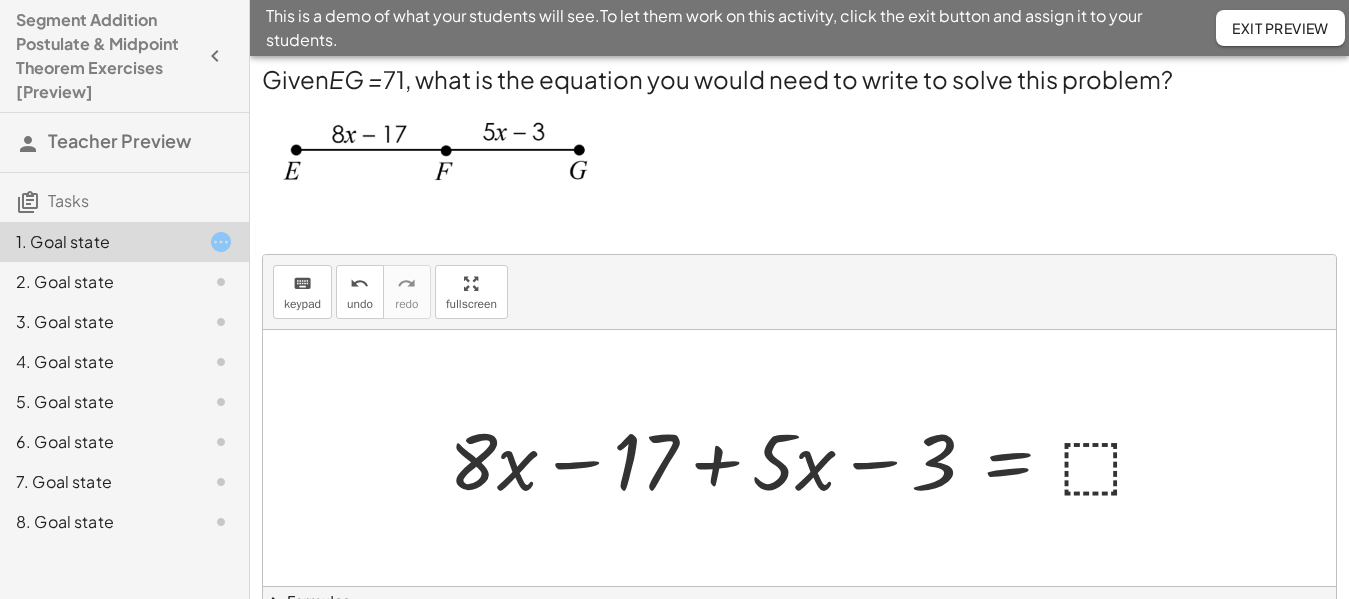 click at bounding box center [806, 458] 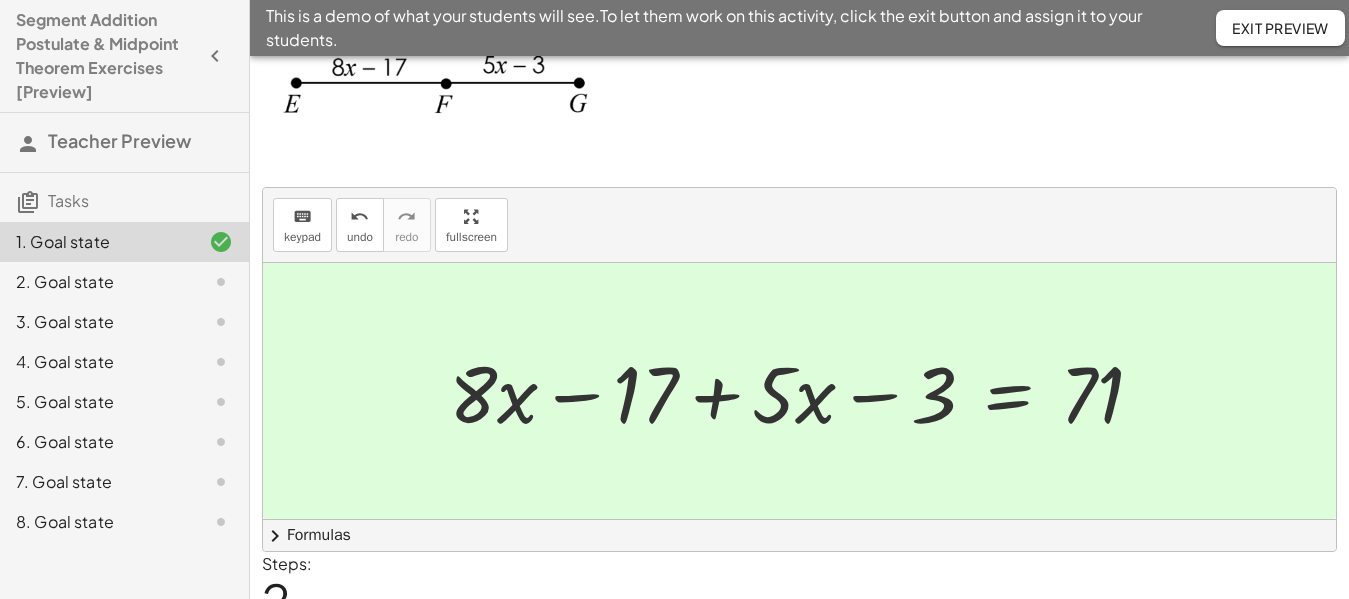 scroll, scrollTop: 77, scrollLeft: 0, axis: vertical 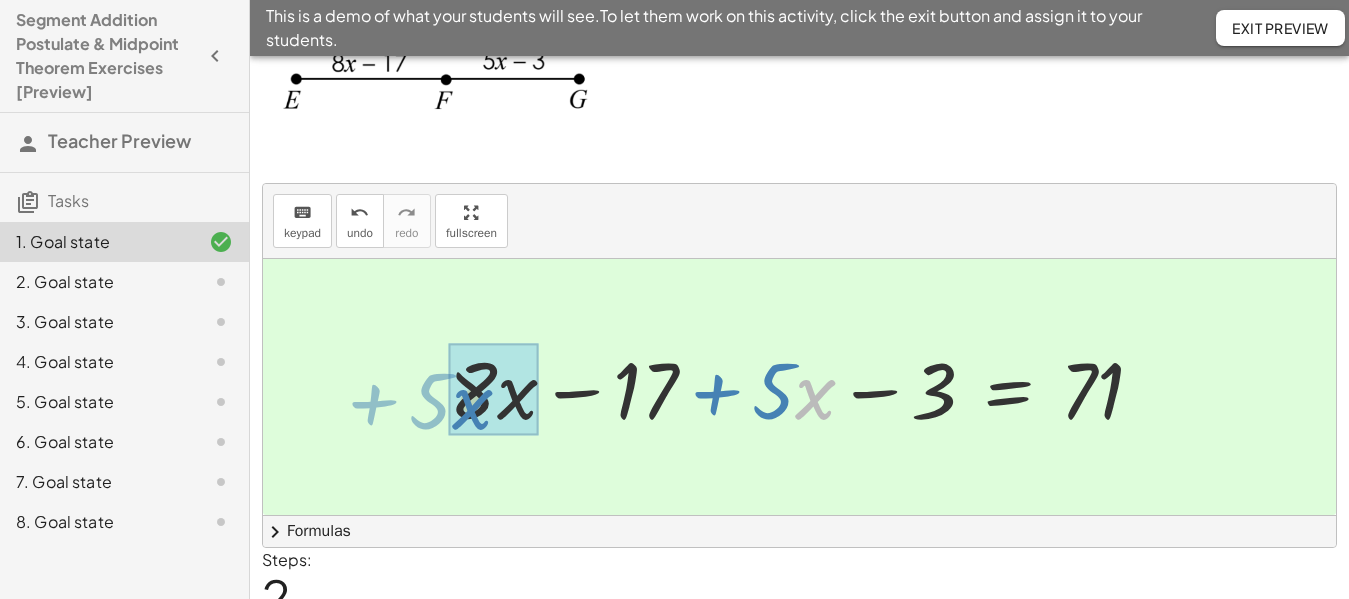 drag, startPoint x: 808, startPoint y: 409, endPoint x: 463, endPoint y: 418, distance: 345.11737 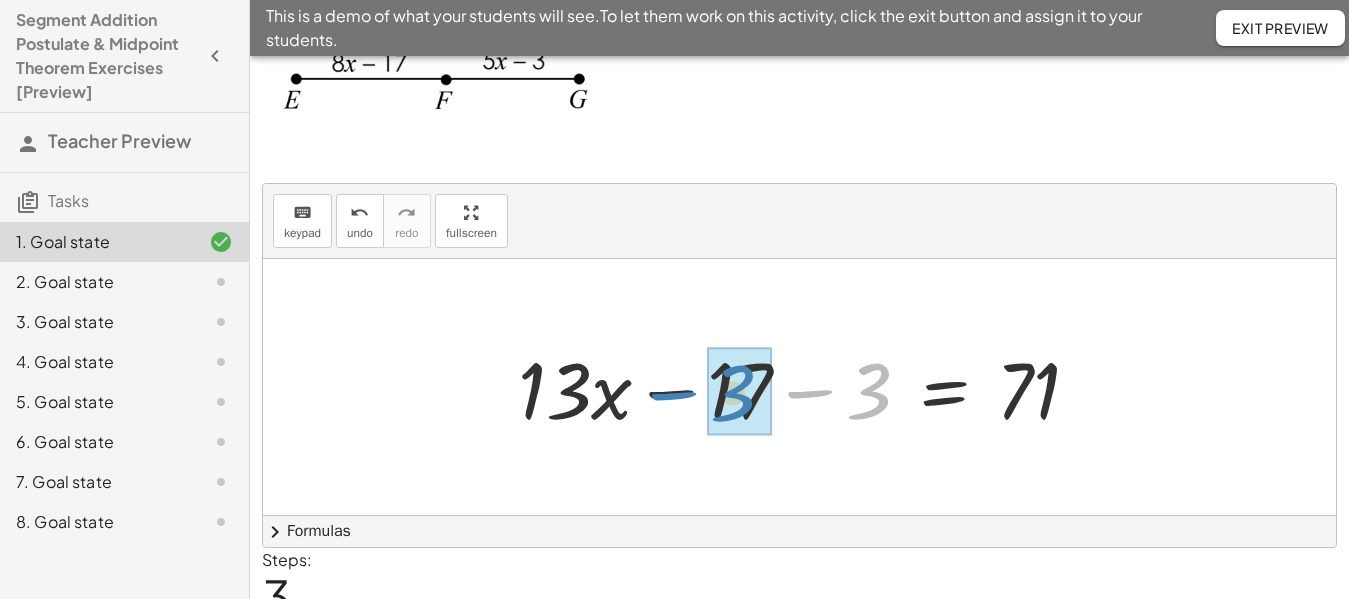 drag, startPoint x: 872, startPoint y: 394, endPoint x: 736, endPoint y: 396, distance: 136.01471 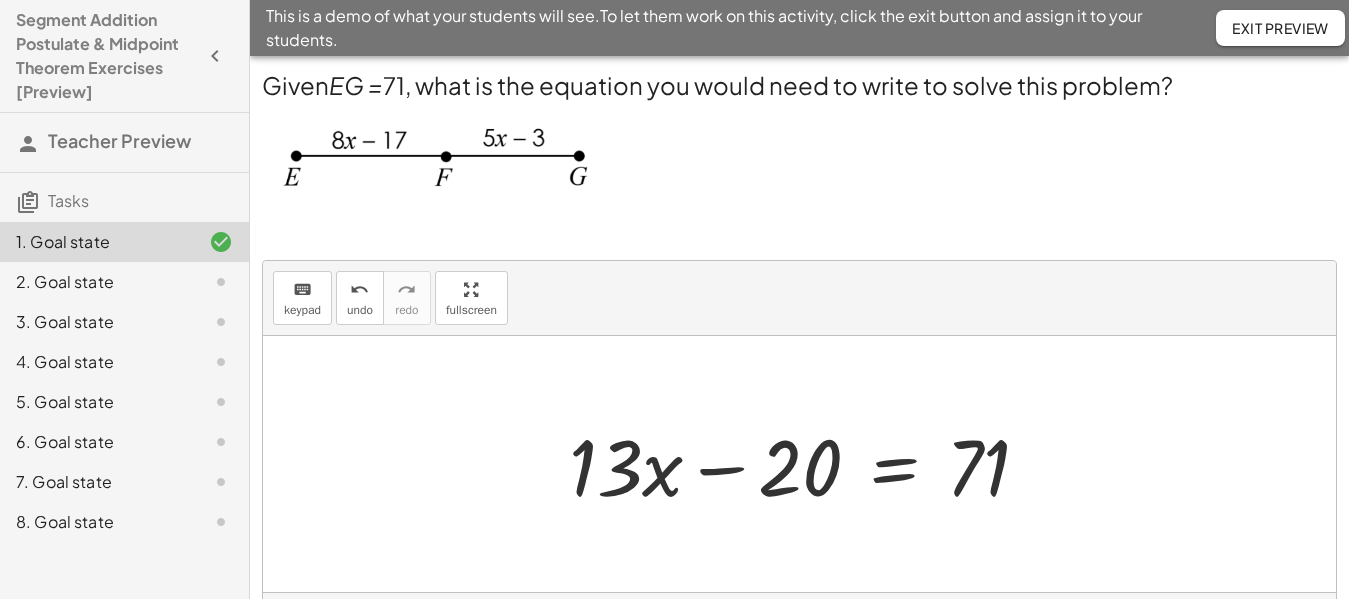 scroll, scrollTop: 121, scrollLeft: 0, axis: vertical 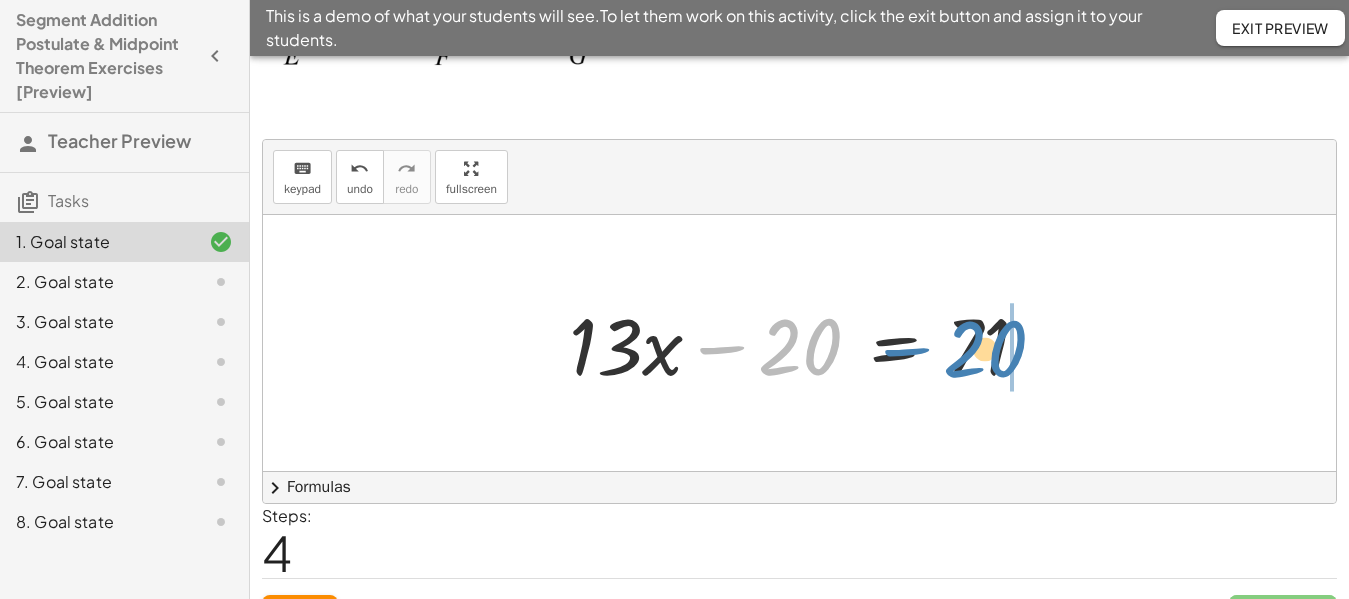 drag, startPoint x: 772, startPoint y: 358, endPoint x: 957, endPoint y: 360, distance: 185.0108 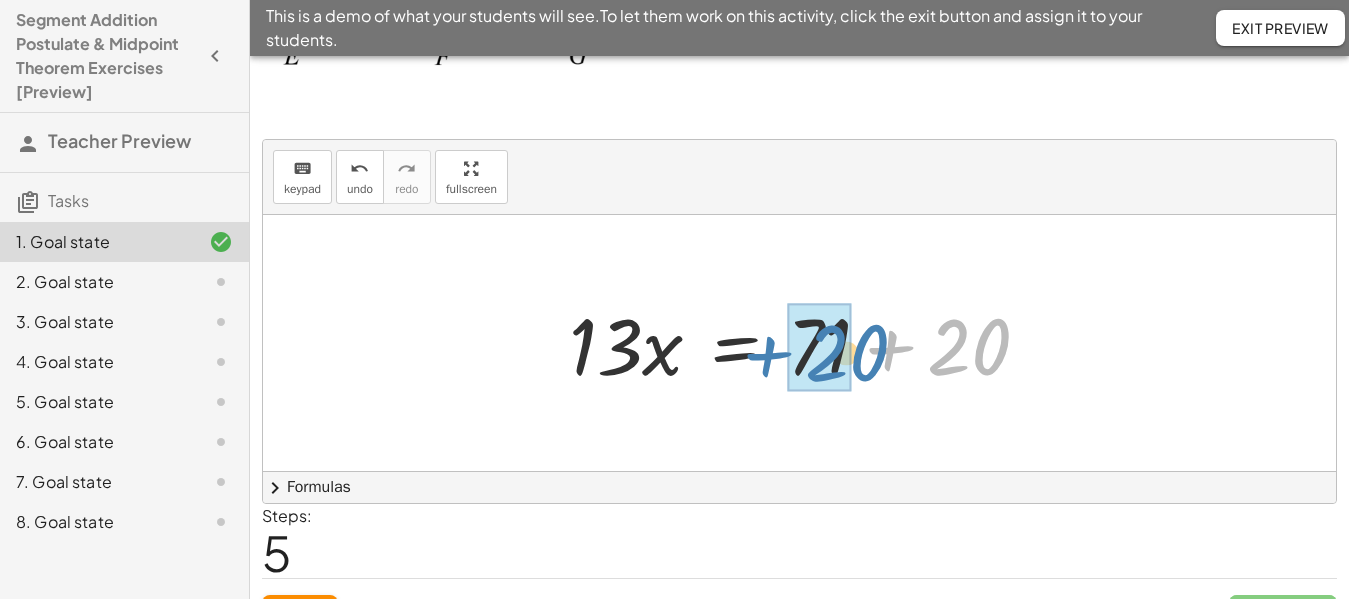 drag, startPoint x: 980, startPoint y: 356, endPoint x: 858, endPoint y: 362, distance: 122.14745 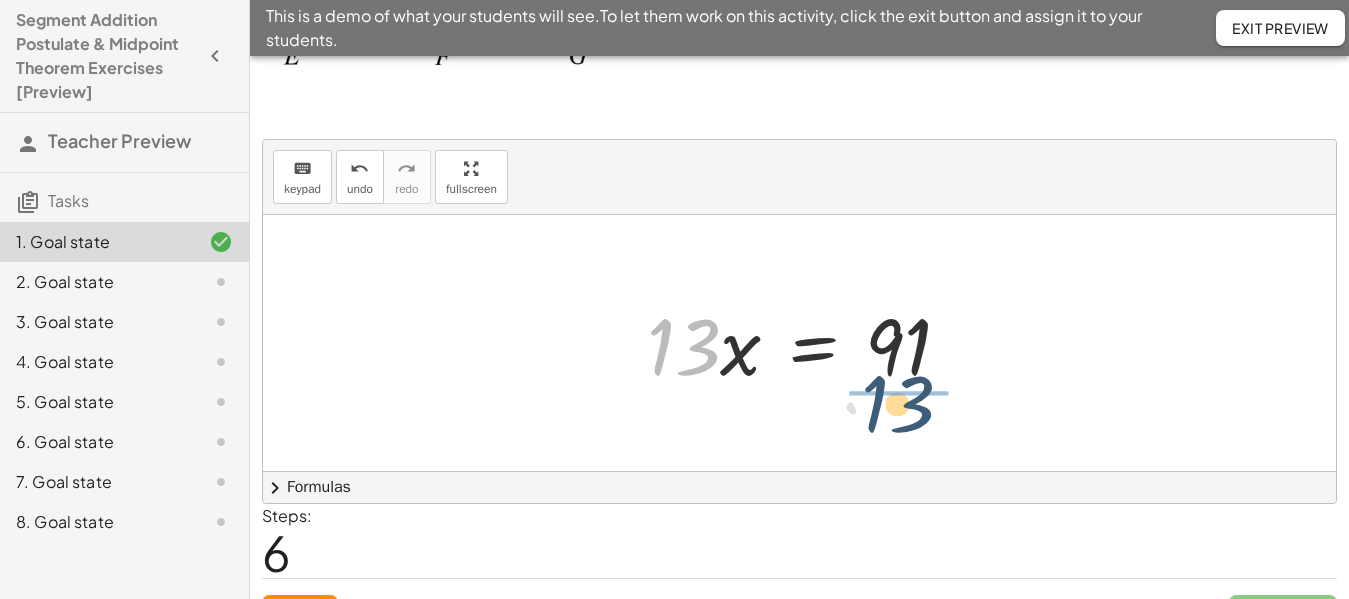 drag, startPoint x: 695, startPoint y: 373, endPoint x: 913, endPoint y: 430, distance: 225.32864 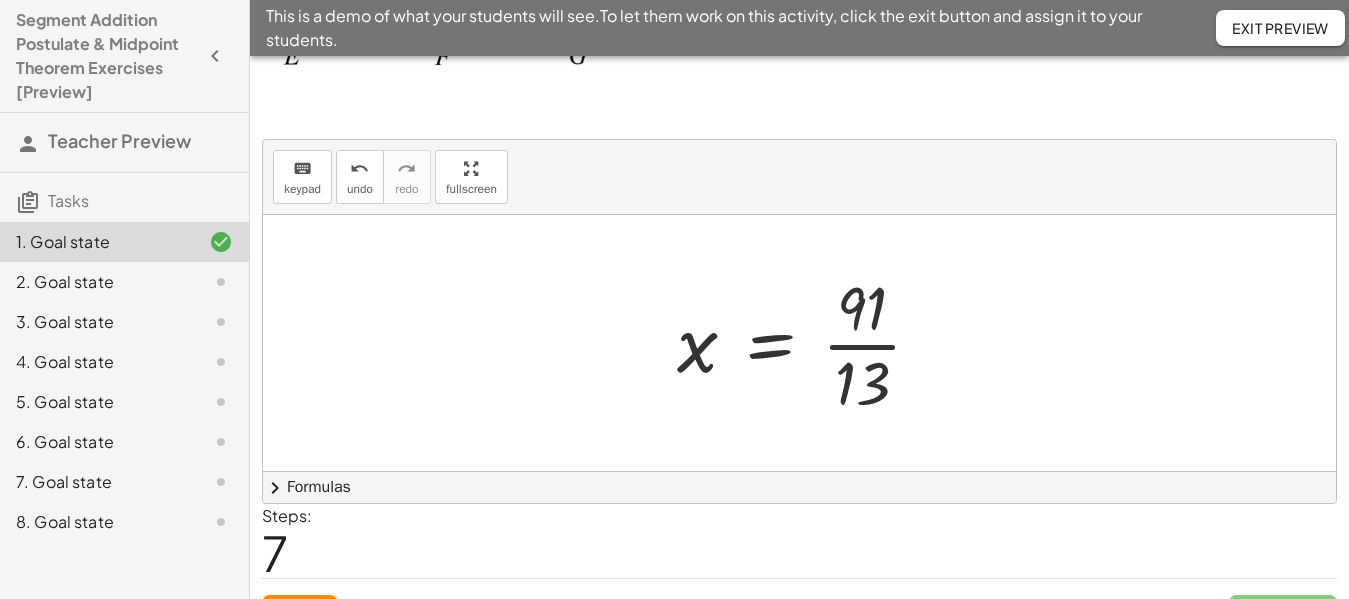 scroll, scrollTop: 165, scrollLeft: 0, axis: vertical 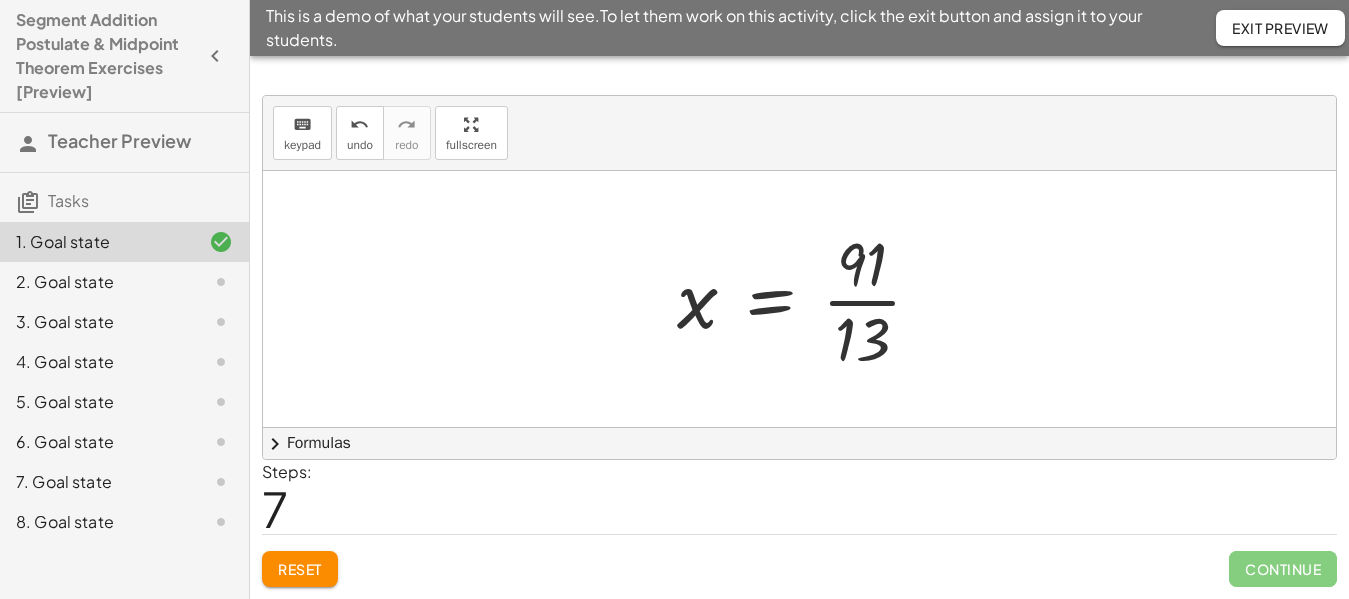 drag, startPoint x: 836, startPoint y: 220, endPoint x: 894, endPoint y: 386, distance: 175.84084 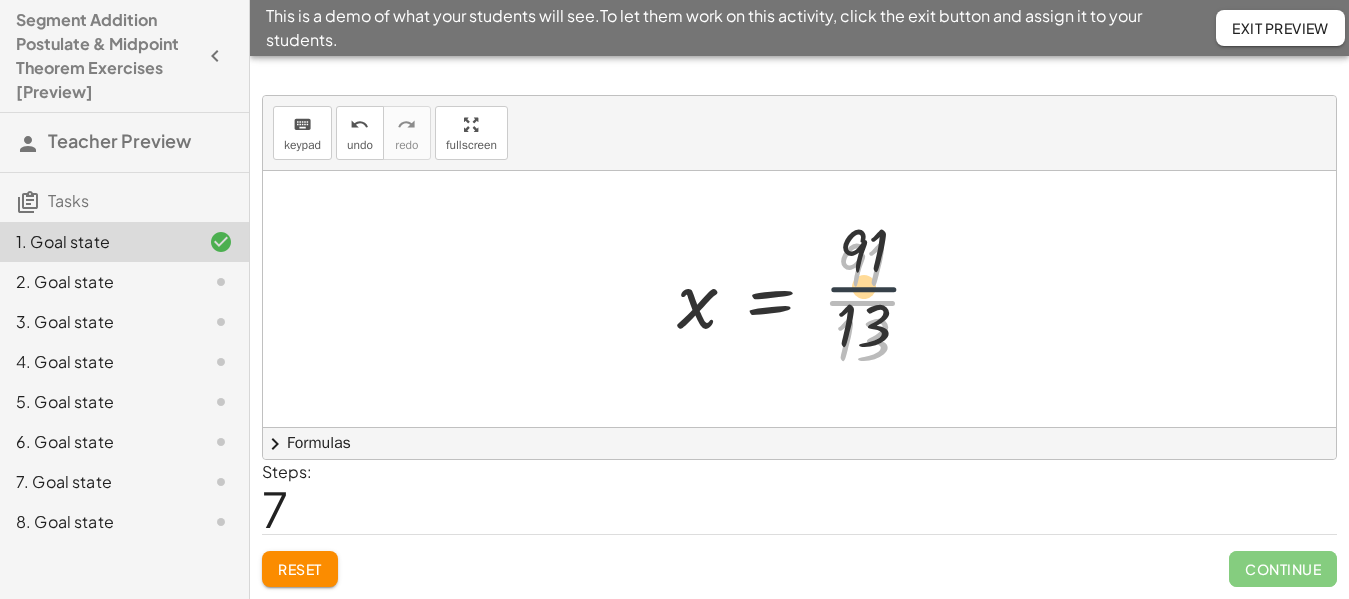 drag, startPoint x: 864, startPoint y: 308, endPoint x: 868, endPoint y: 275, distance: 33.24154 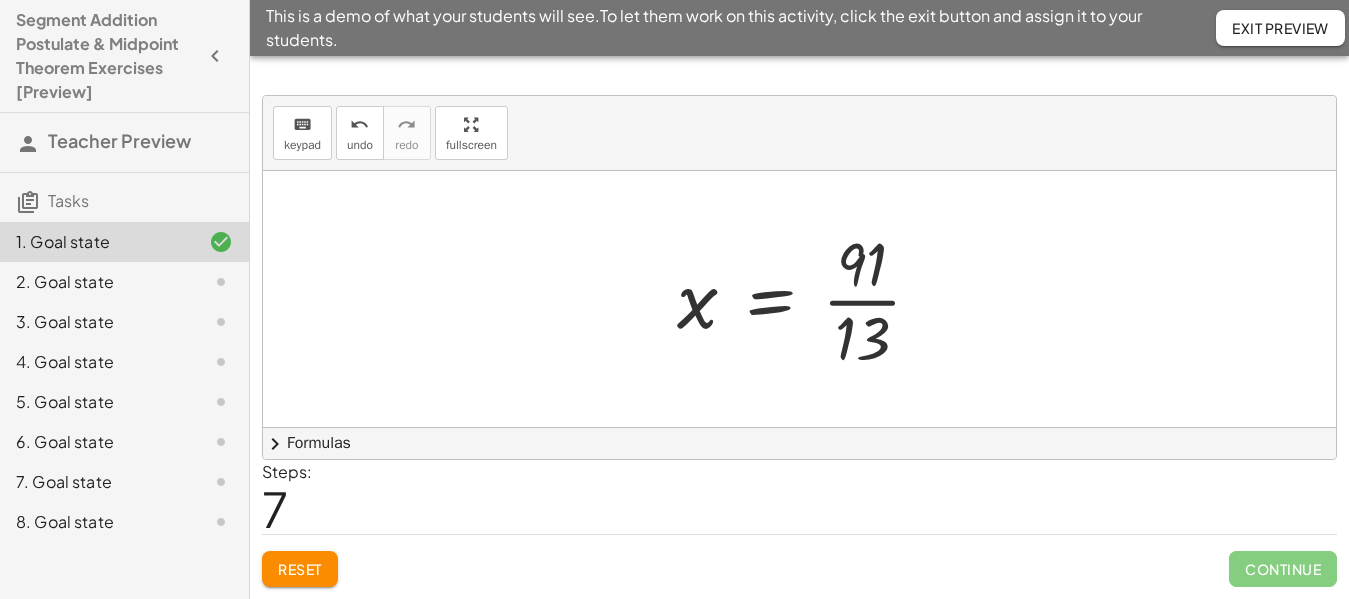 click at bounding box center (807, 299) 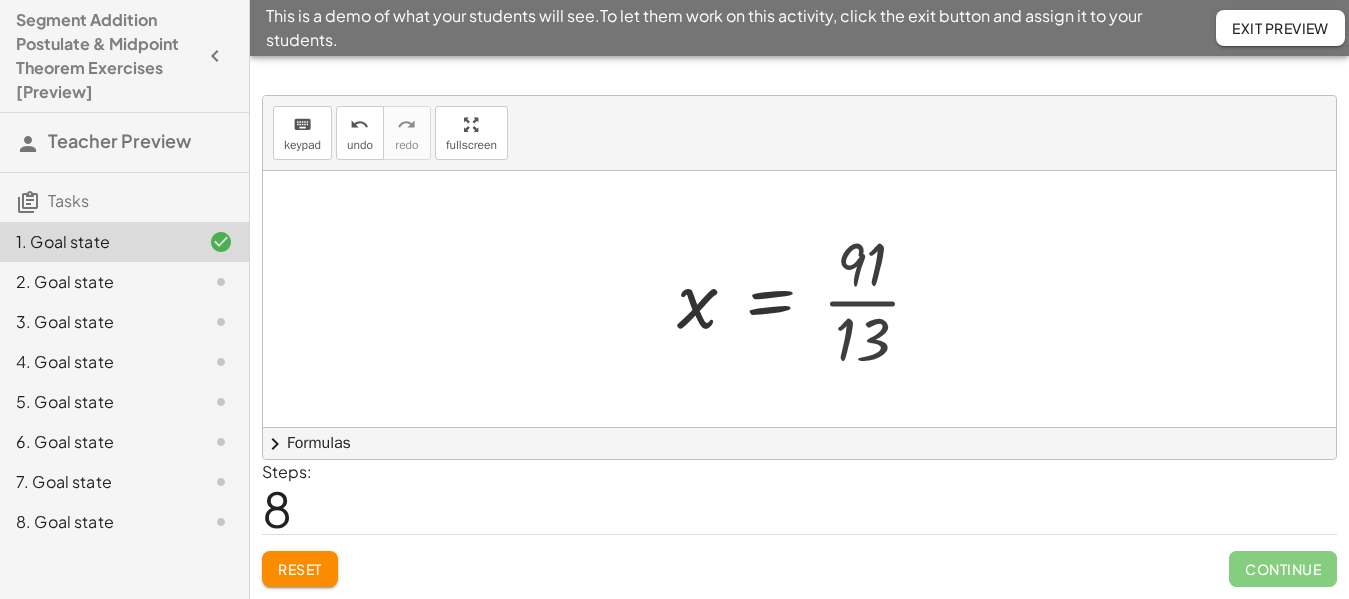 click at bounding box center (785, 299) 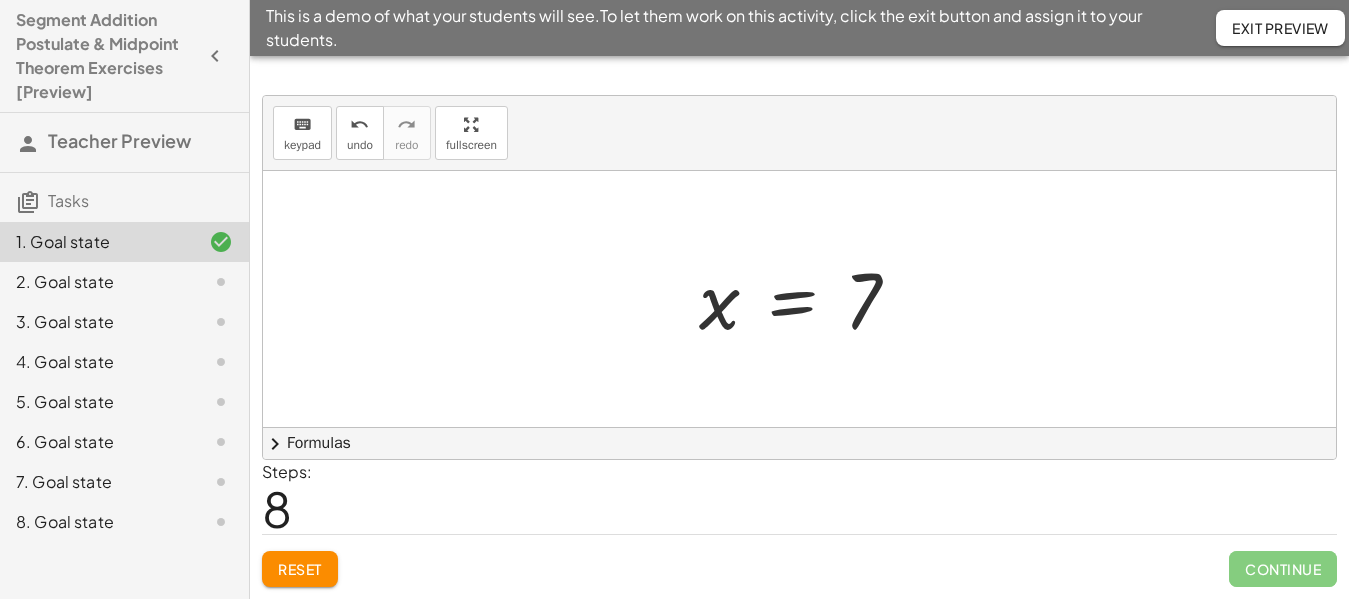 click at bounding box center [799, 299] 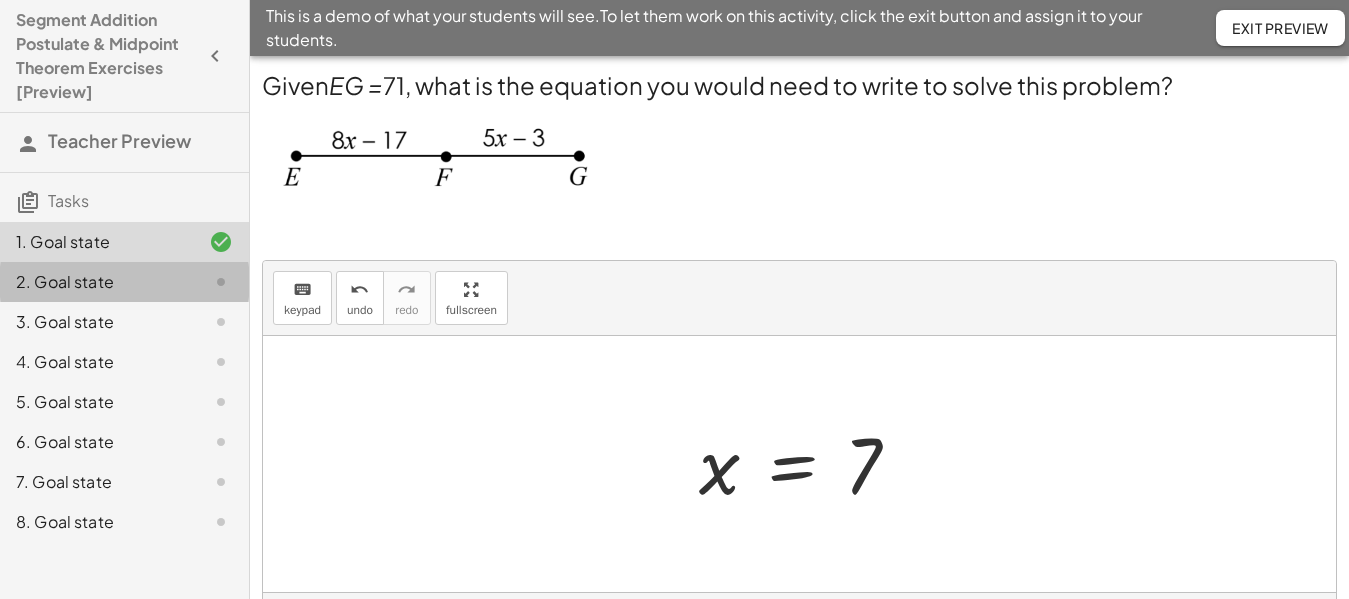 click on "2. Goal state" 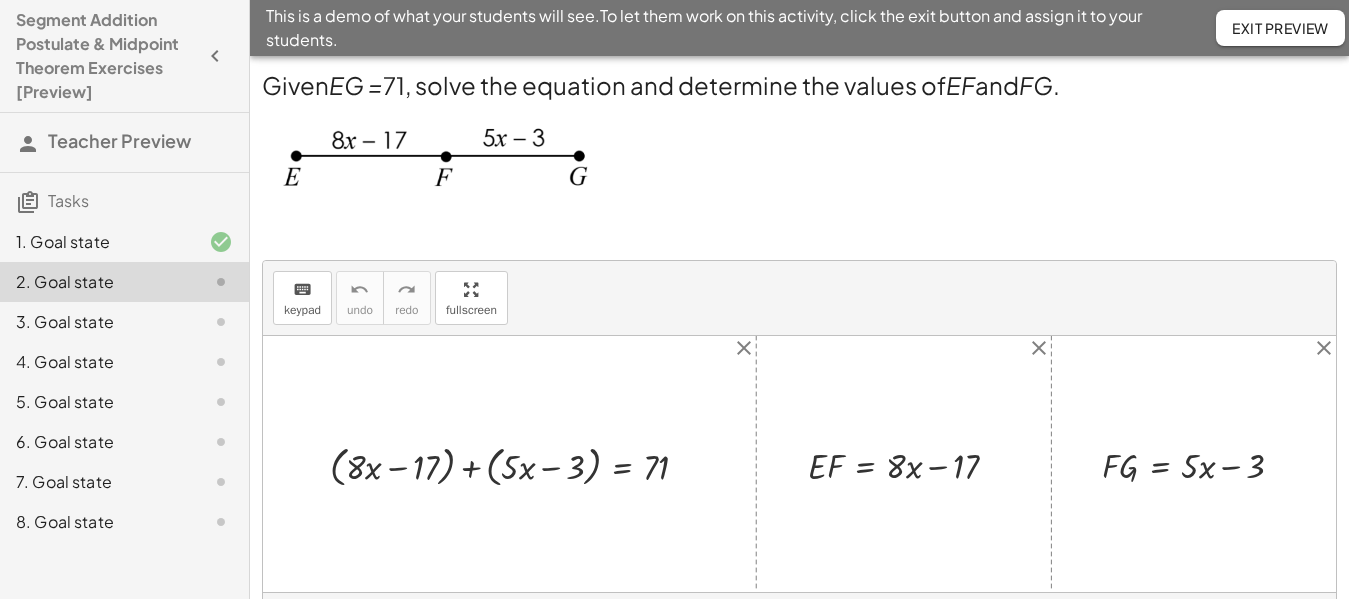 scroll, scrollTop: 165, scrollLeft: 0, axis: vertical 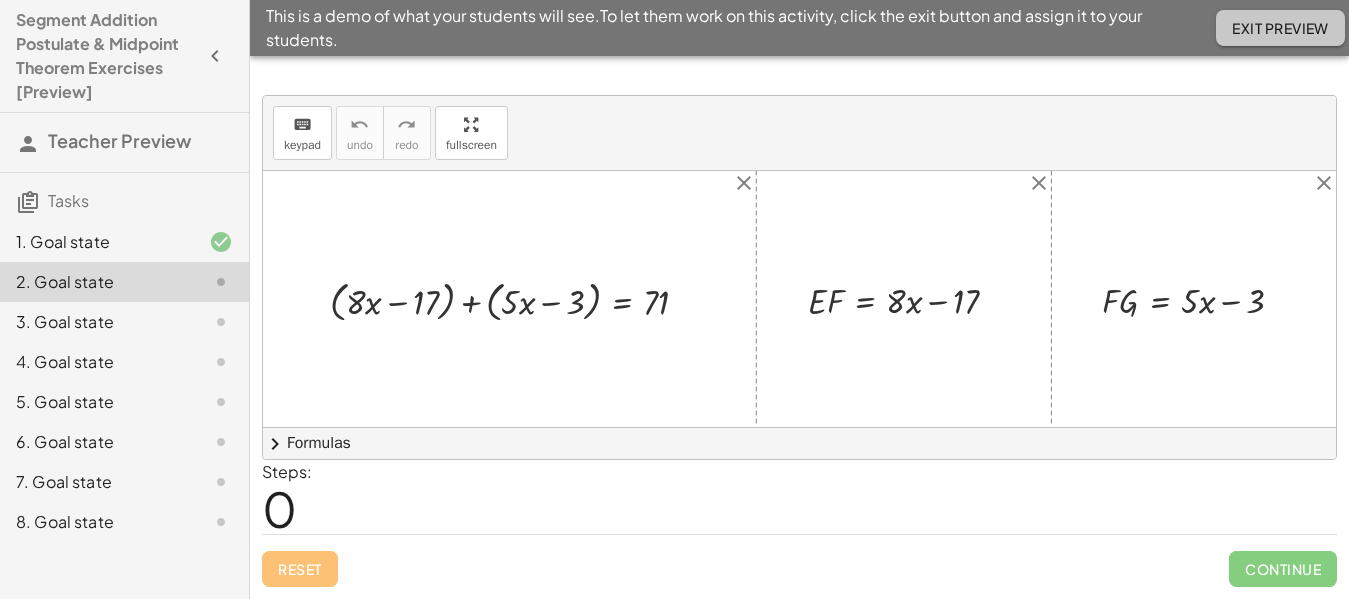 click on "Exit Preview" 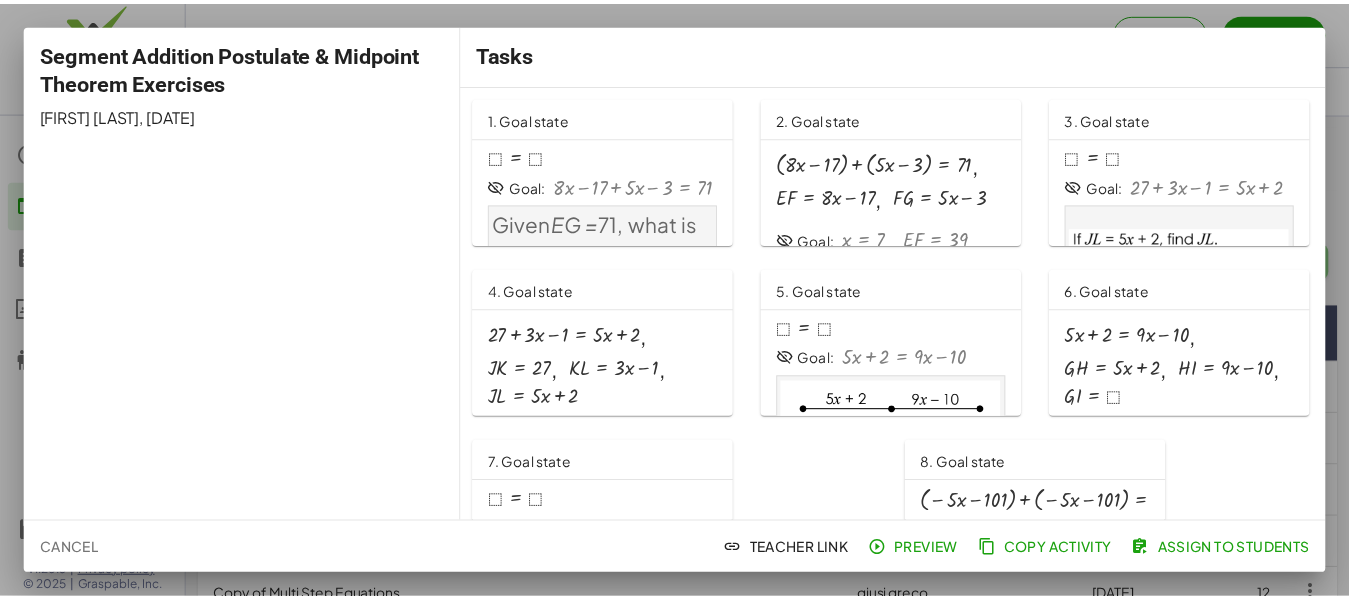 scroll, scrollTop: 0, scrollLeft: 0, axis: both 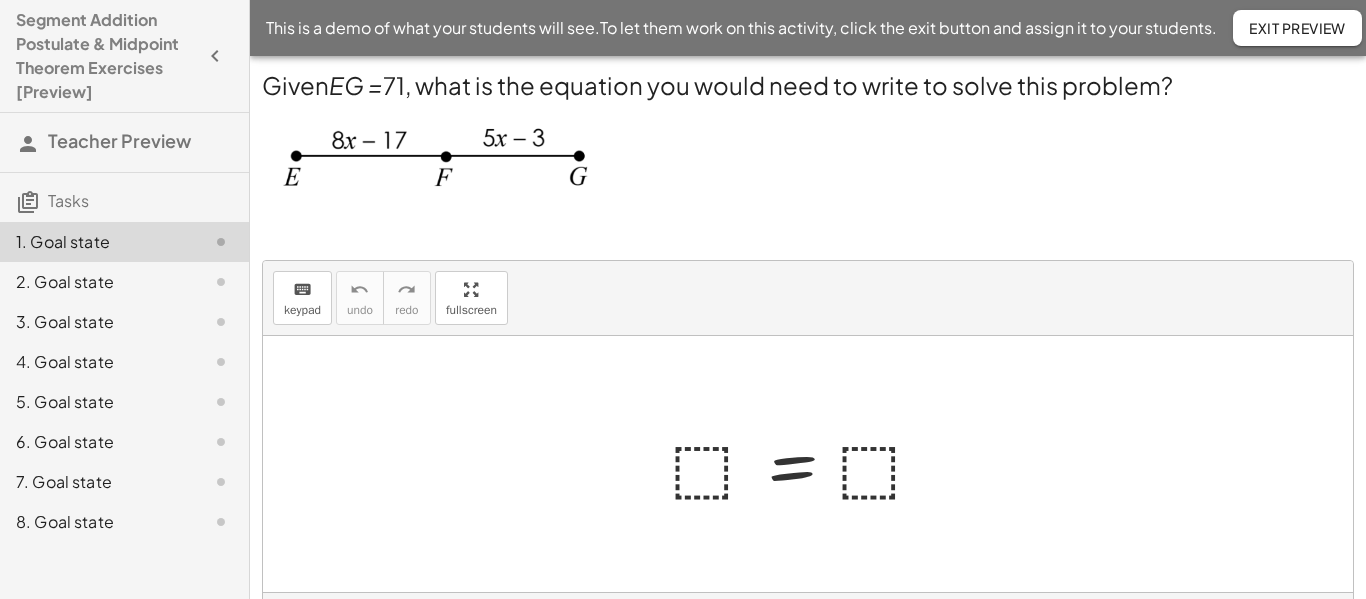 click at bounding box center [806, 464] 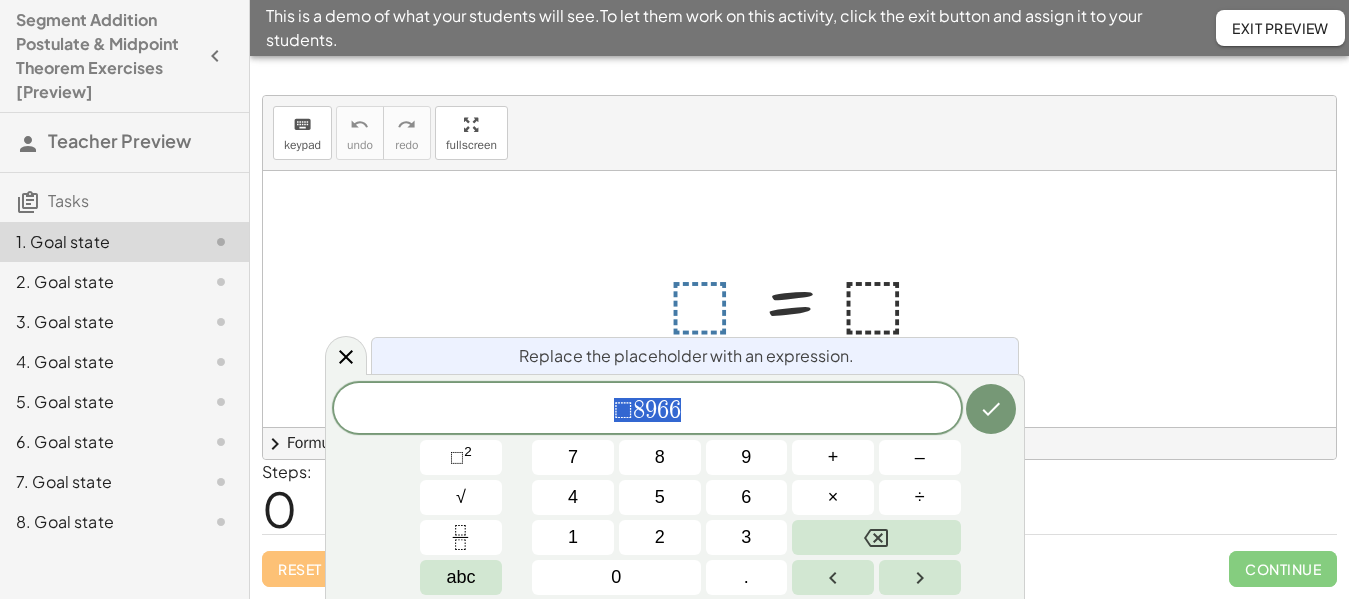 scroll, scrollTop: 165, scrollLeft: 0, axis: vertical 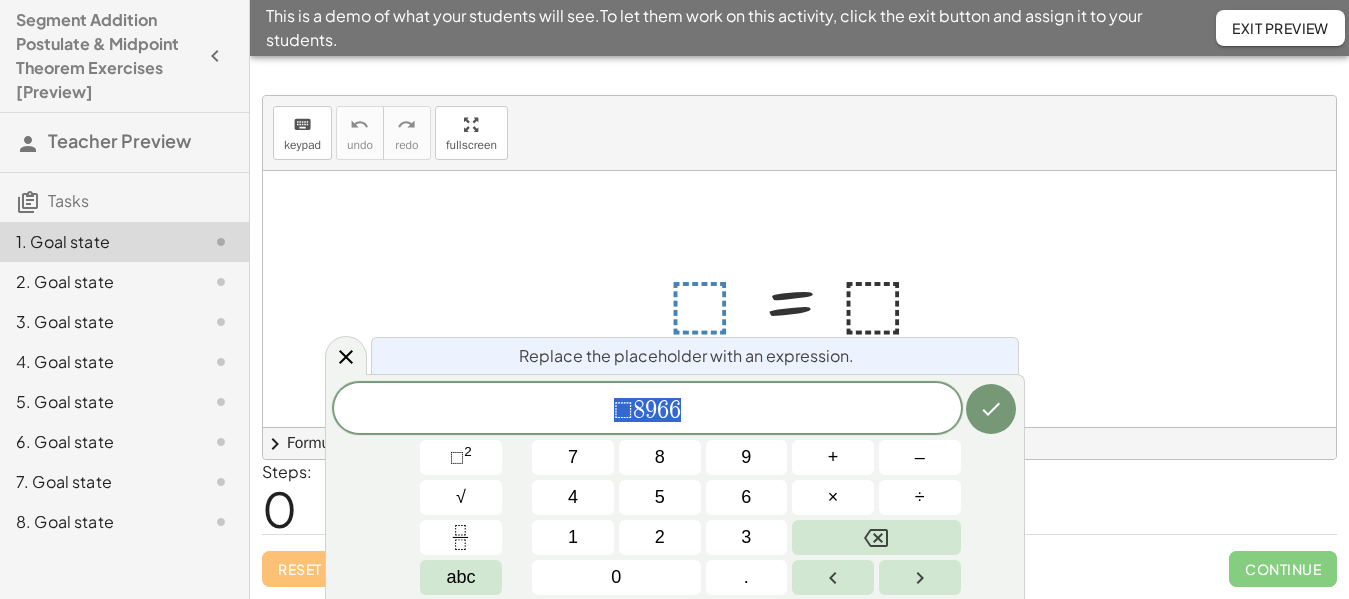 click on "⬚ 8 9 6 6" at bounding box center [647, 410] 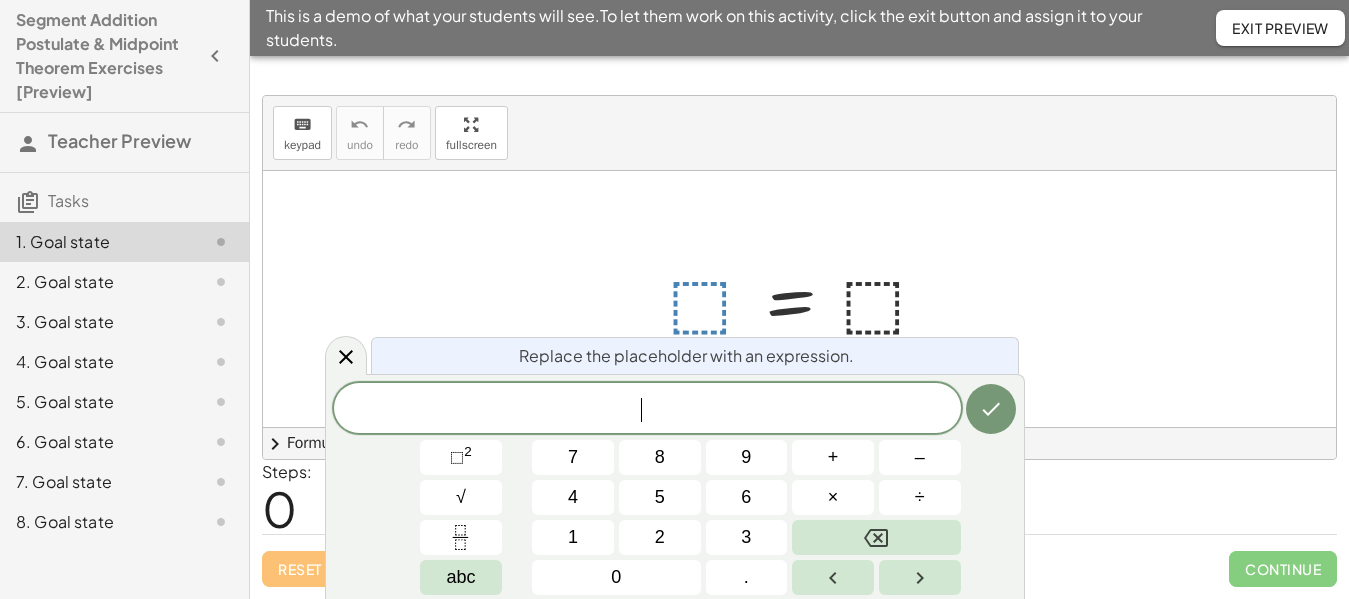 scroll, scrollTop: 0, scrollLeft: 0, axis: both 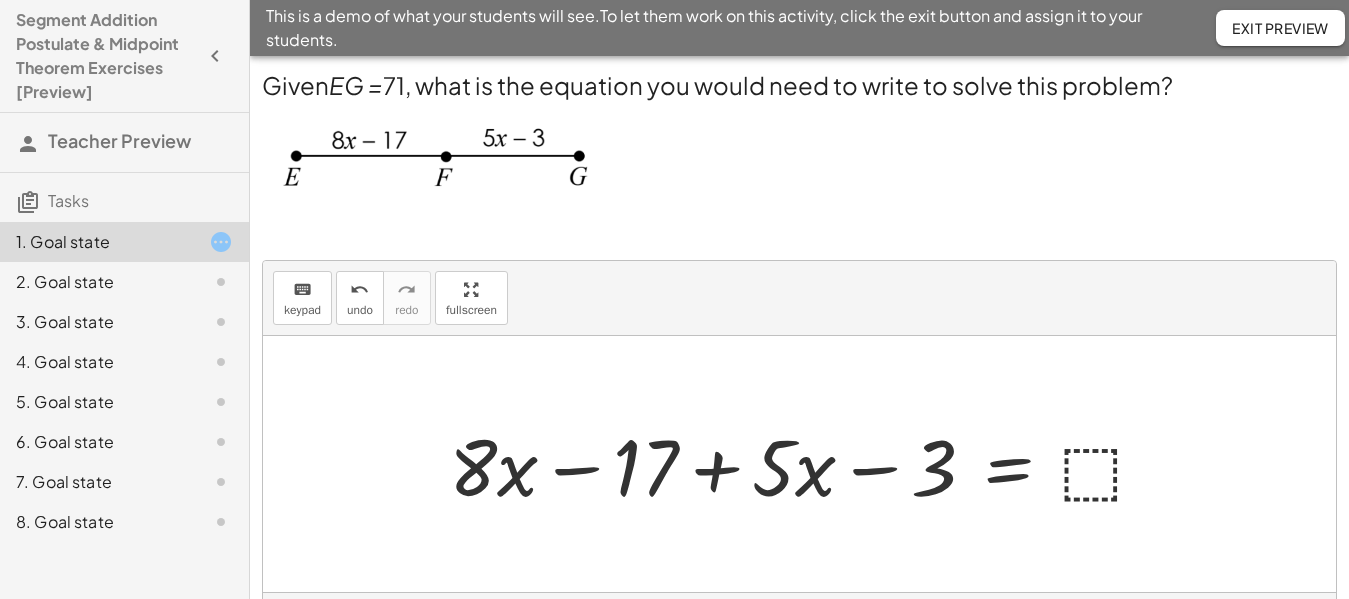 click at bounding box center [806, 464] 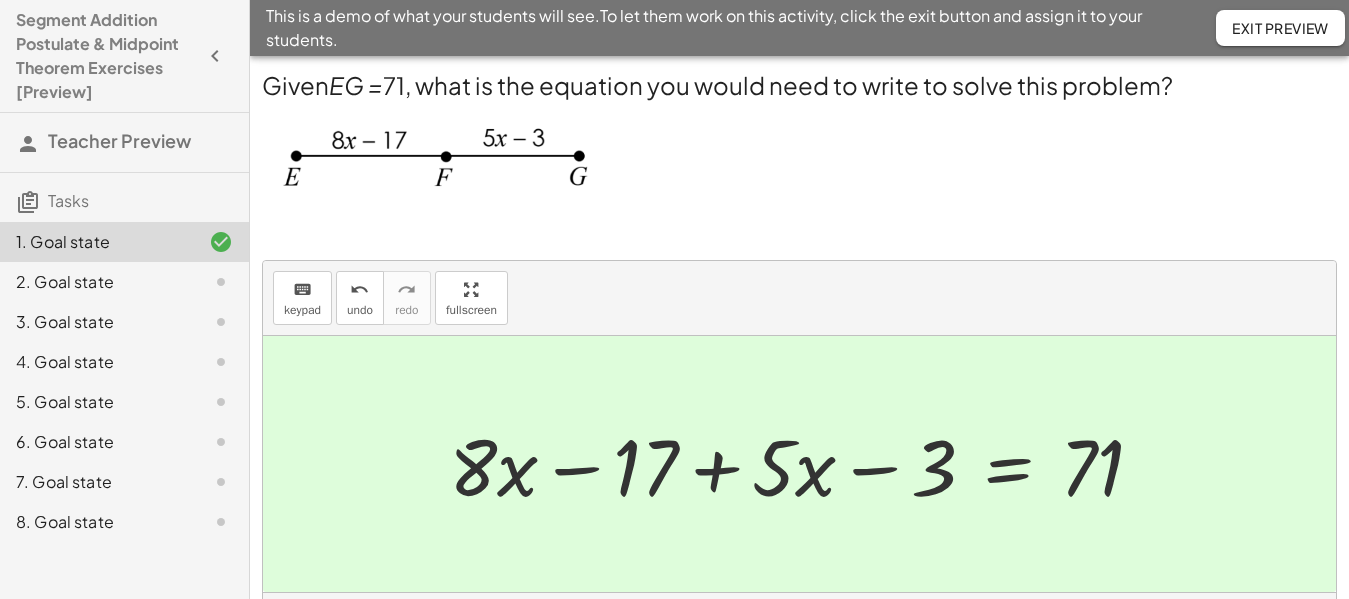click on "2. Goal state" 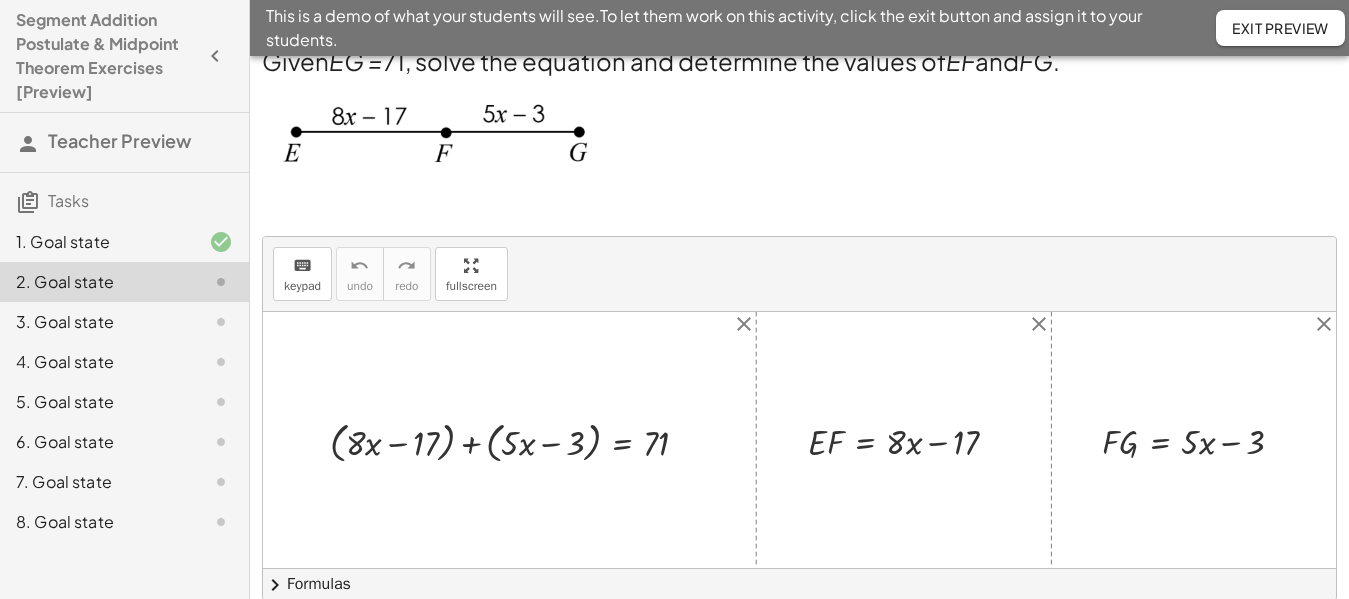 scroll, scrollTop: 0, scrollLeft: 0, axis: both 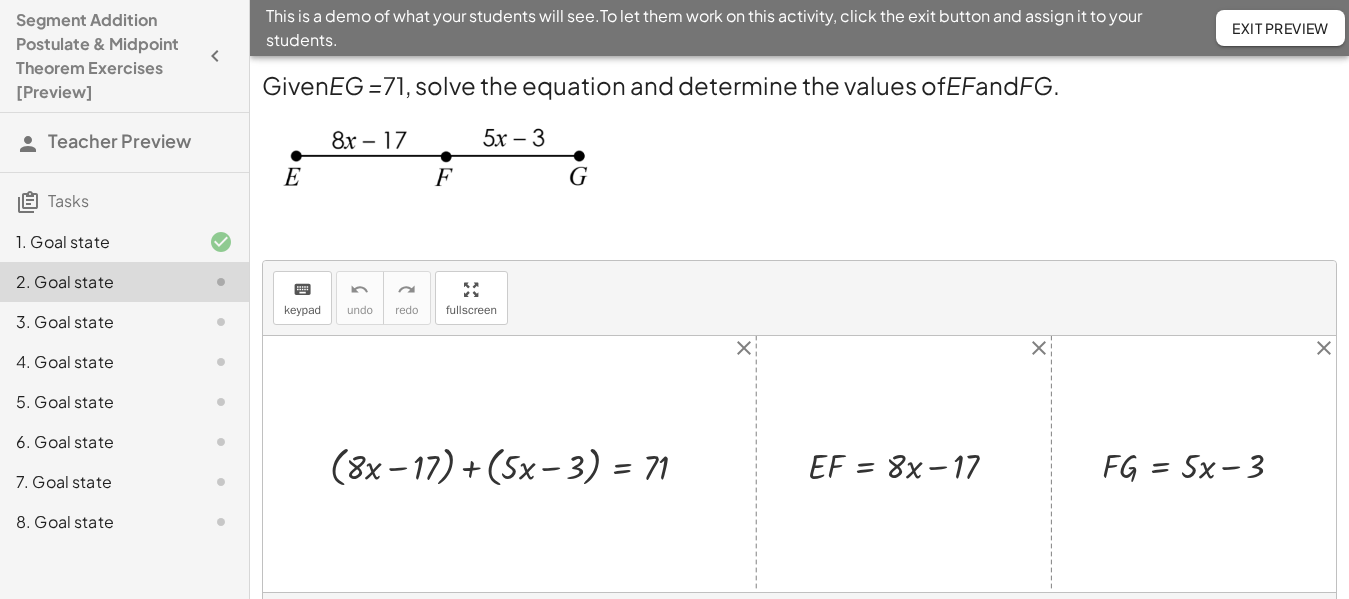 click at bounding box center [517, 464] 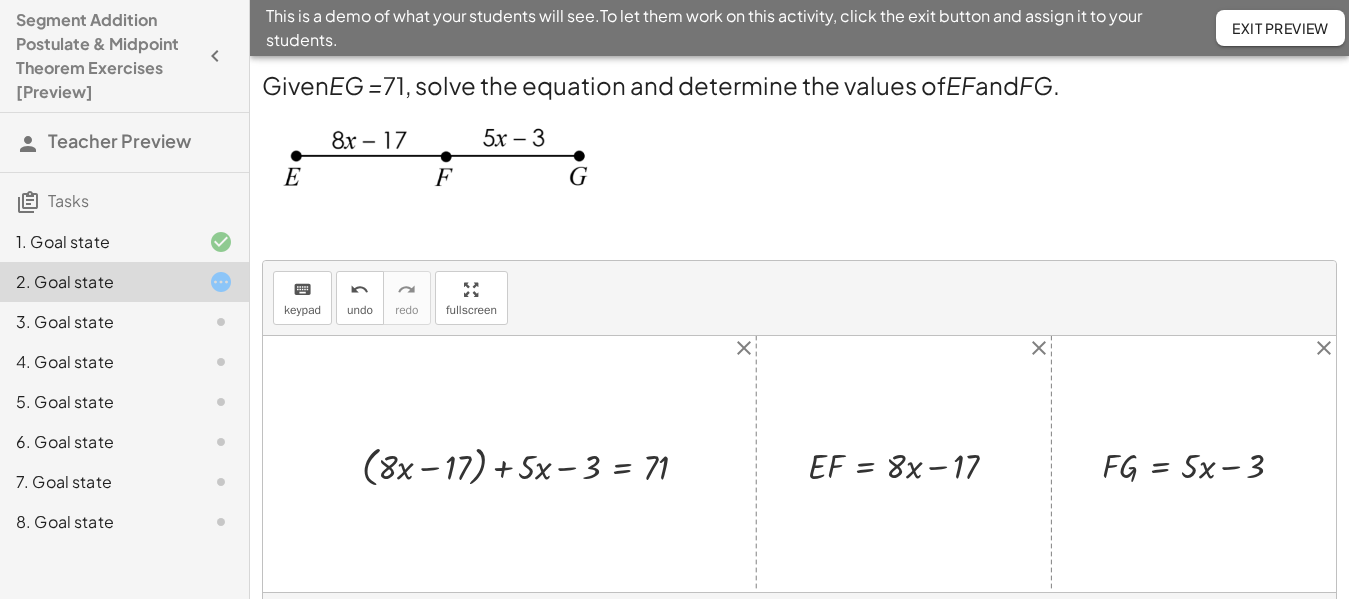 click at bounding box center [533, 464] 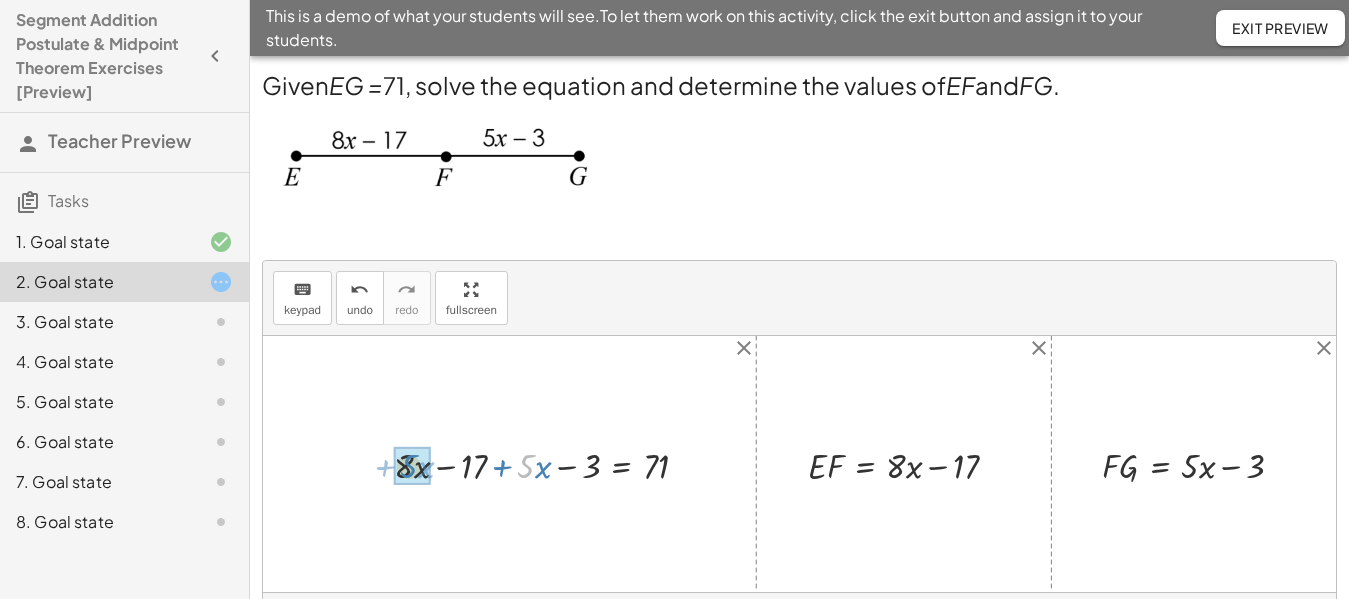 drag, startPoint x: 533, startPoint y: 476, endPoint x: 414, endPoint y: 476, distance: 119 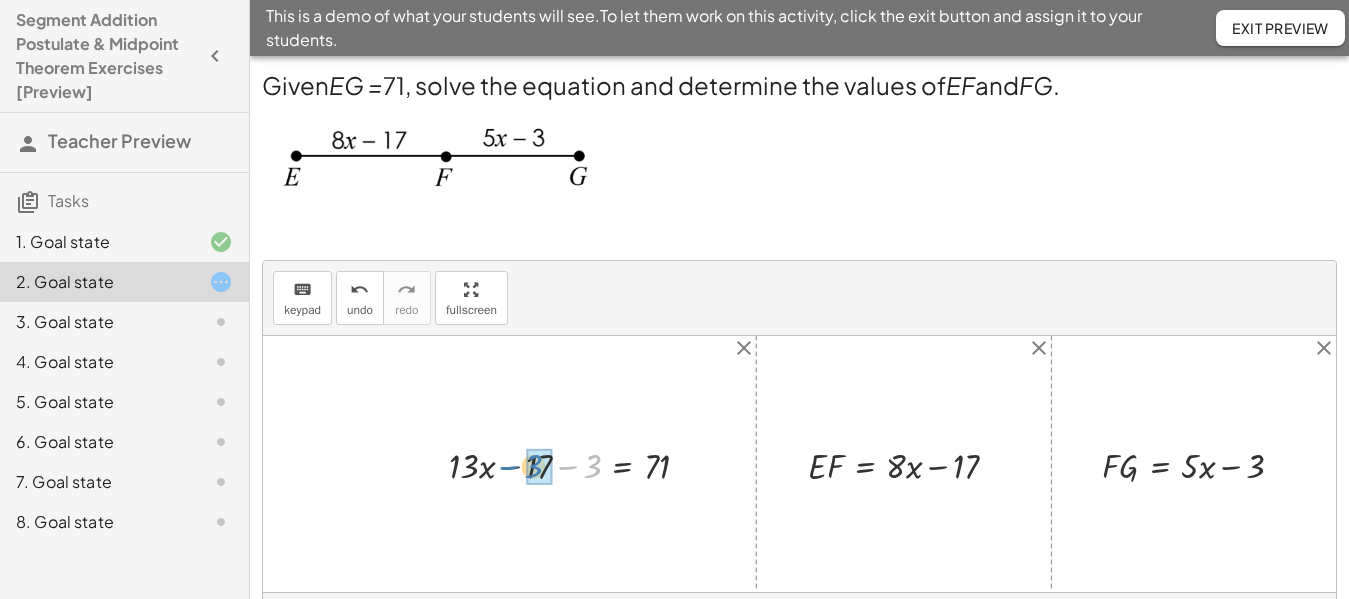 drag, startPoint x: 590, startPoint y: 472, endPoint x: 531, endPoint y: 472, distance: 59 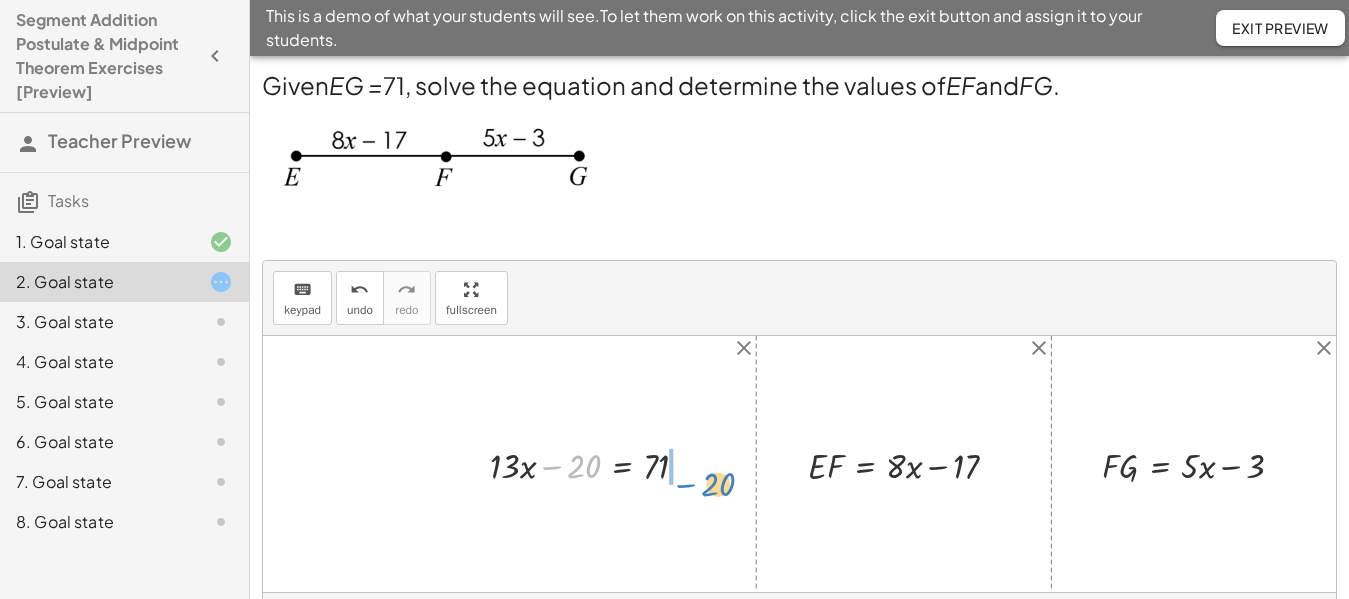 drag, startPoint x: 575, startPoint y: 470, endPoint x: 709, endPoint y: 488, distance: 135.20355 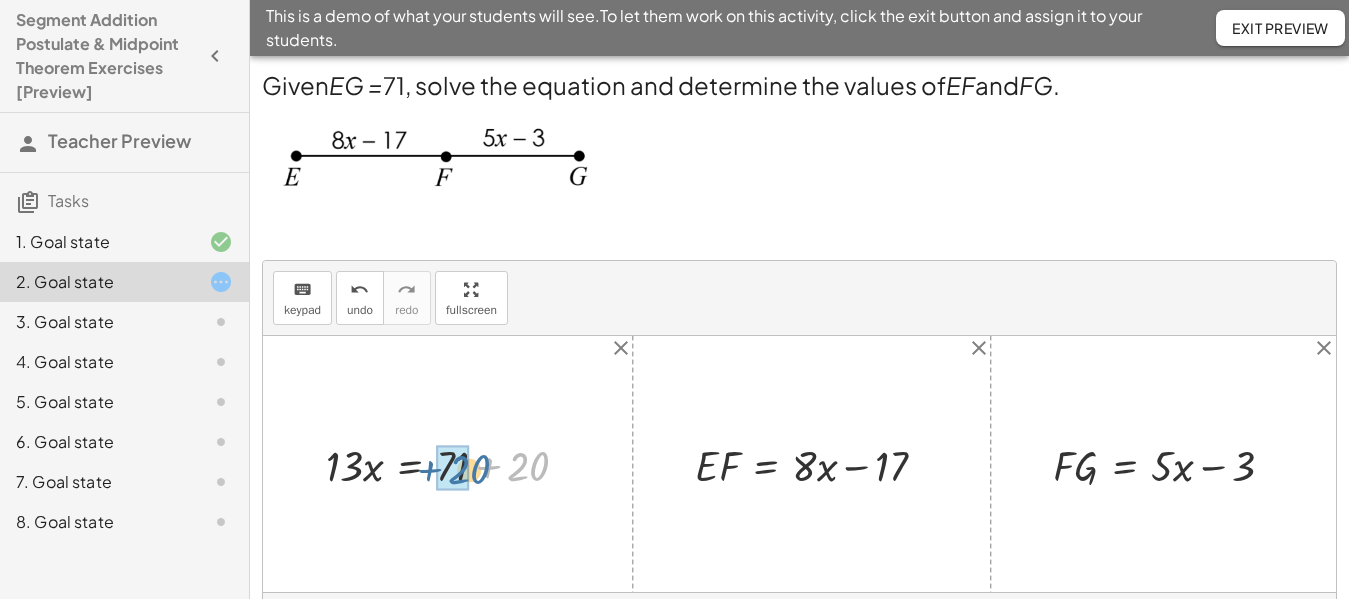 drag, startPoint x: 520, startPoint y: 471, endPoint x: 460, endPoint y: 474, distance: 60.074955 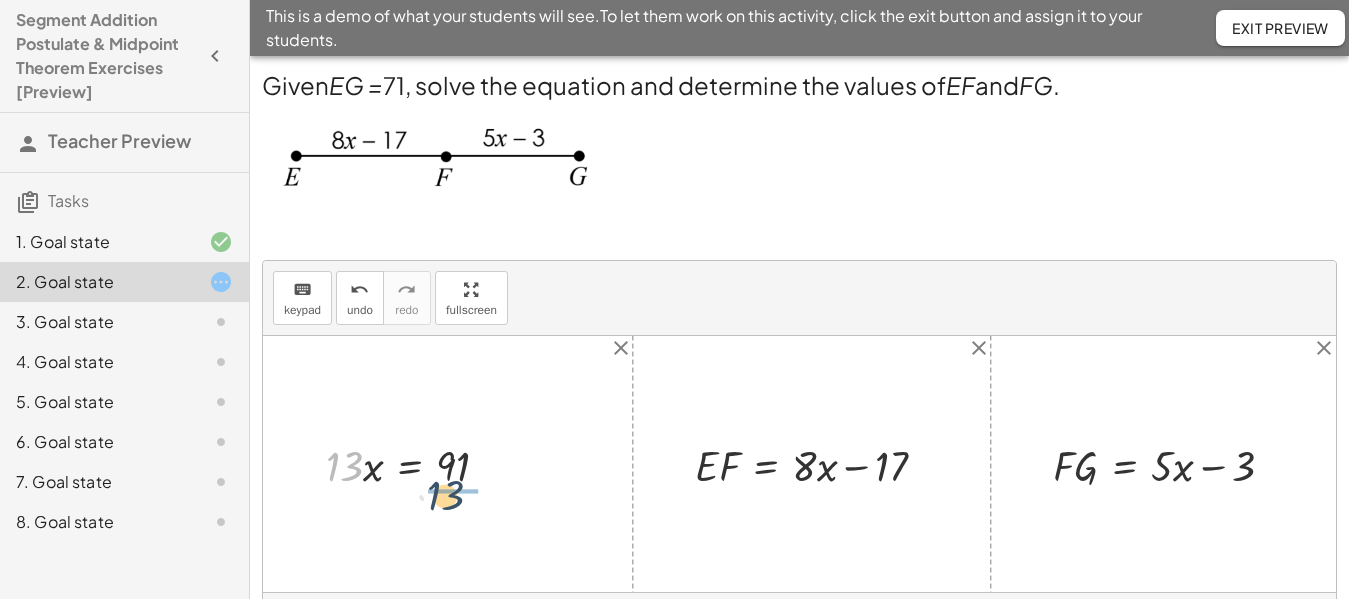 drag, startPoint x: 341, startPoint y: 474, endPoint x: 450, endPoint y: 503, distance: 112.79185 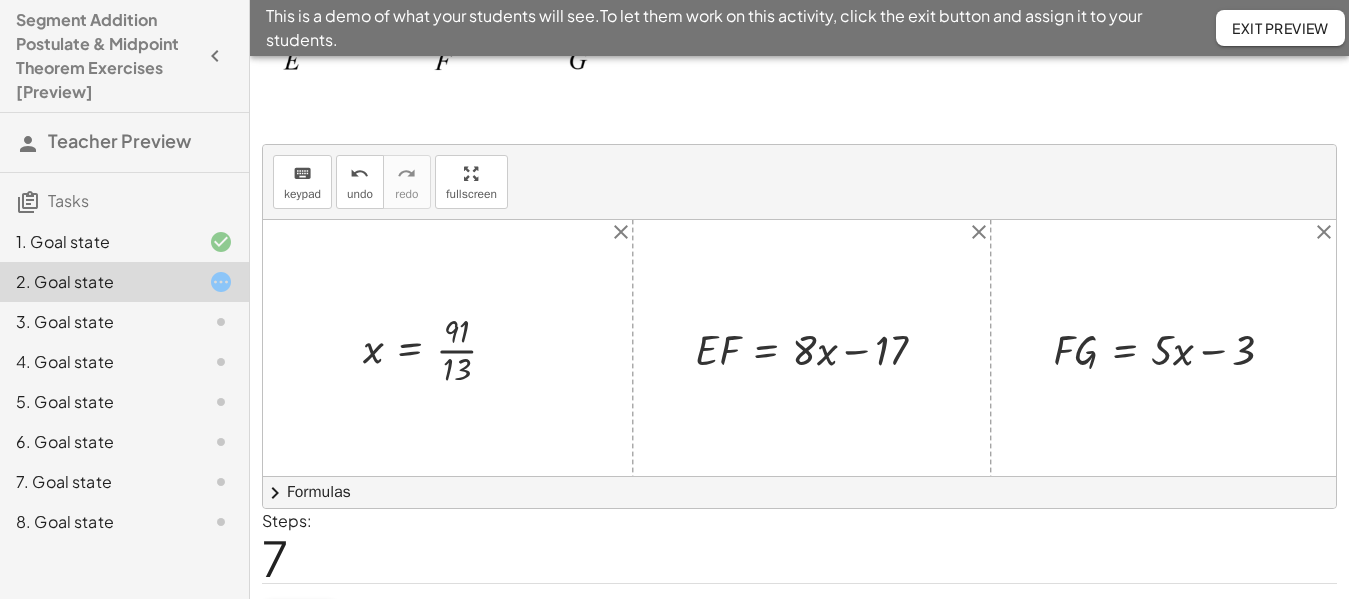 scroll, scrollTop: 117, scrollLeft: 0, axis: vertical 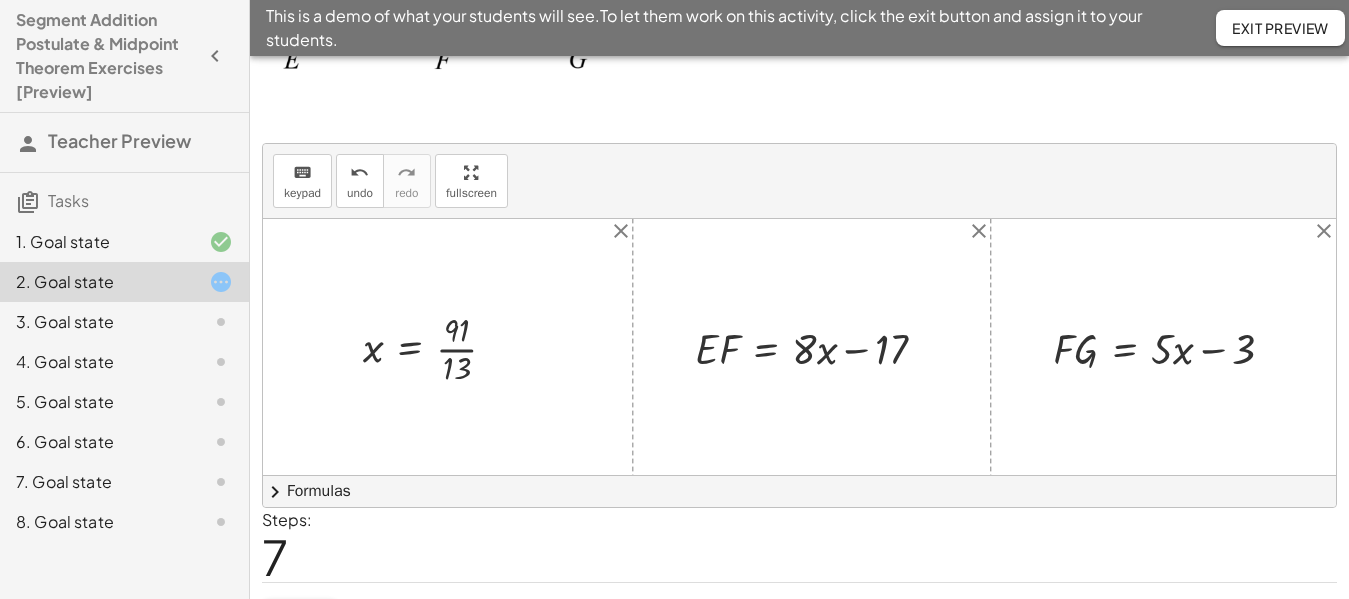 click at bounding box center (437, 347) 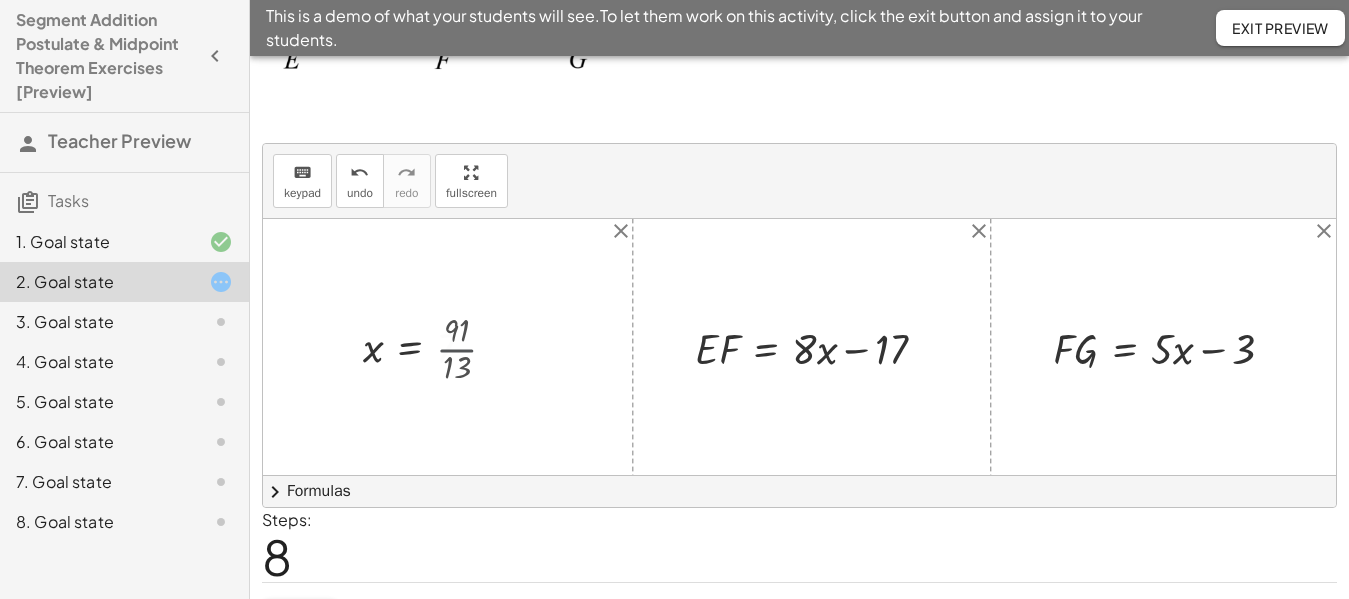 click at bounding box center [426, 347] 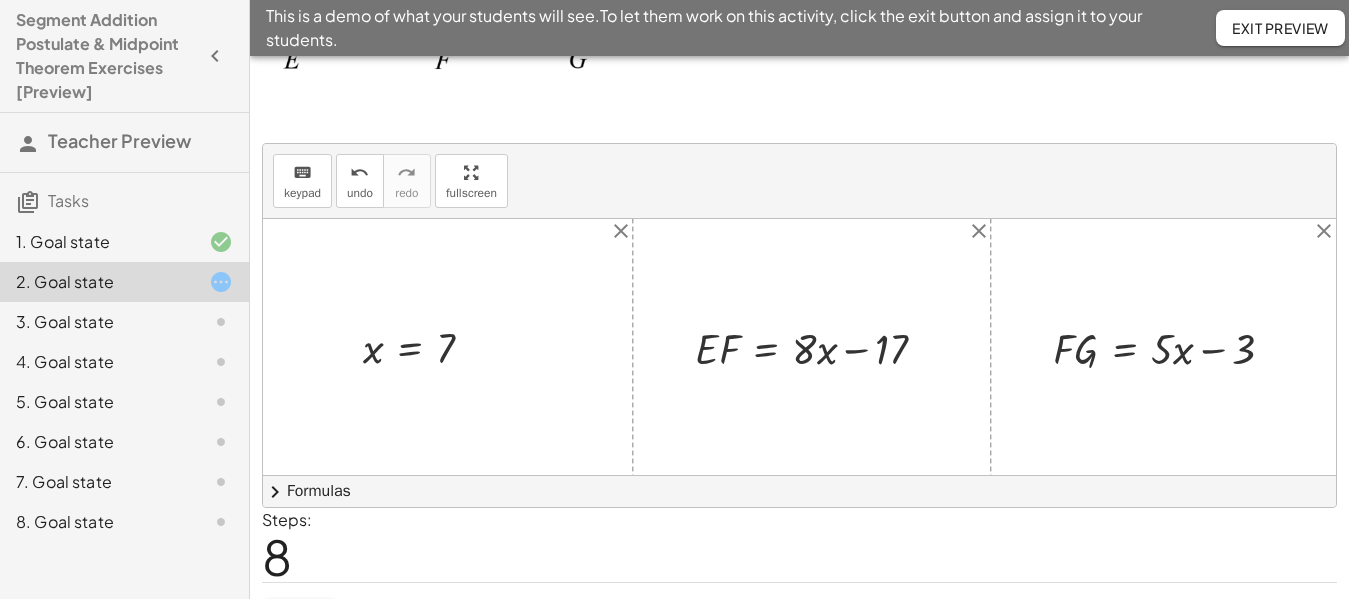 click on "keyboard keypad undo undo redo redo fullscreen" at bounding box center (799, 181) 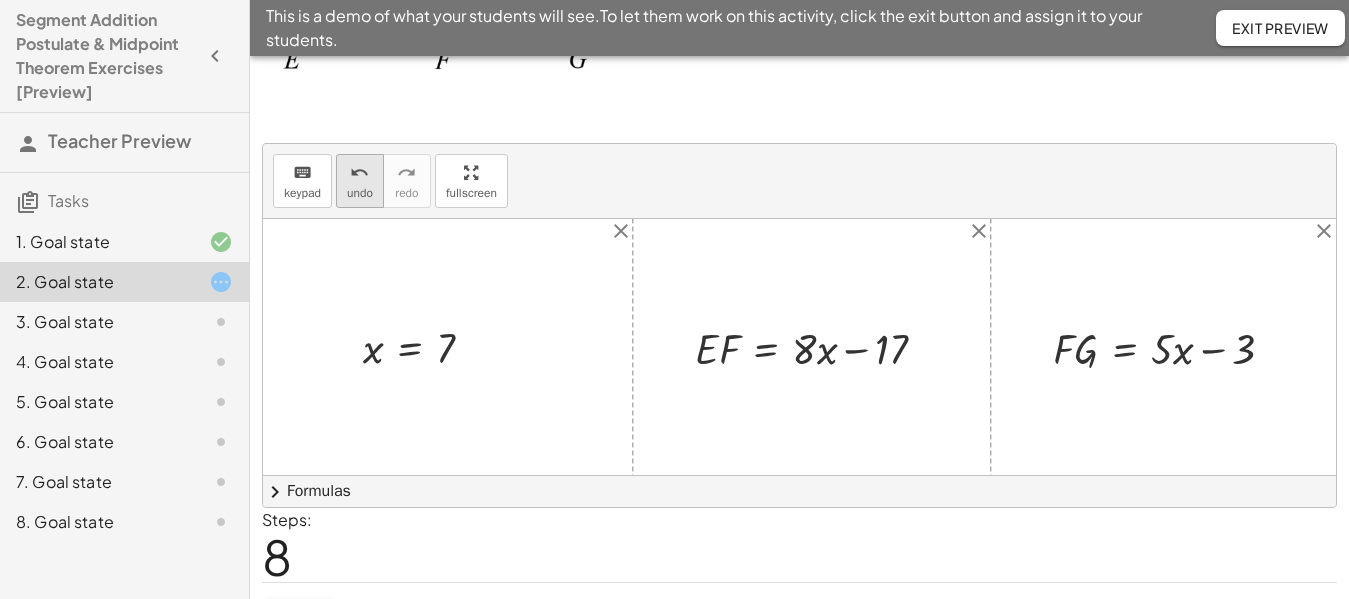 click on "undo" at bounding box center (359, 173) 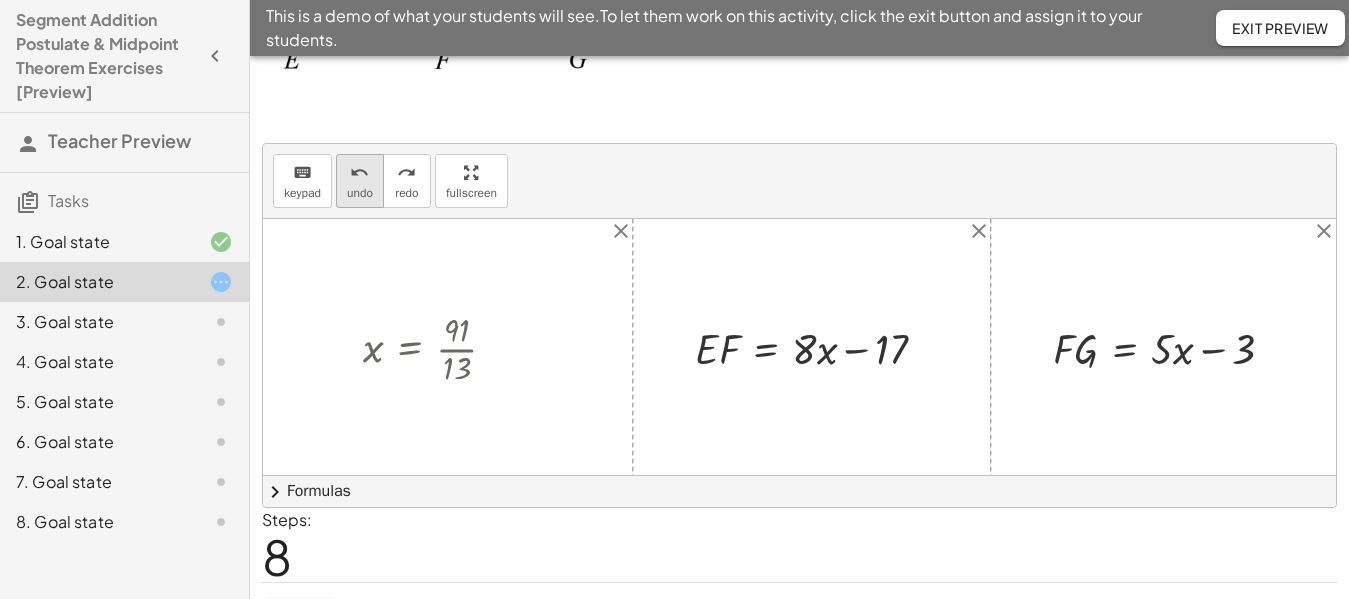click on "undo" at bounding box center [359, 173] 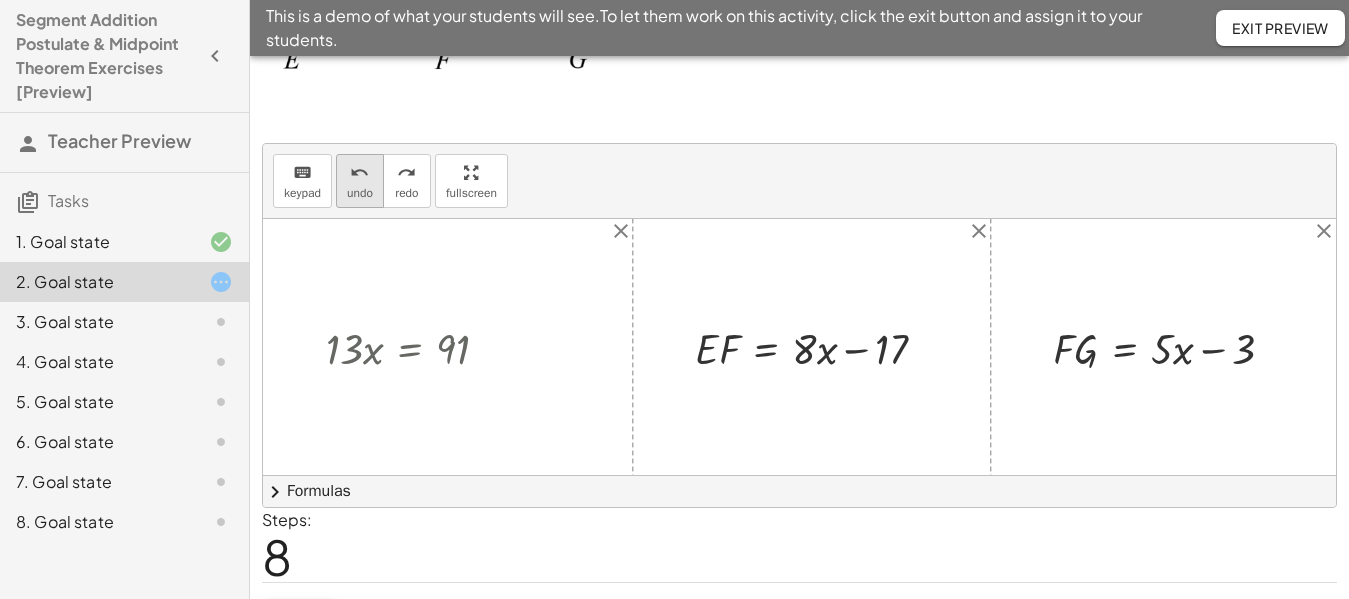 click on "undo" at bounding box center [359, 173] 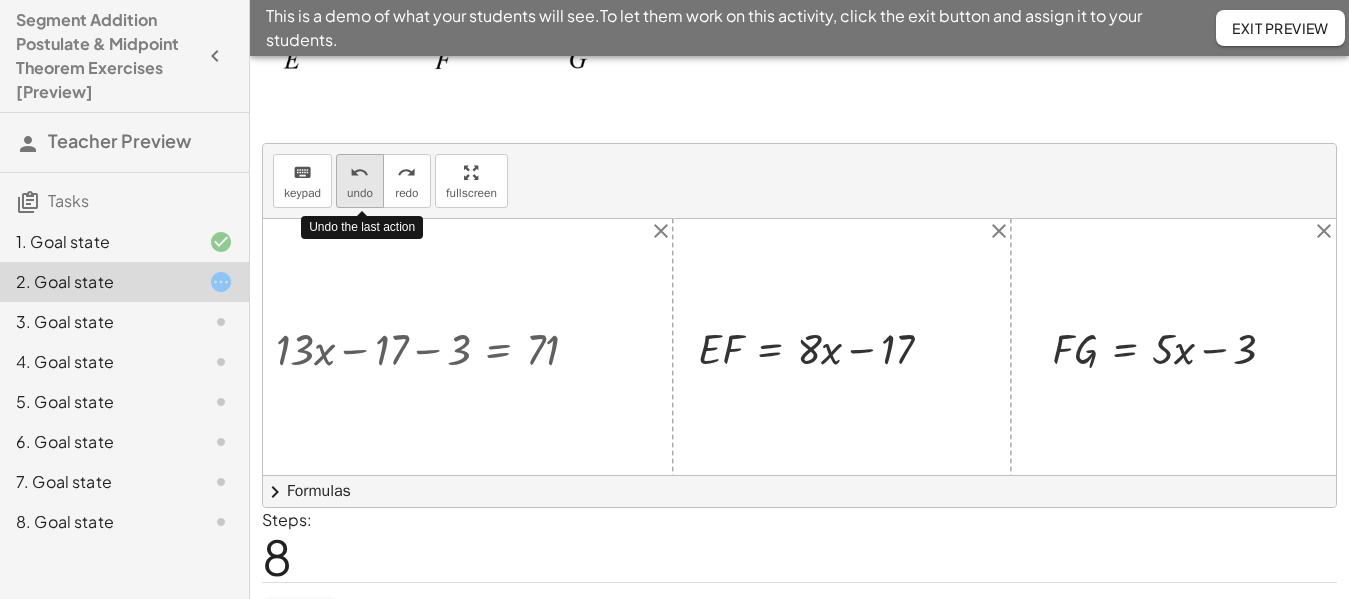 click on "undo" at bounding box center [359, 173] 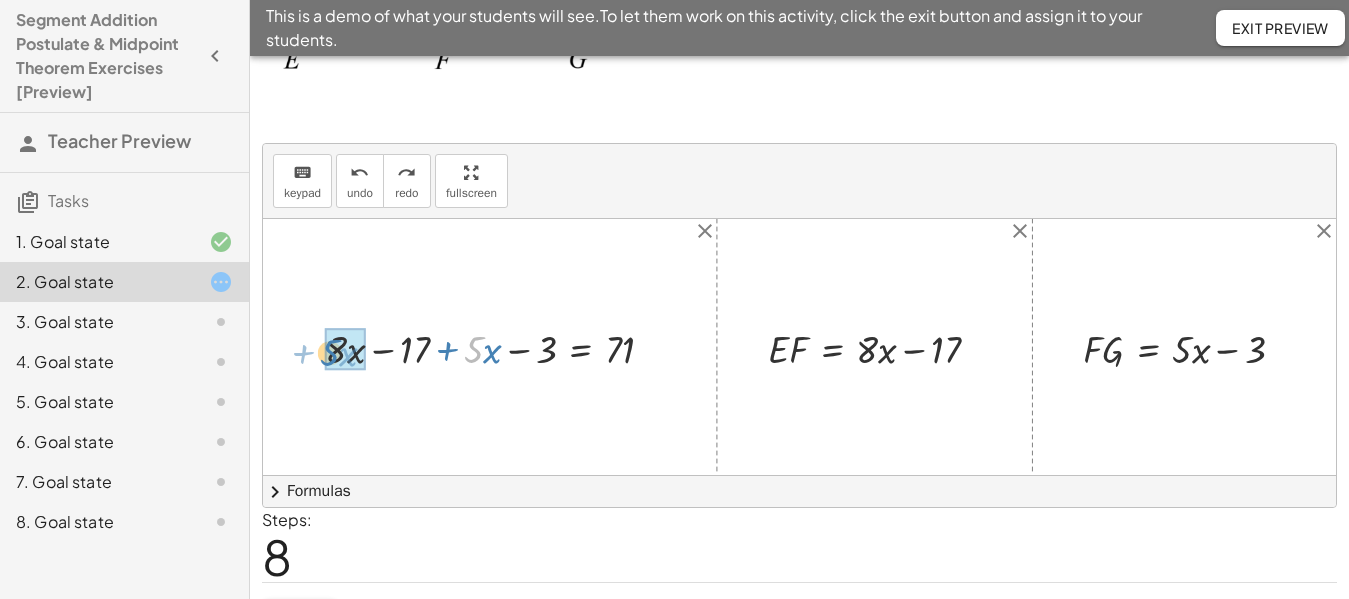 drag, startPoint x: 478, startPoint y: 353, endPoint x: 334, endPoint y: 356, distance: 144.03125 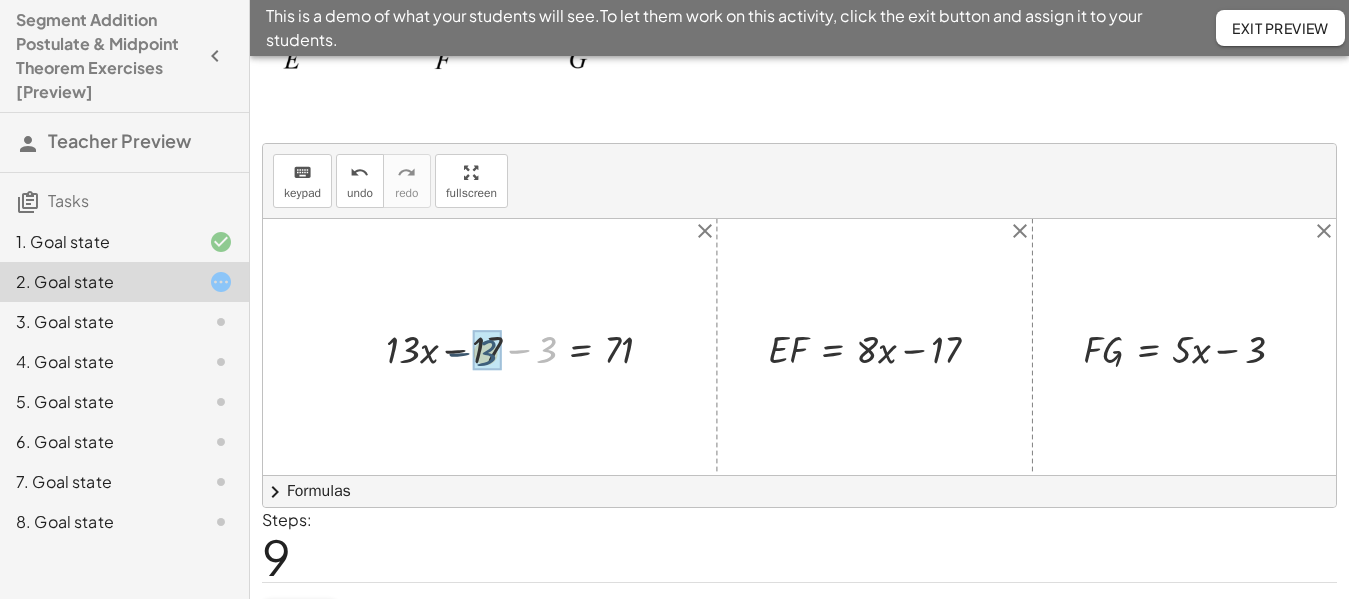 drag, startPoint x: 549, startPoint y: 352, endPoint x: 488, endPoint y: 355, distance: 61.073727 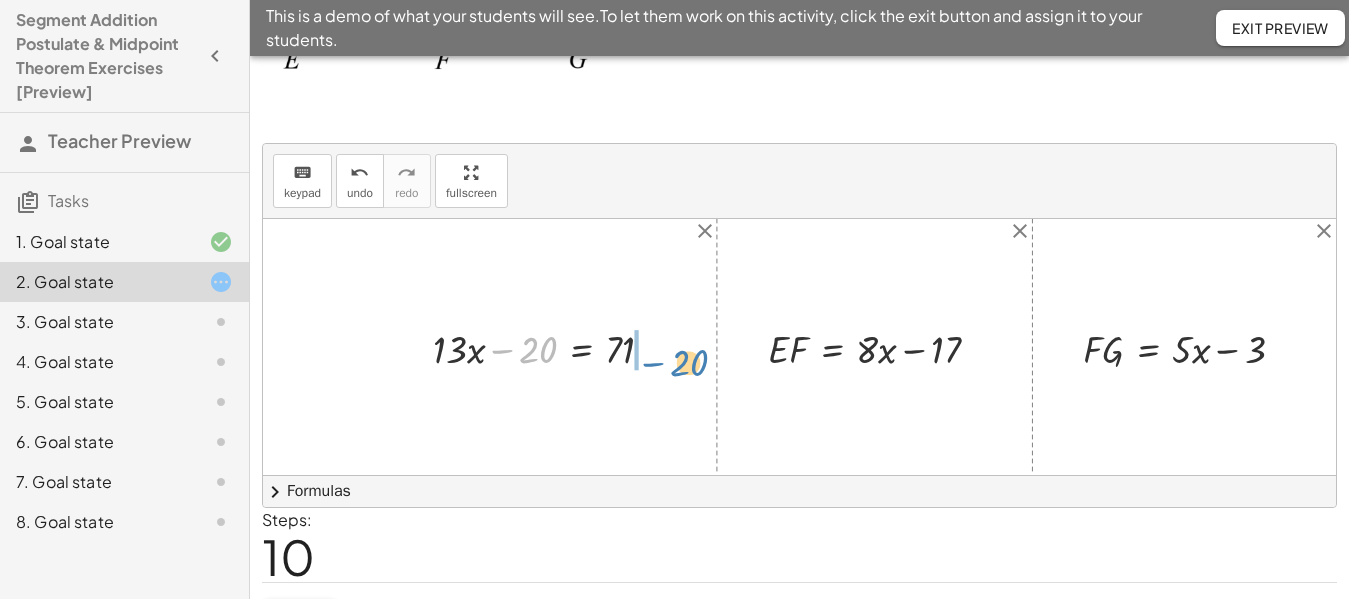 drag, startPoint x: 528, startPoint y: 356, endPoint x: 678, endPoint y: 369, distance: 150.56229 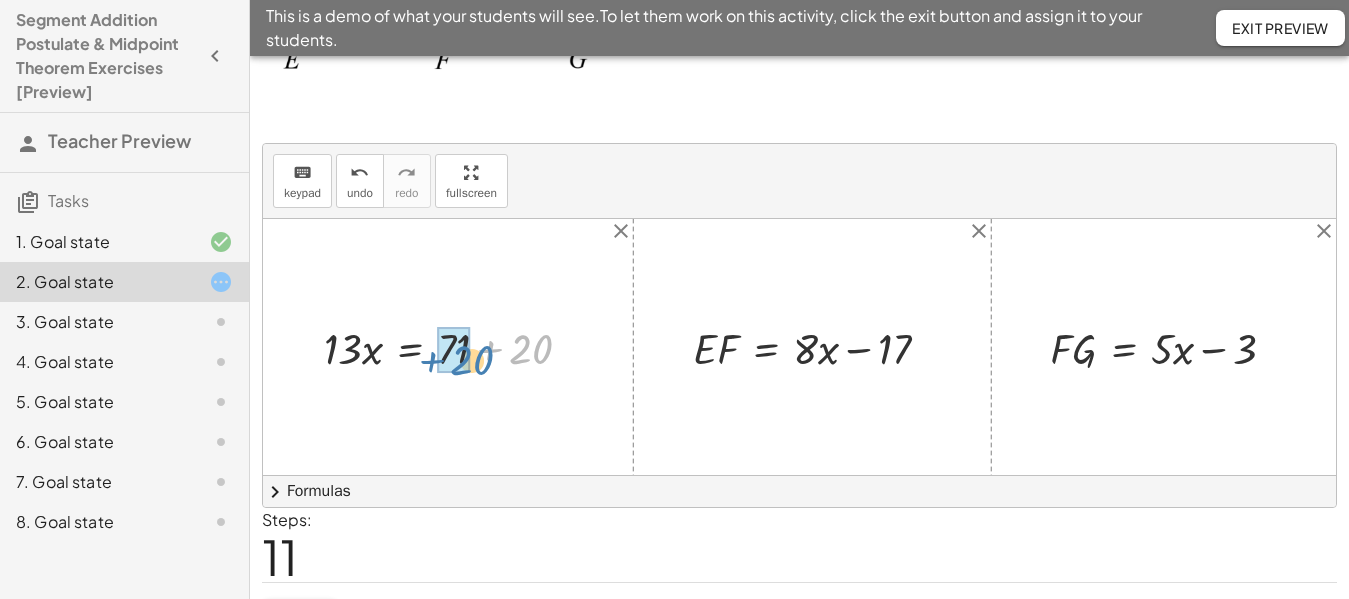 drag, startPoint x: 545, startPoint y: 348, endPoint x: 482, endPoint y: 359, distance: 63.953106 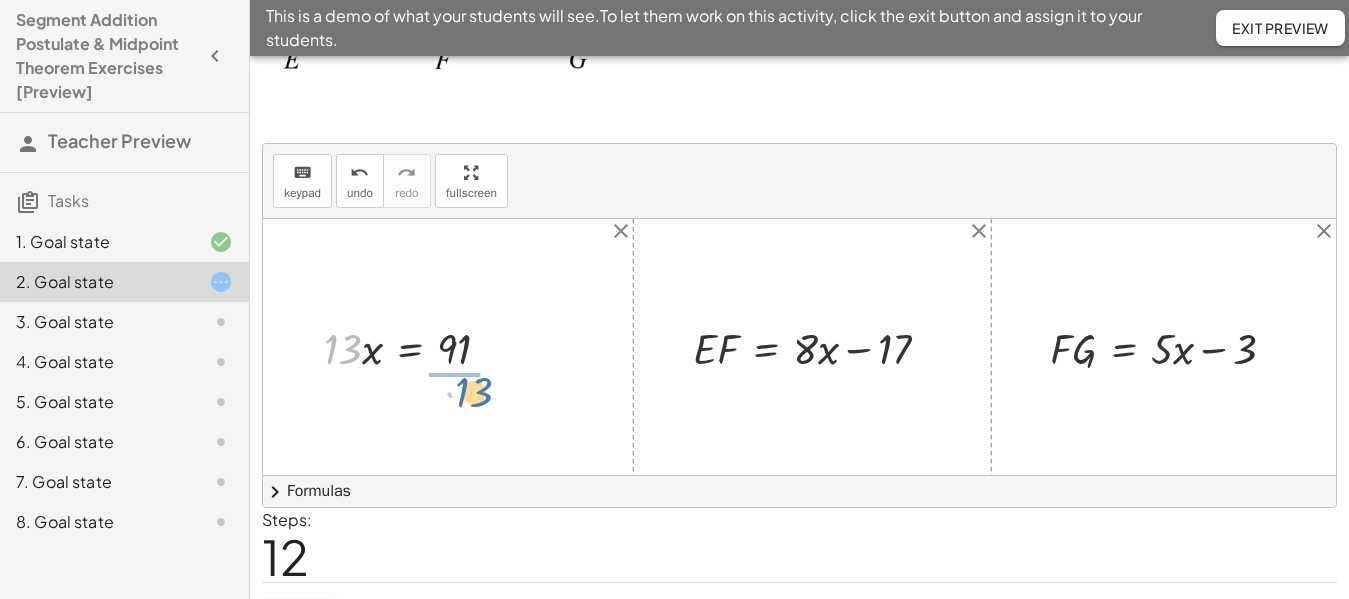 drag, startPoint x: 343, startPoint y: 366, endPoint x: 476, endPoint y: 409, distance: 139.7784 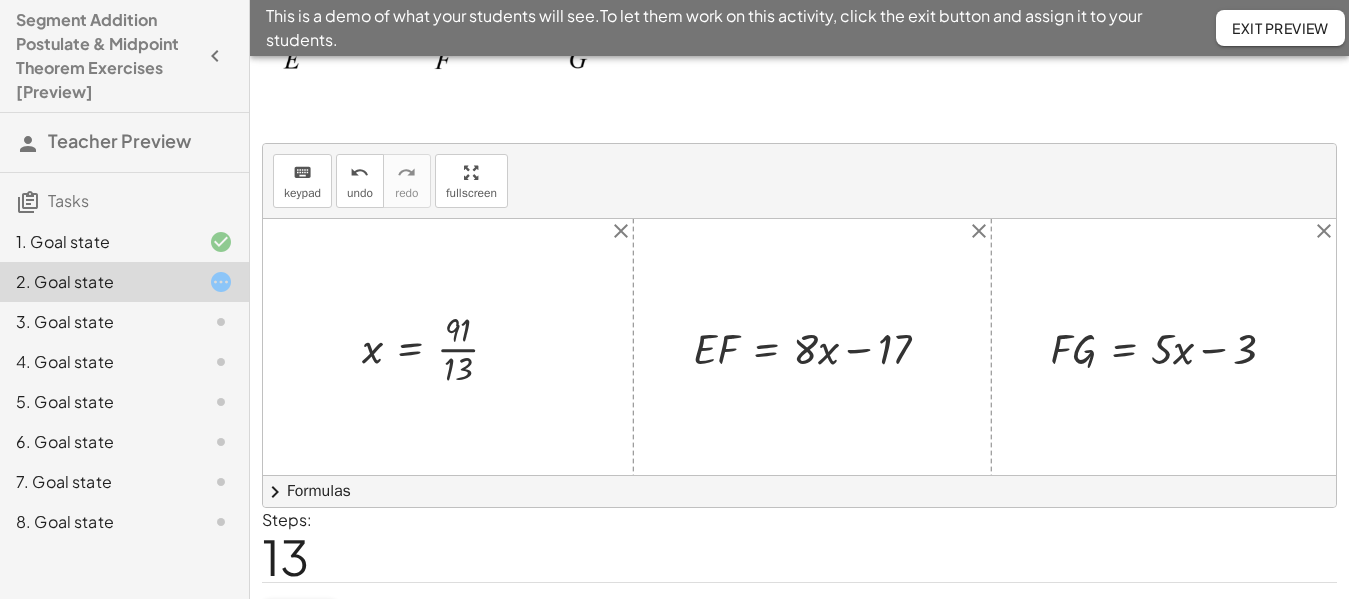 click at bounding box center [438, 347] 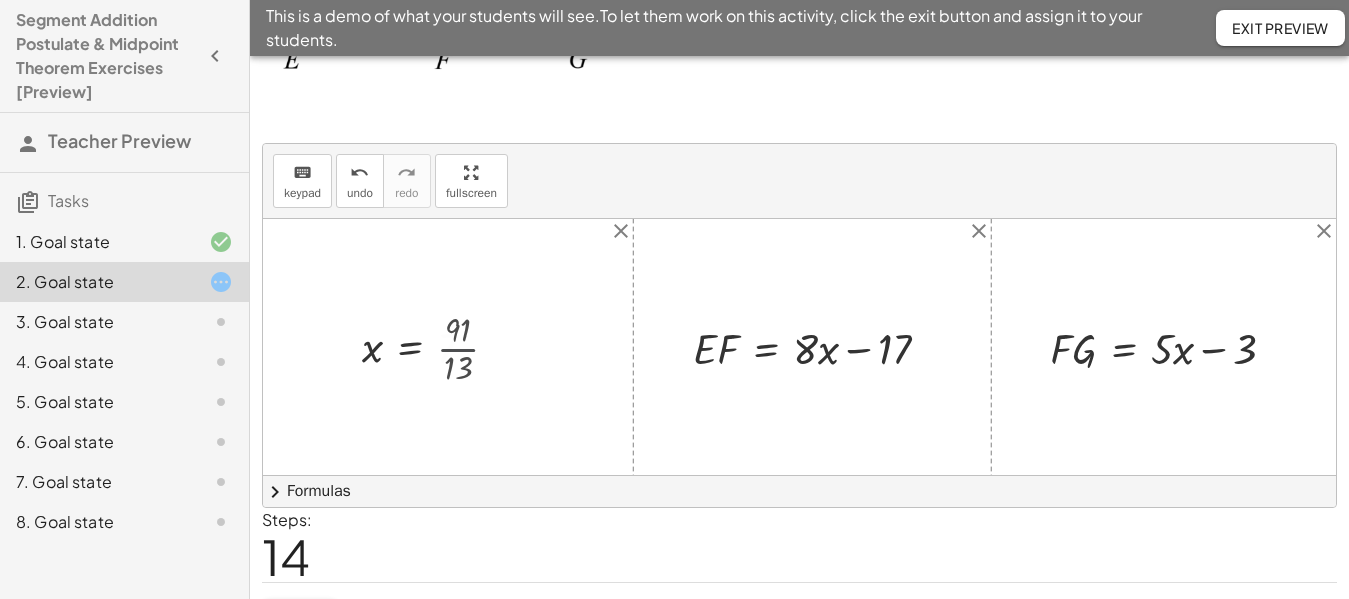 click at bounding box center (426, 347) 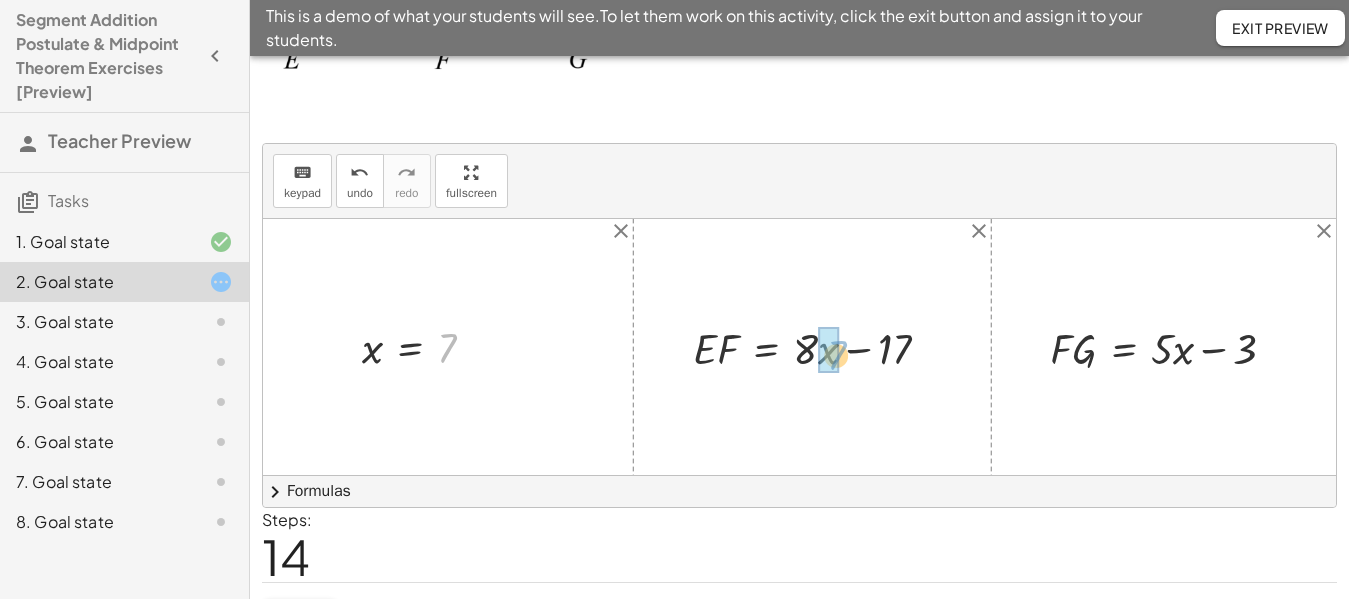 drag, startPoint x: 452, startPoint y: 347, endPoint x: 842, endPoint y: 354, distance: 390.0628 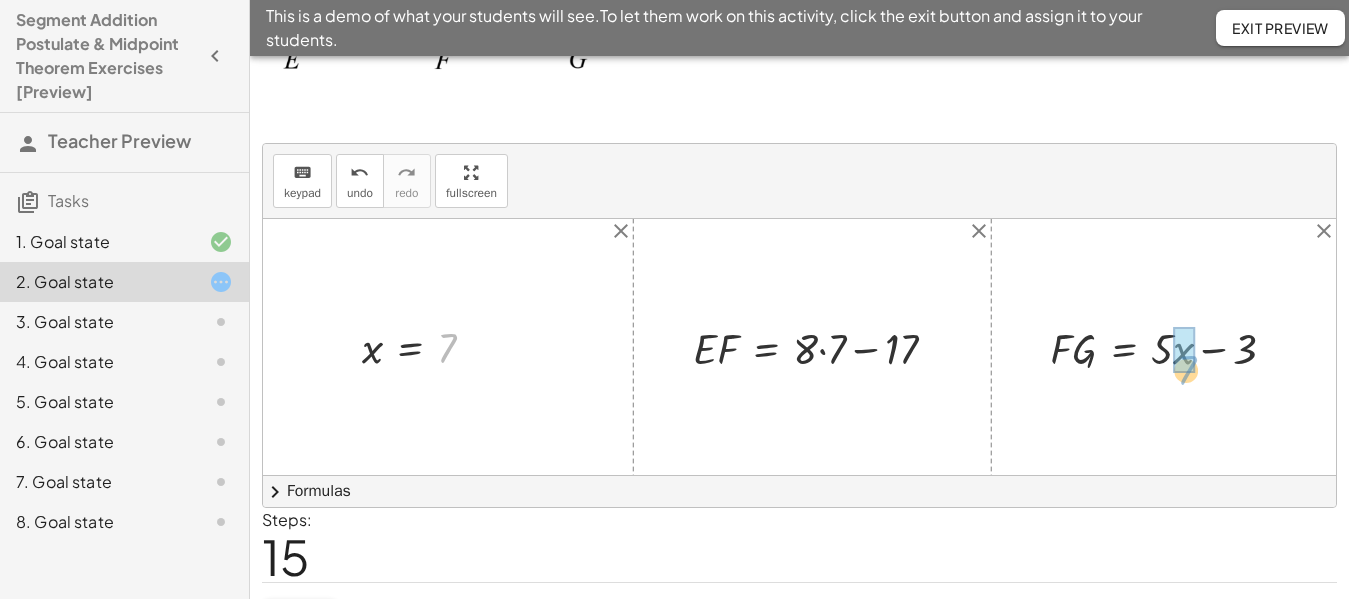 drag, startPoint x: 453, startPoint y: 343, endPoint x: 1193, endPoint y: 365, distance: 740.32697 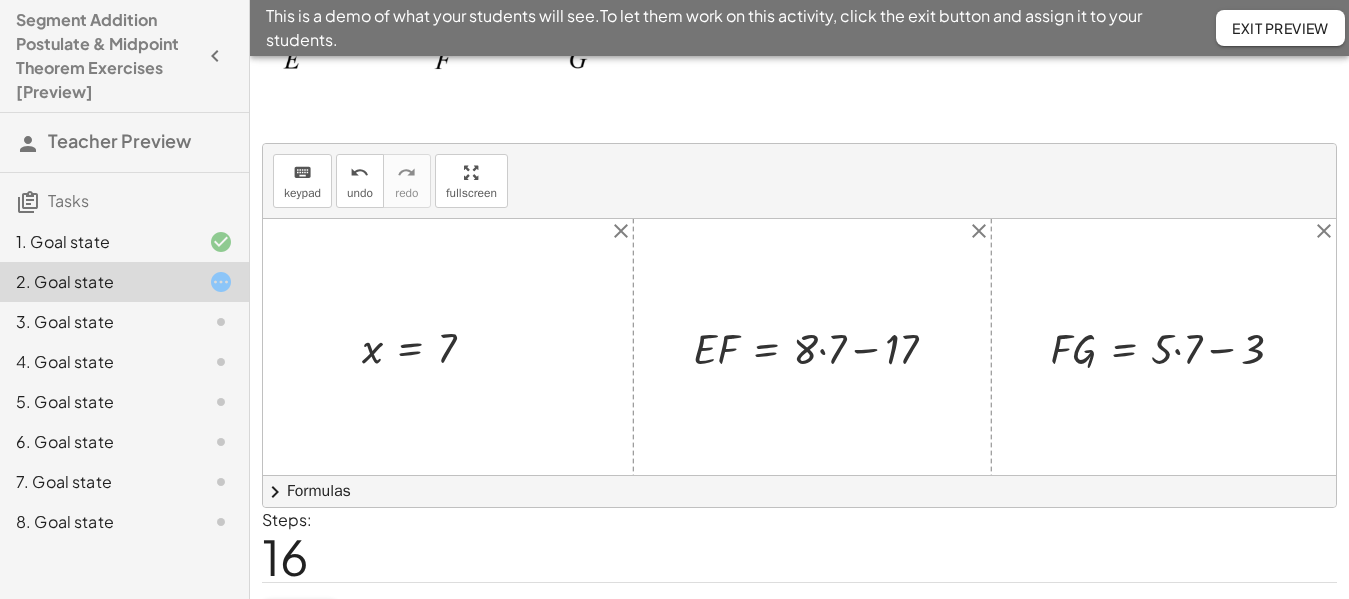 click at bounding box center [823, 347] 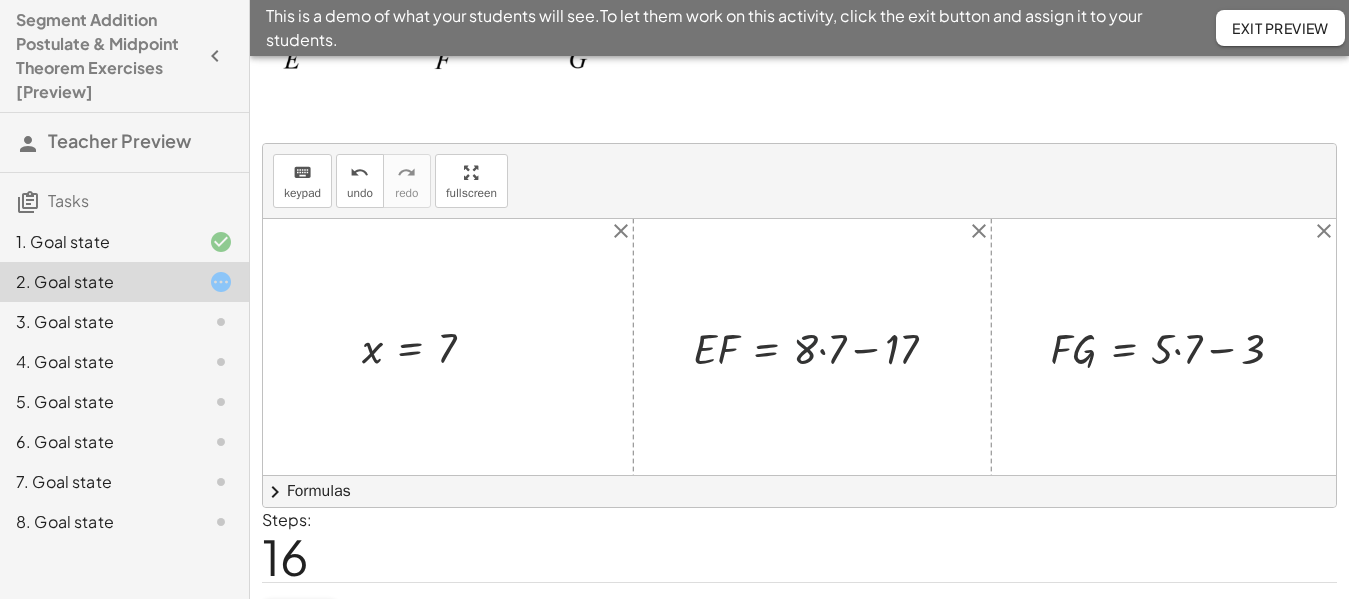 click at bounding box center (823, 347) 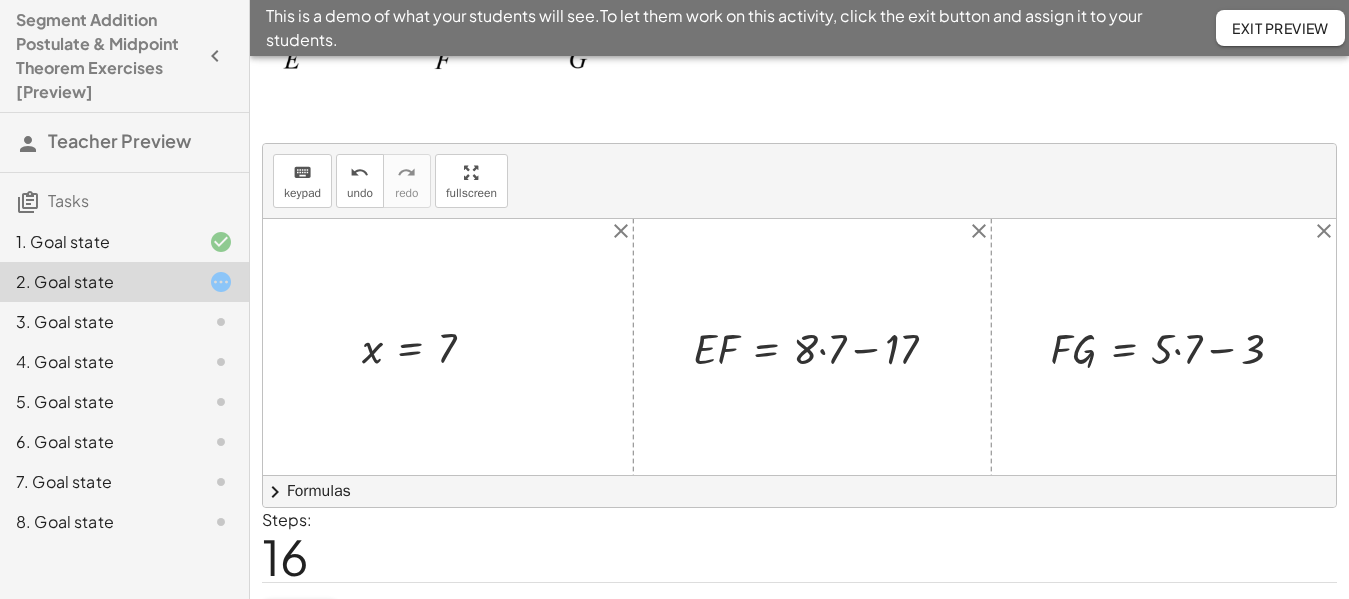 click at bounding box center (823, 347) 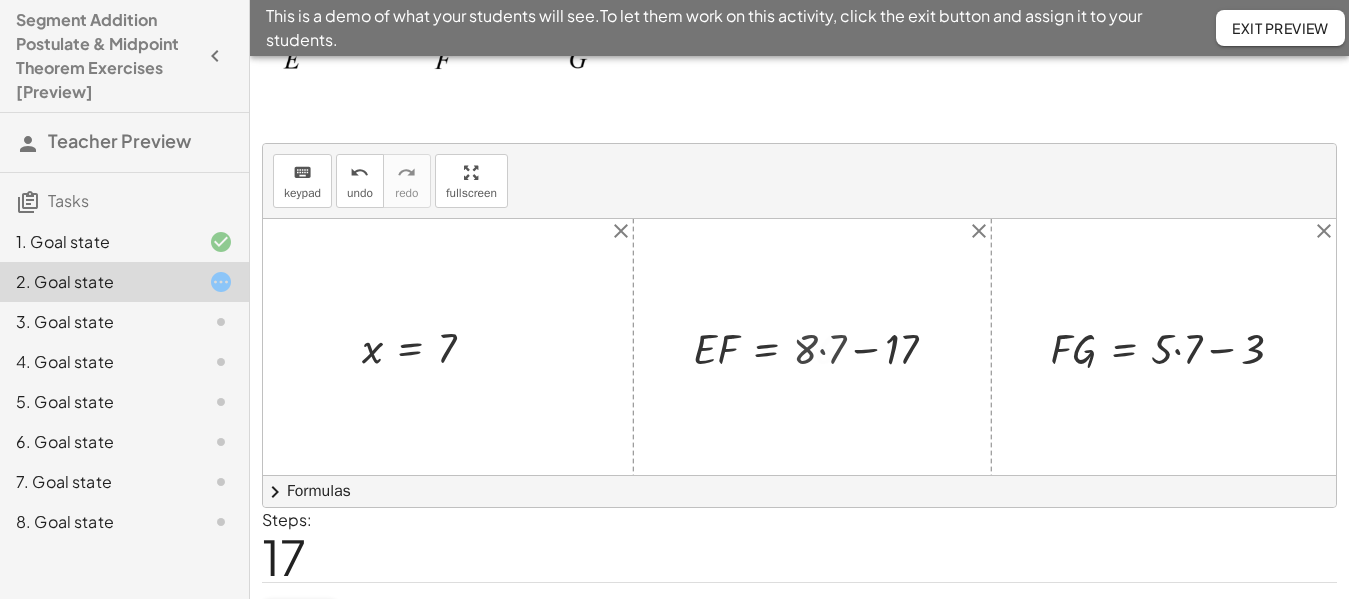 click at bounding box center (819, 347) 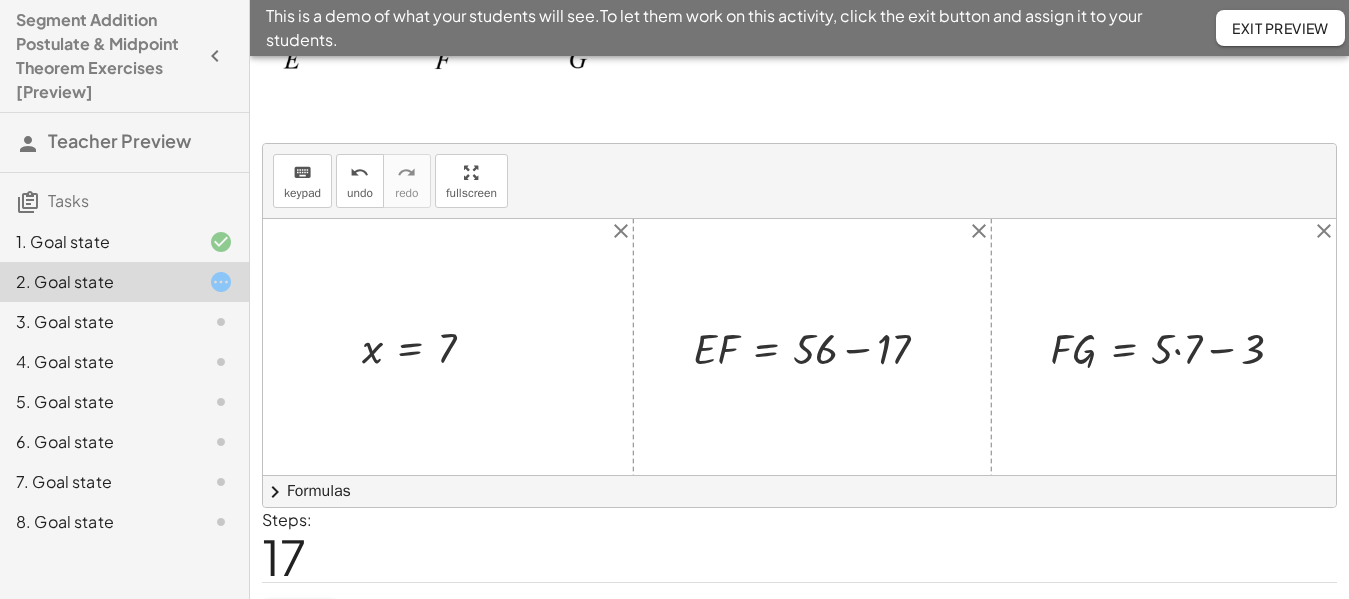 click at bounding box center (1174, 347) 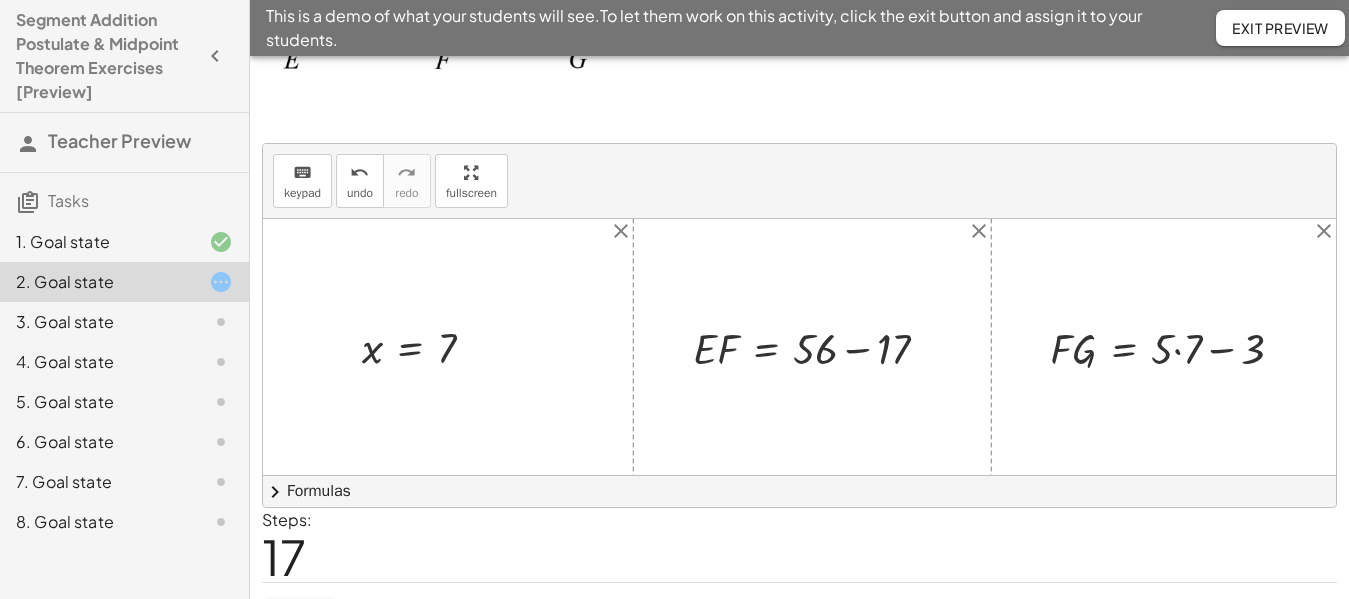 click at bounding box center (1174, 347) 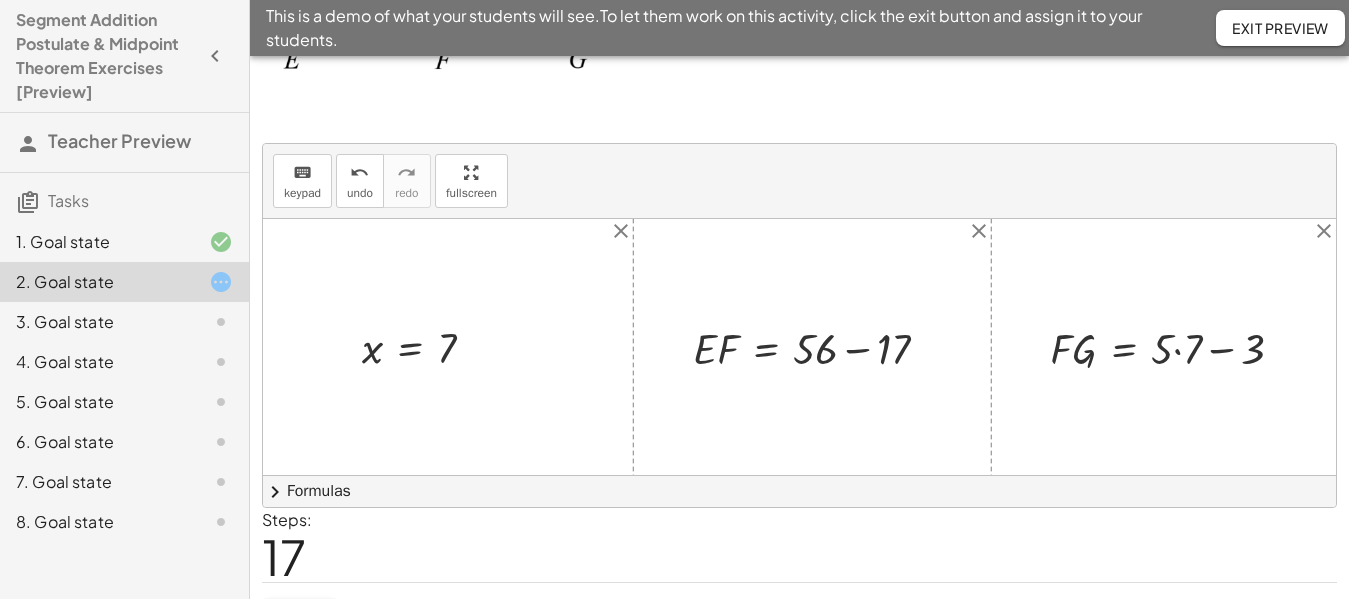 click at bounding box center (1174, 347) 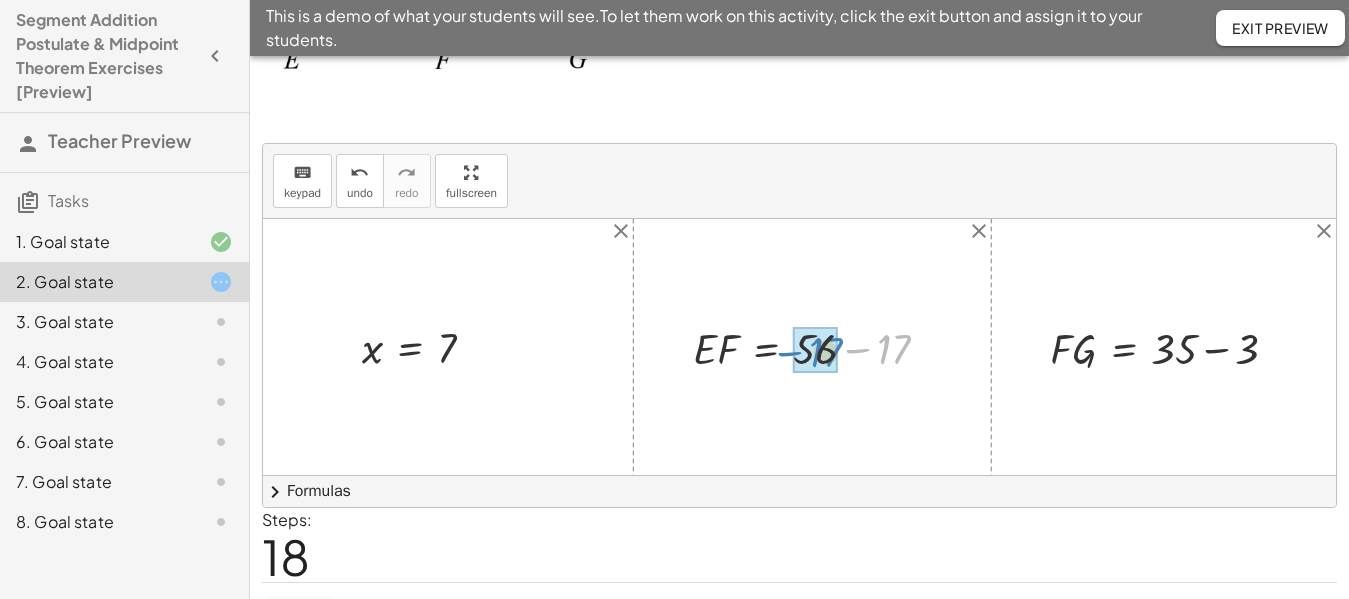 drag, startPoint x: 885, startPoint y: 348, endPoint x: 815, endPoint y: 351, distance: 70.064255 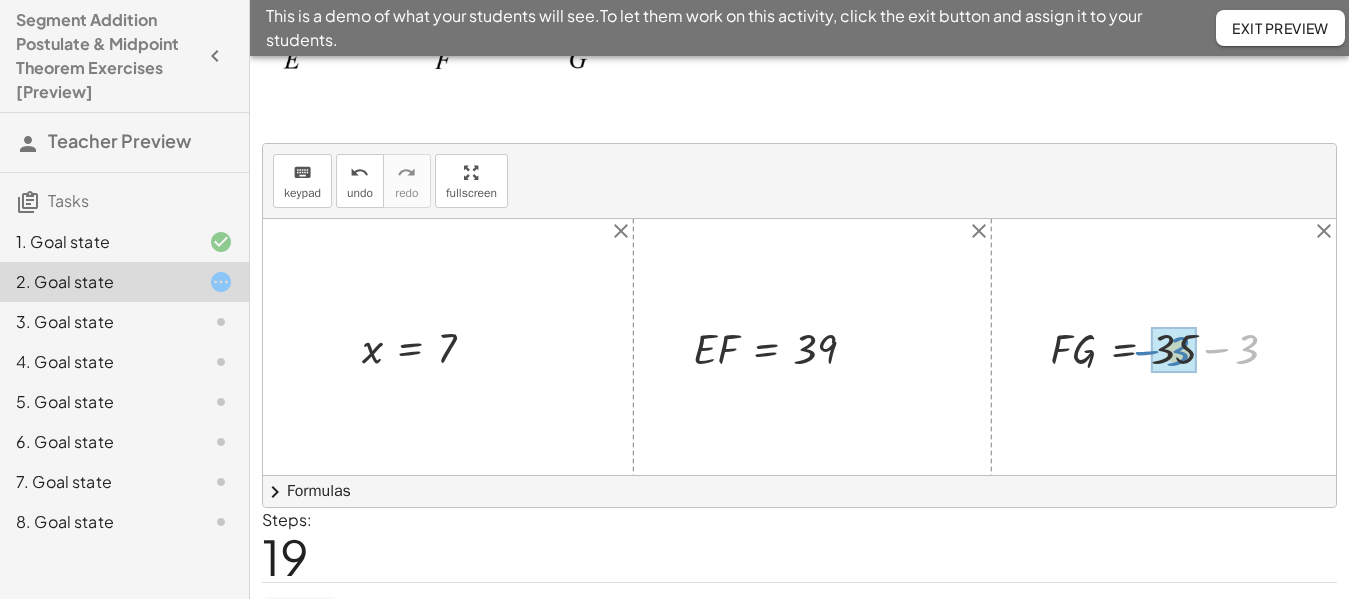 drag, startPoint x: 1250, startPoint y: 351, endPoint x: 1183, endPoint y: 353, distance: 67.02985 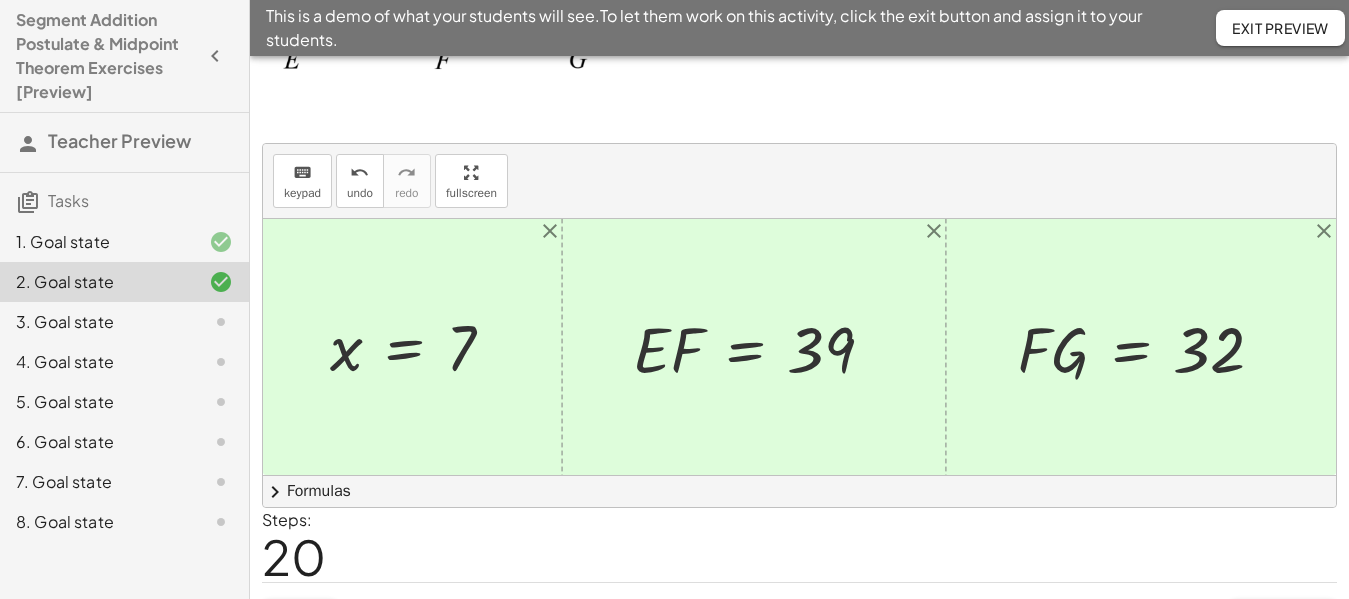 scroll, scrollTop: 165, scrollLeft: 0, axis: vertical 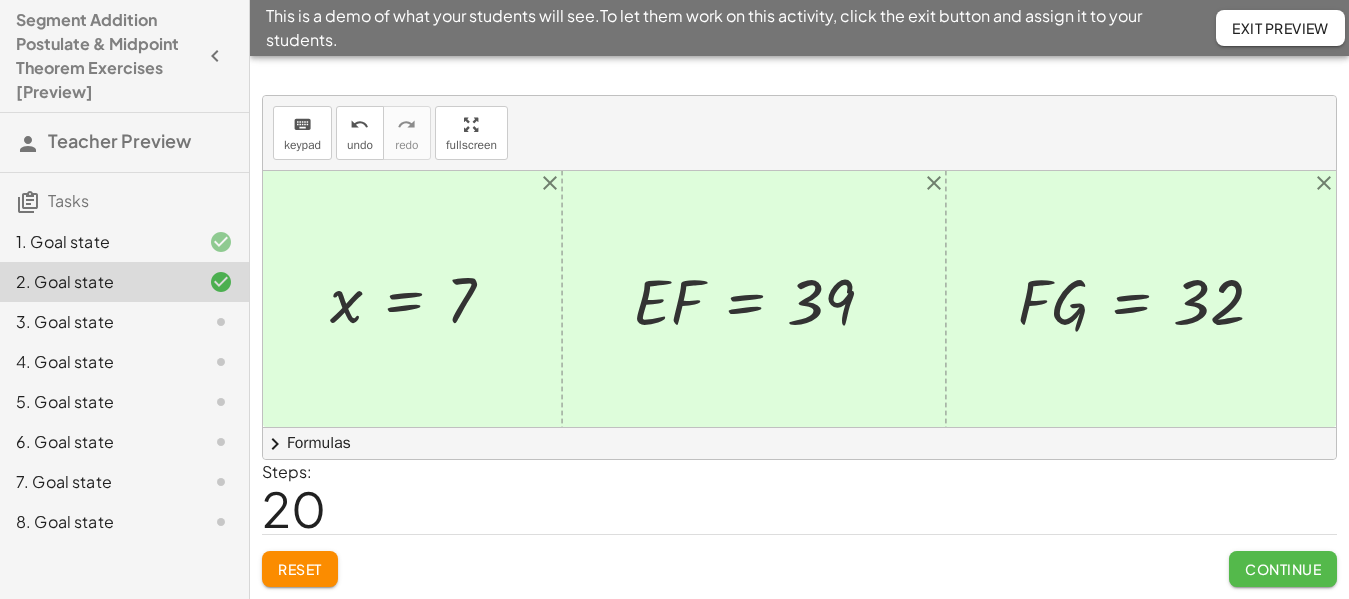 click on "Continue" at bounding box center (1283, 569) 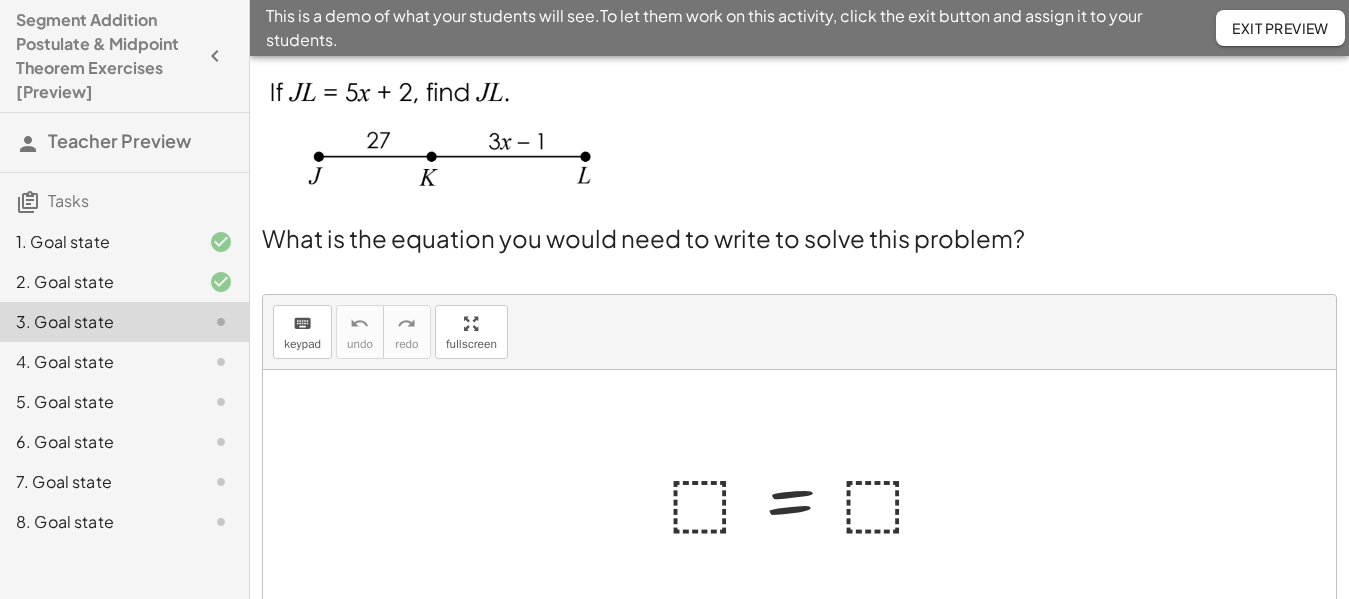 scroll, scrollTop: 16, scrollLeft: 0, axis: vertical 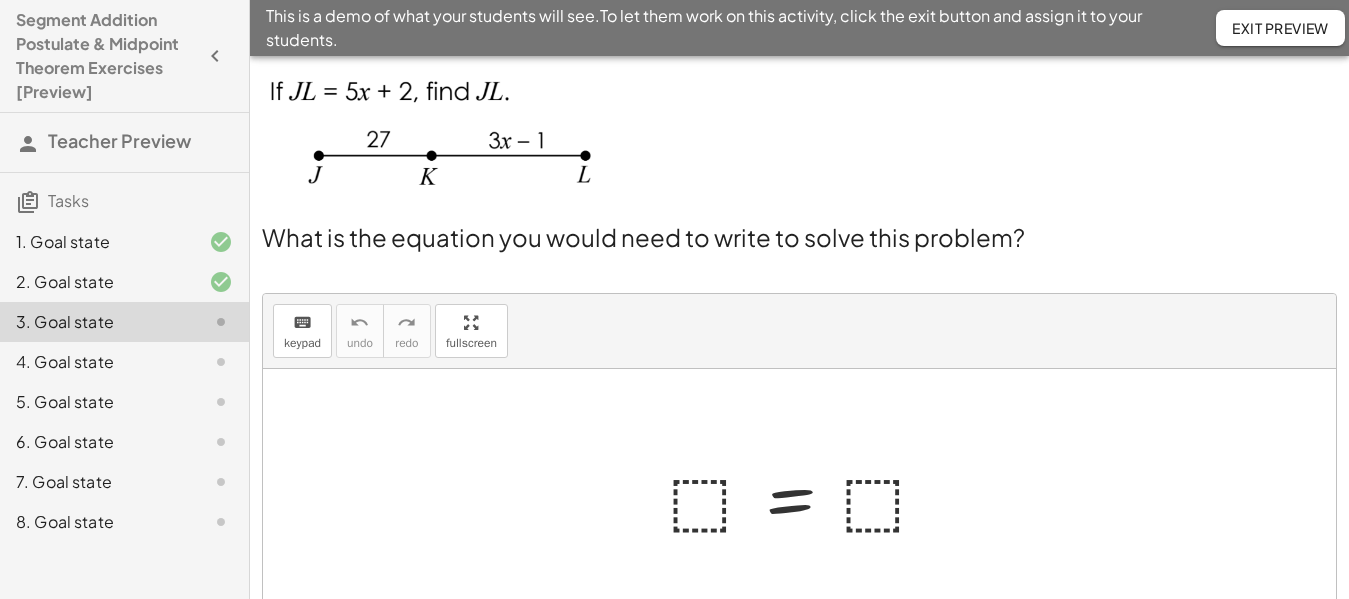 click at bounding box center [807, 497] 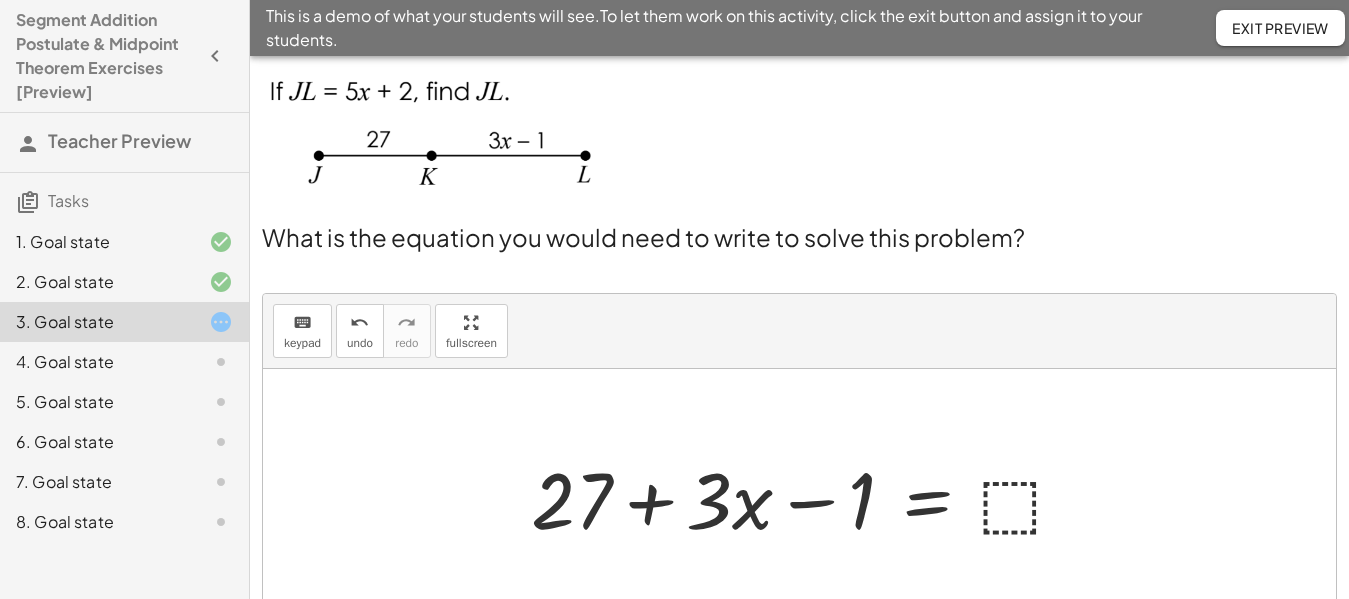 click at bounding box center (807, 497) 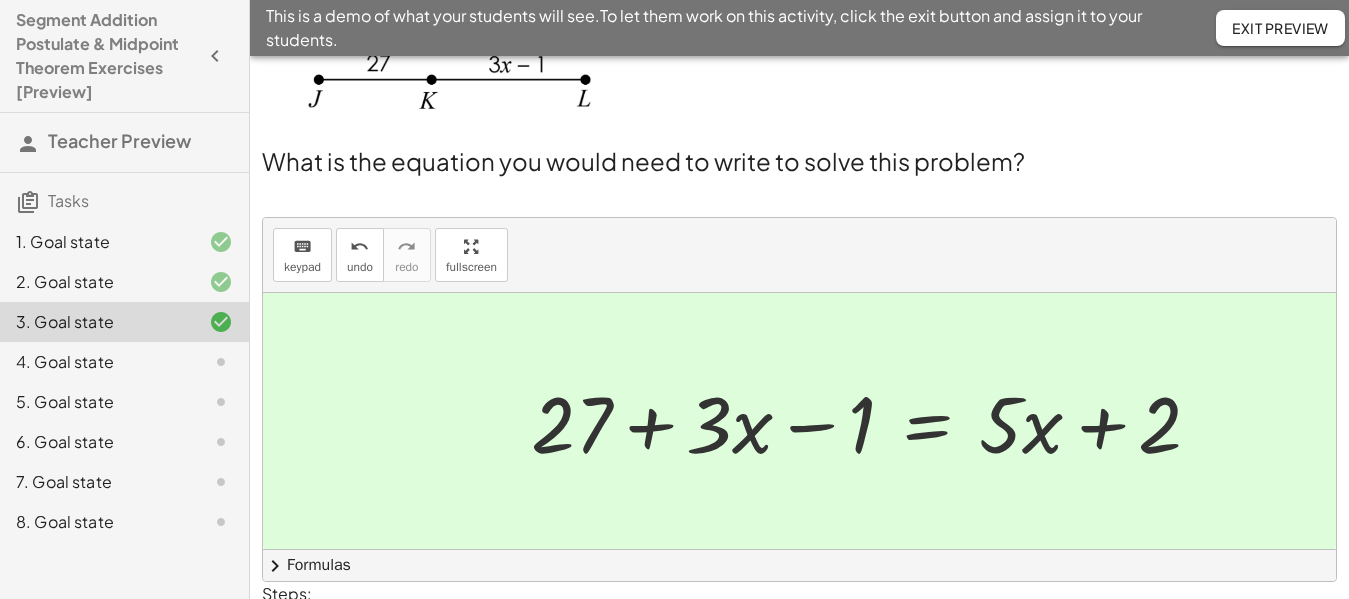 scroll, scrollTop: 93, scrollLeft: 0, axis: vertical 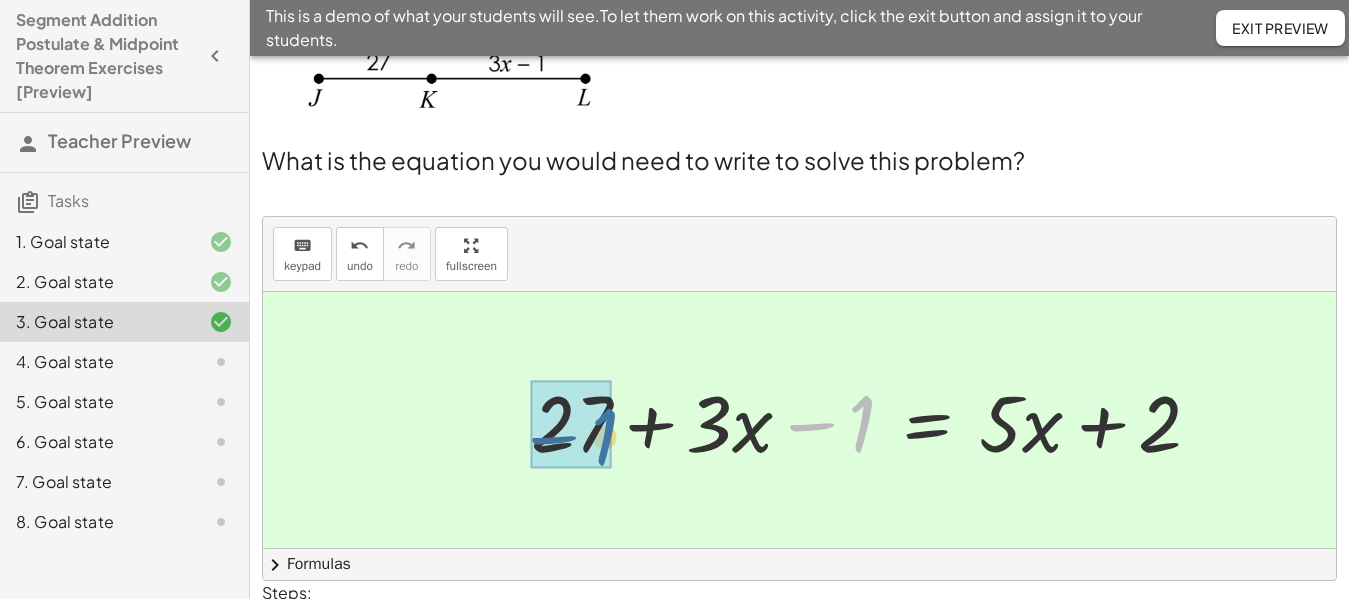 drag, startPoint x: 861, startPoint y: 439, endPoint x: 602, endPoint y: 452, distance: 259.32605 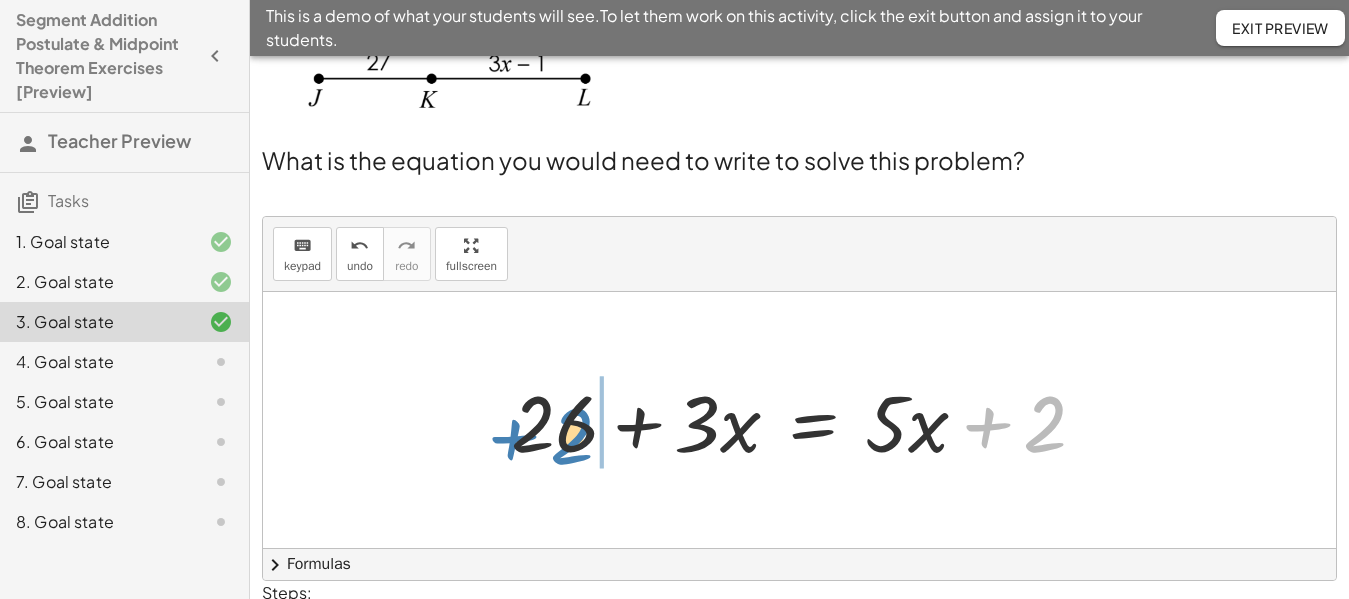drag, startPoint x: 1041, startPoint y: 432, endPoint x: 567, endPoint y: 444, distance: 474.1519 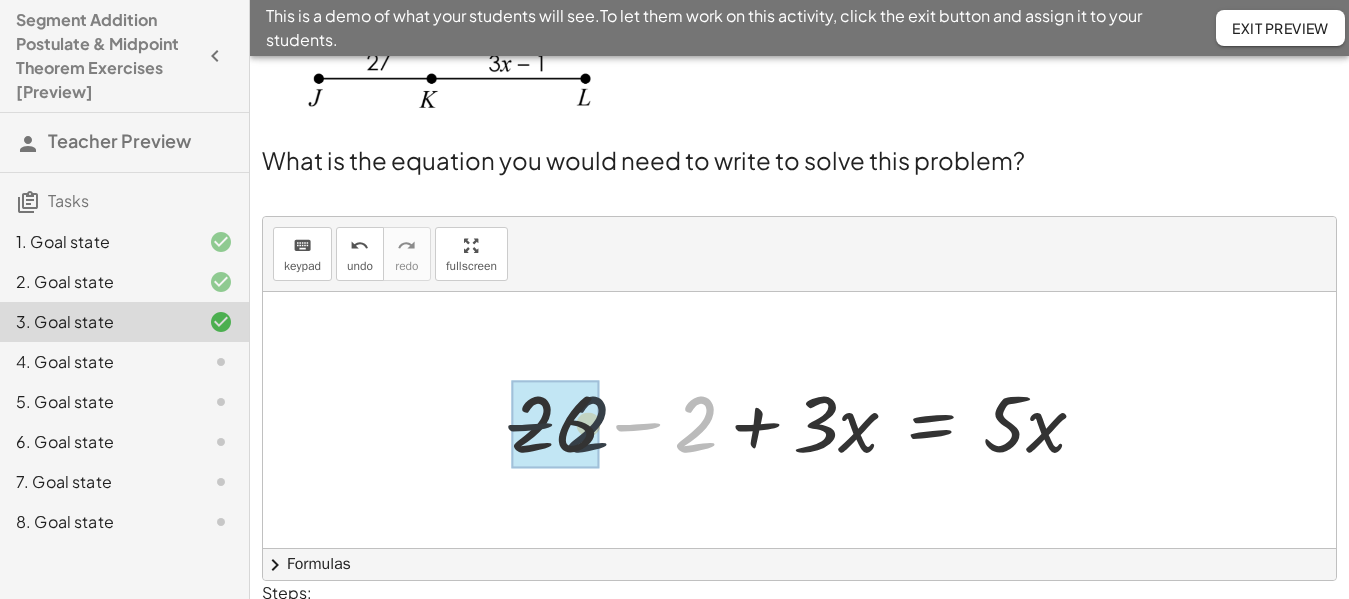 drag, startPoint x: 693, startPoint y: 443, endPoint x: 575, endPoint y: 443, distance: 118 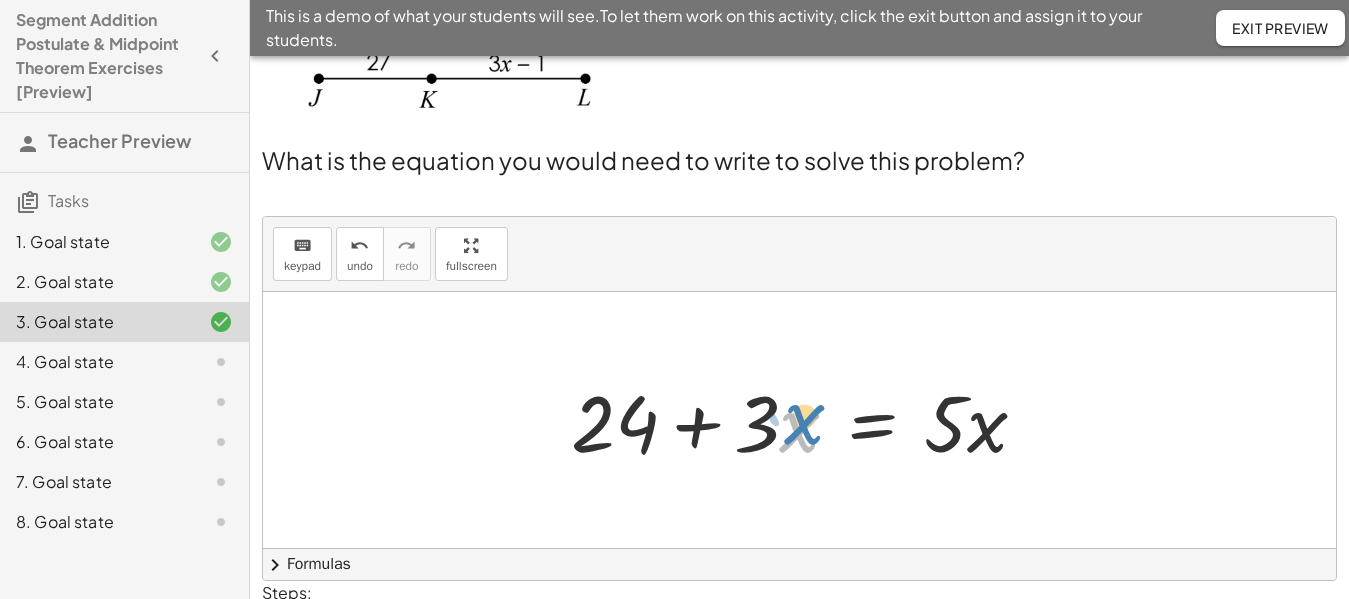 click at bounding box center (807, 420) 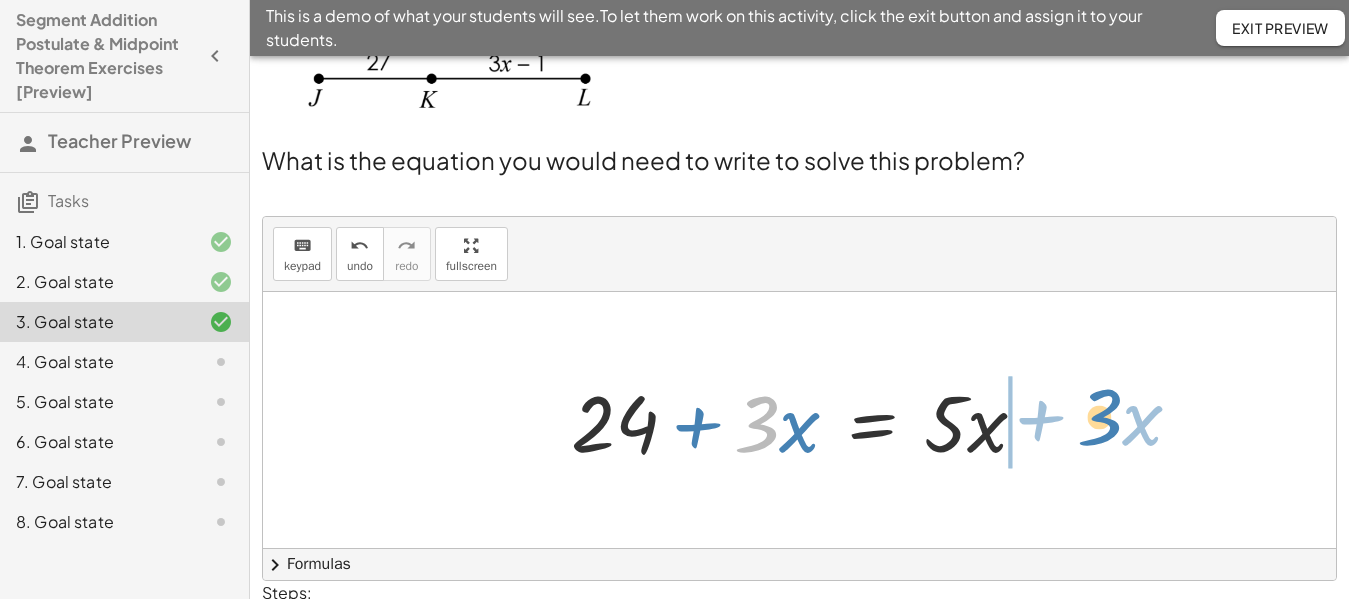drag, startPoint x: 751, startPoint y: 425, endPoint x: 1095, endPoint y: 418, distance: 344.07123 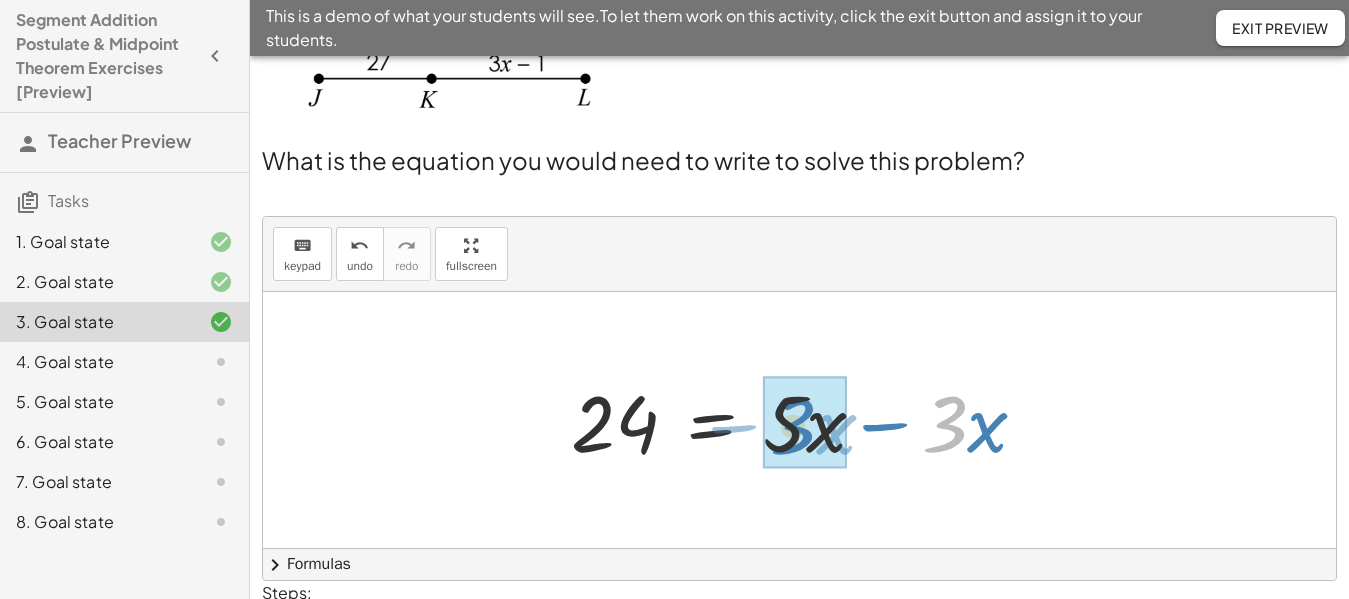 drag, startPoint x: 953, startPoint y: 428, endPoint x: 800, endPoint y: 430, distance: 153.01308 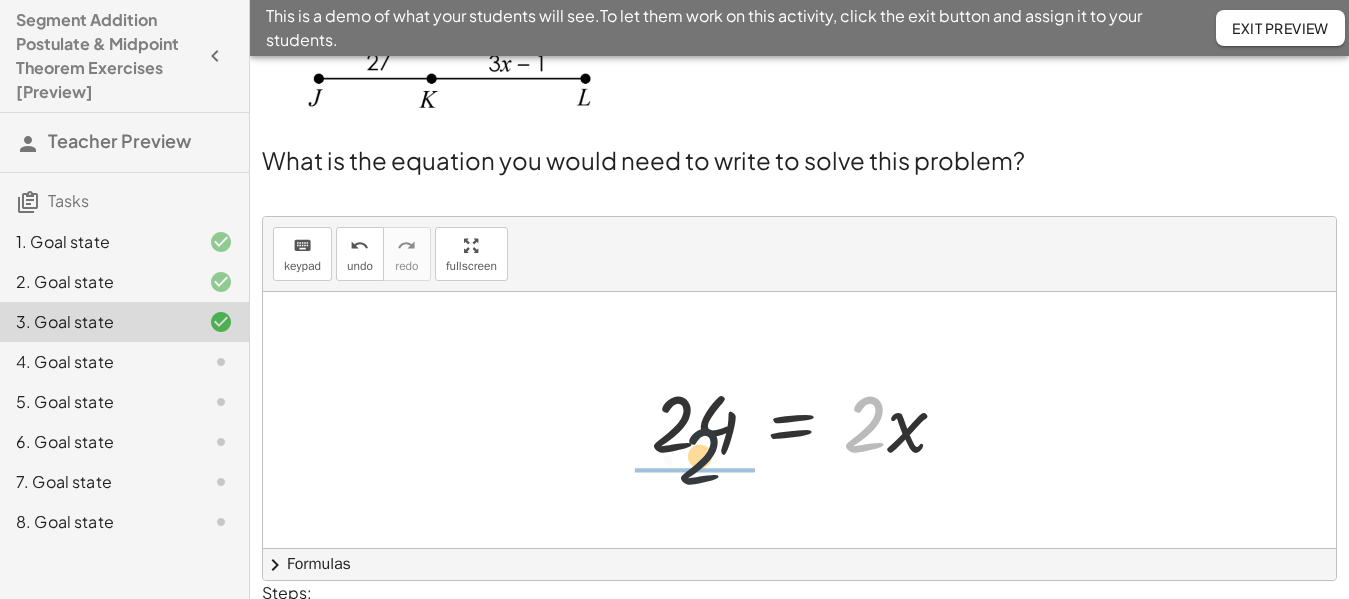 drag, startPoint x: 866, startPoint y: 431, endPoint x: 683, endPoint y: 466, distance: 186.31694 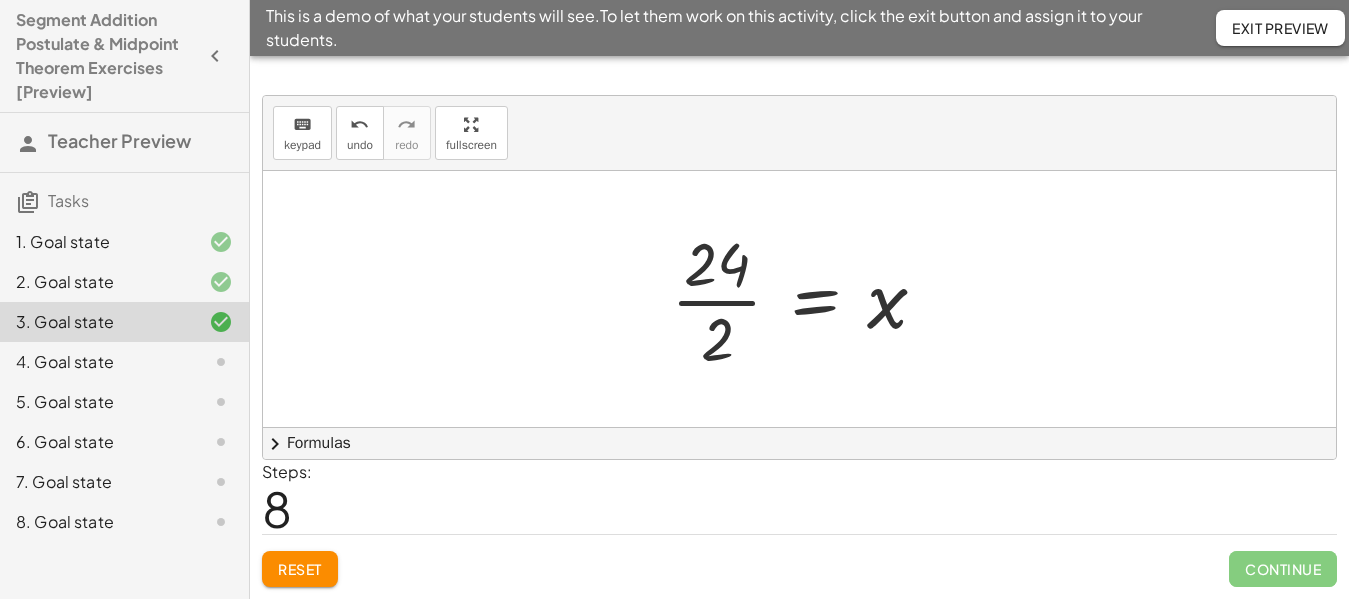 scroll, scrollTop: 79, scrollLeft: 0, axis: vertical 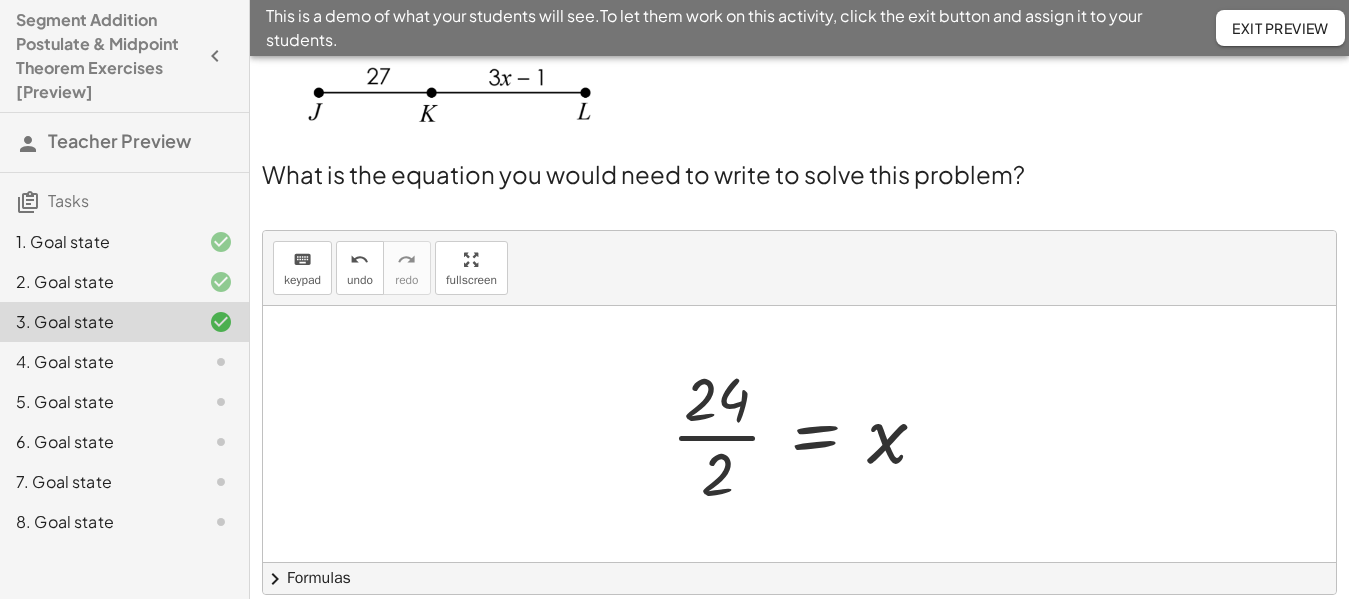 click at bounding box center [807, 434] 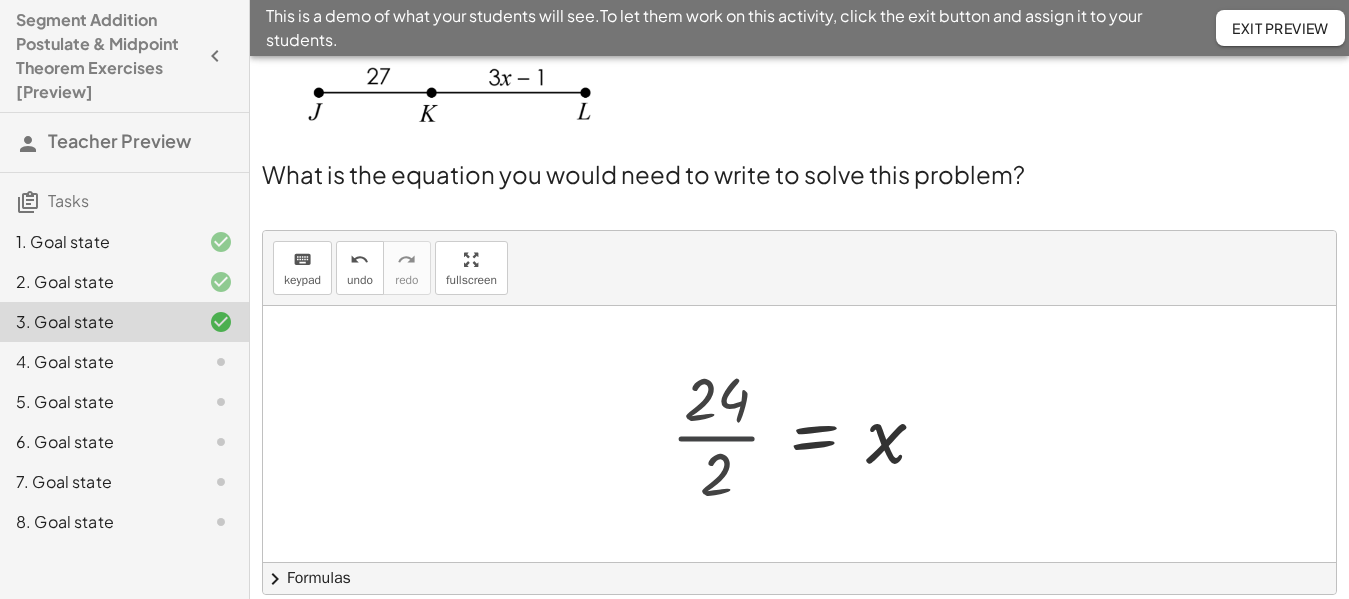 click at bounding box center (817, 434) 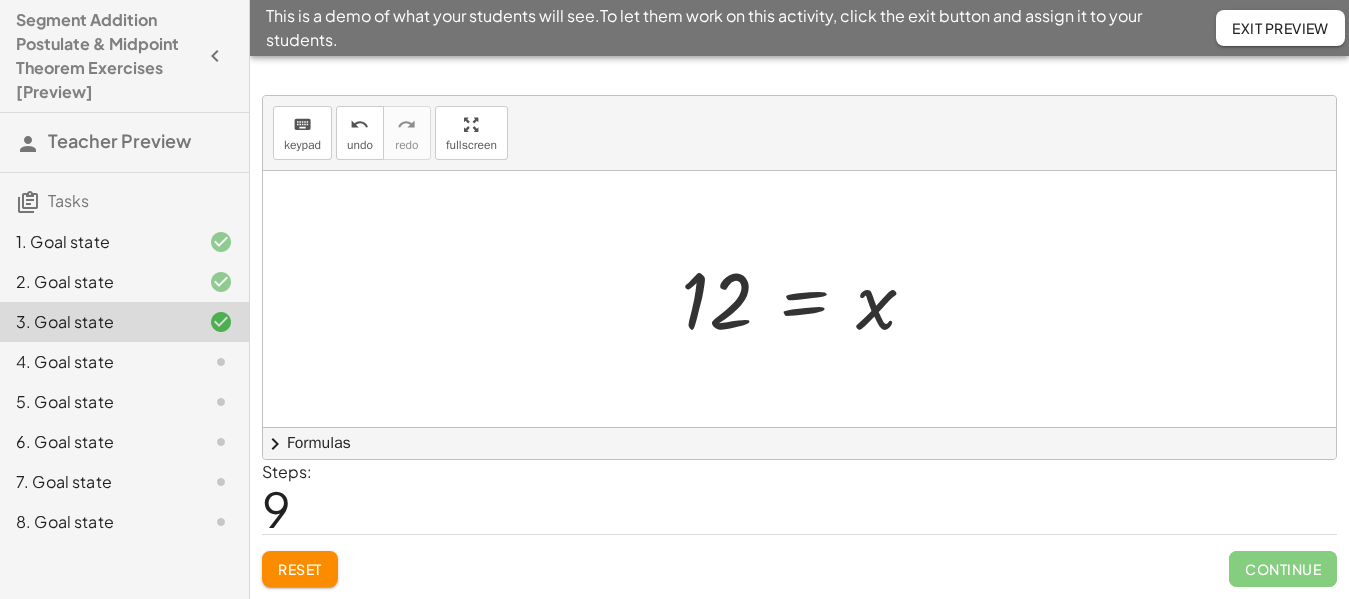 scroll, scrollTop: 0, scrollLeft: 0, axis: both 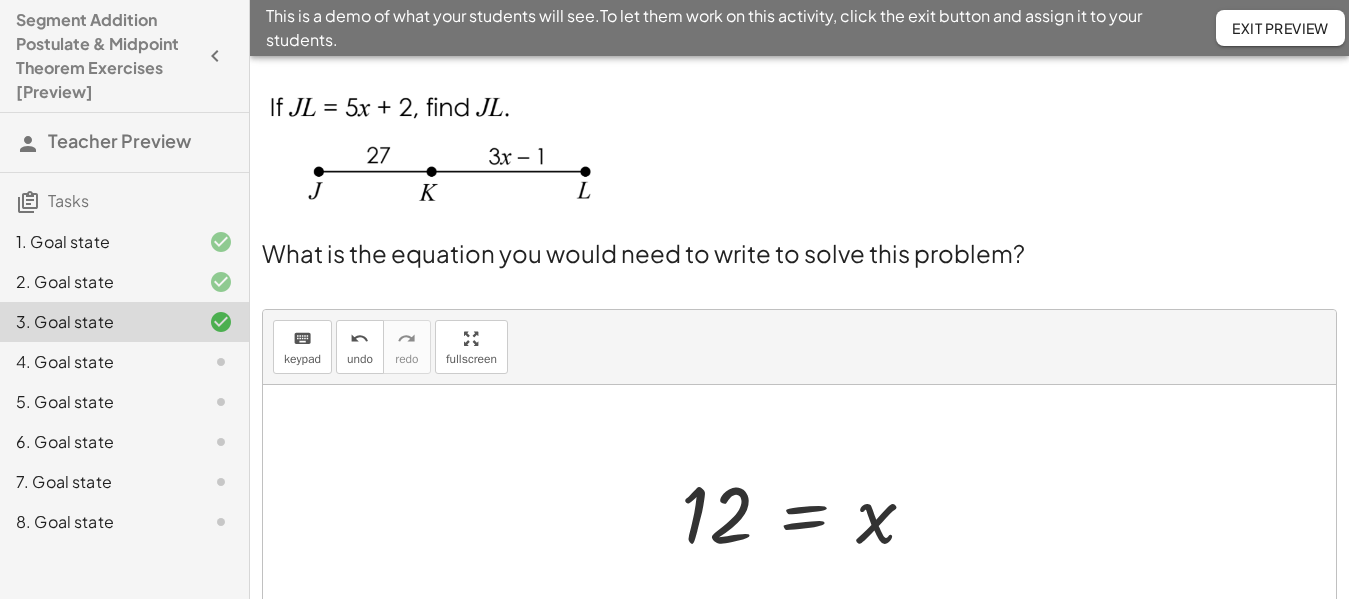 click on "4. Goal state" 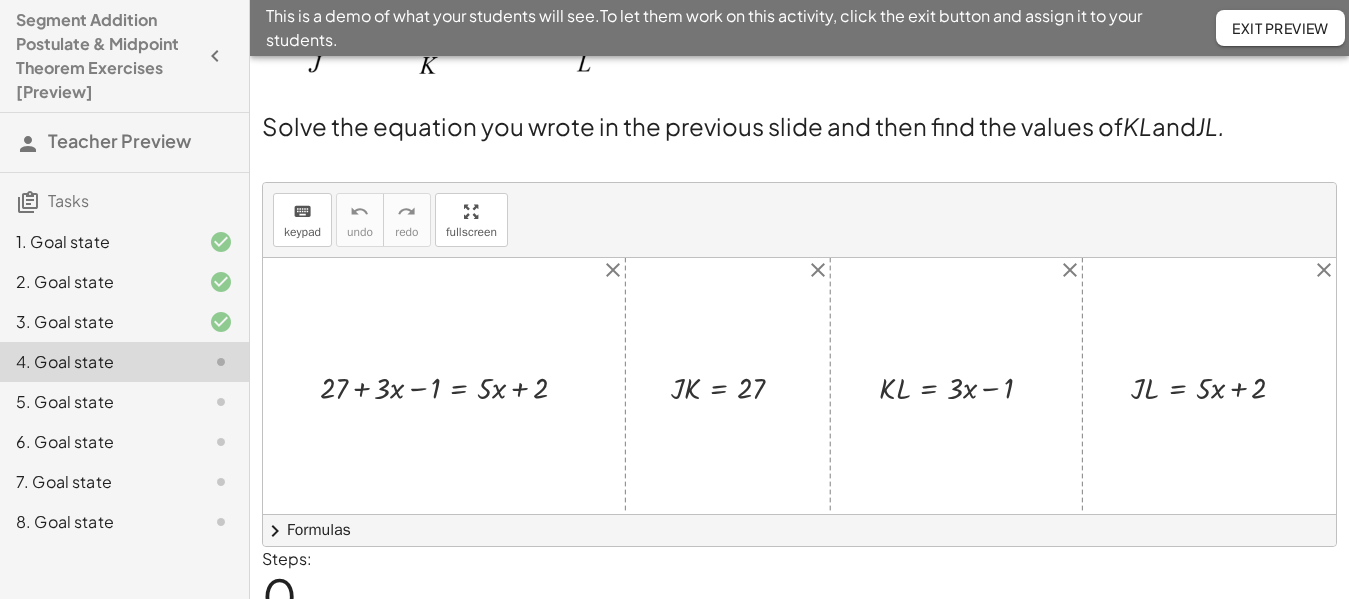 scroll, scrollTop: 128, scrollLeft: 0, axis: vertical 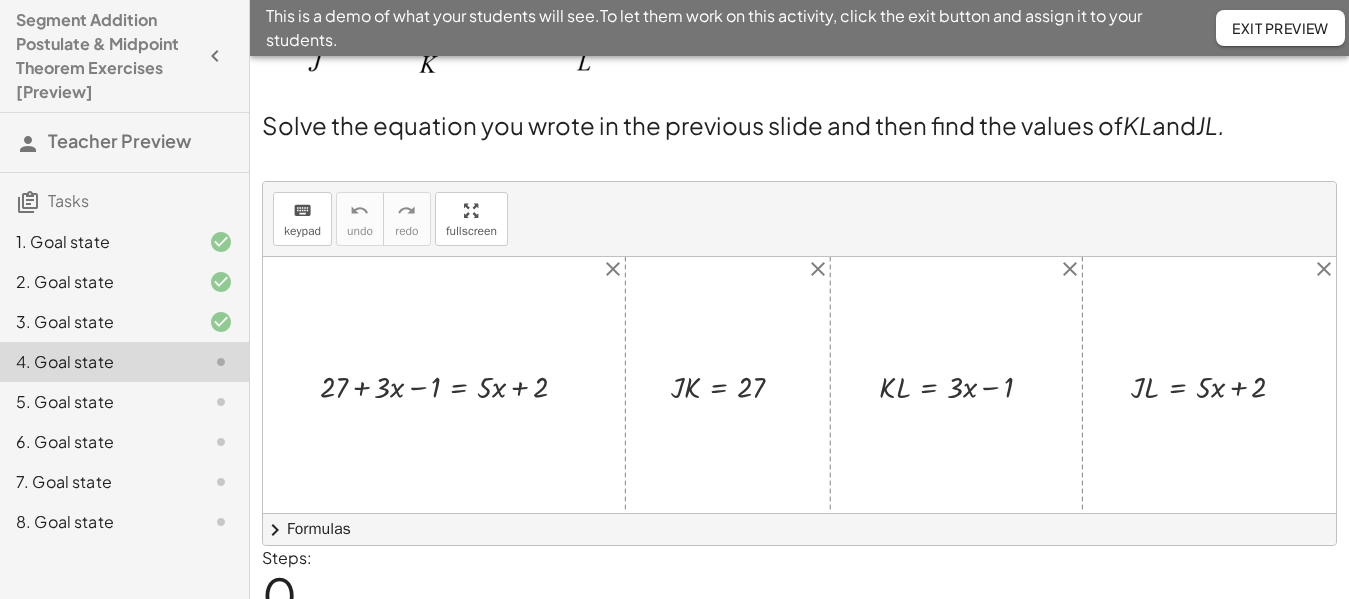 click at bounding box center (451, 385) 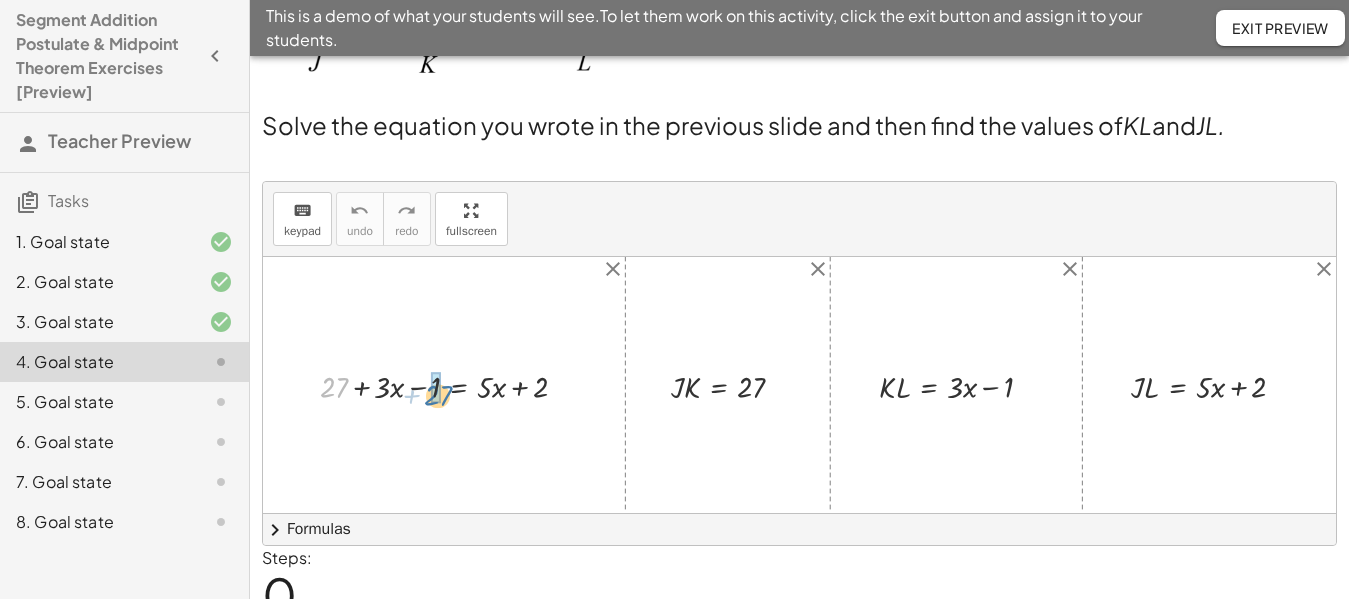 drag, startPoint x: 344, startPoint y: 391, endPoint x: 450, endPoint y: 399, distance: 106.30146 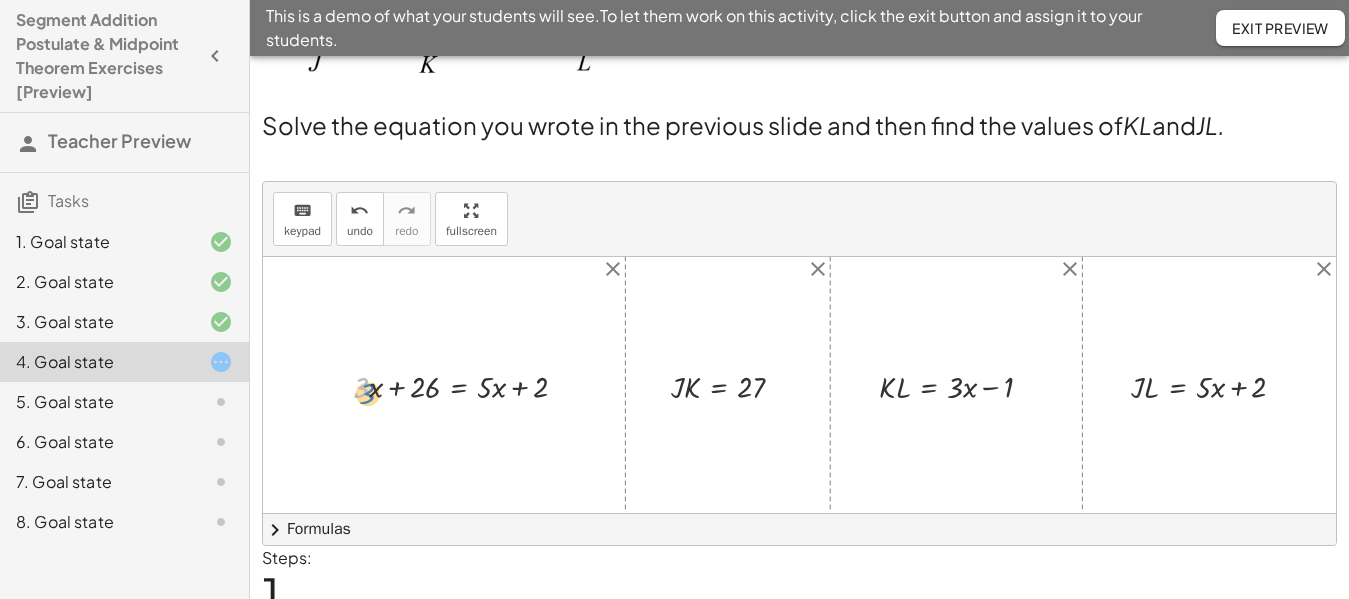 click at bounding box center [468, 385] 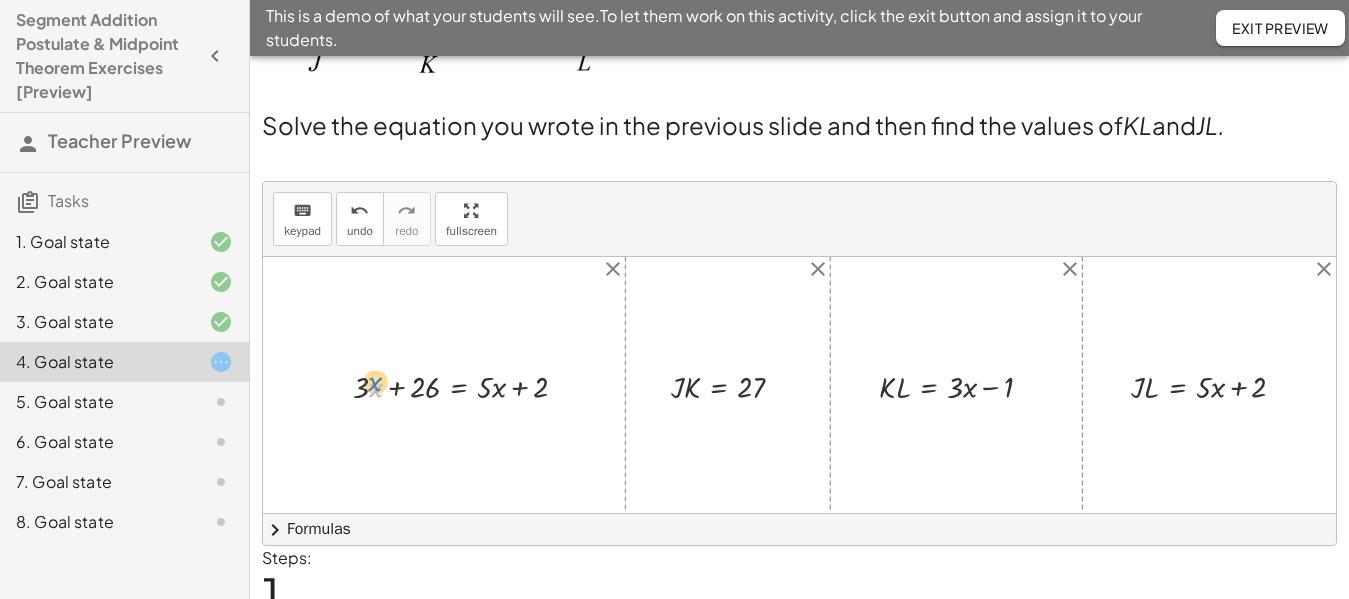 drag, startPoint x: 372, startPoint y: 389, endPoint x: 362, endPoint y: 382, distance: 12.206555 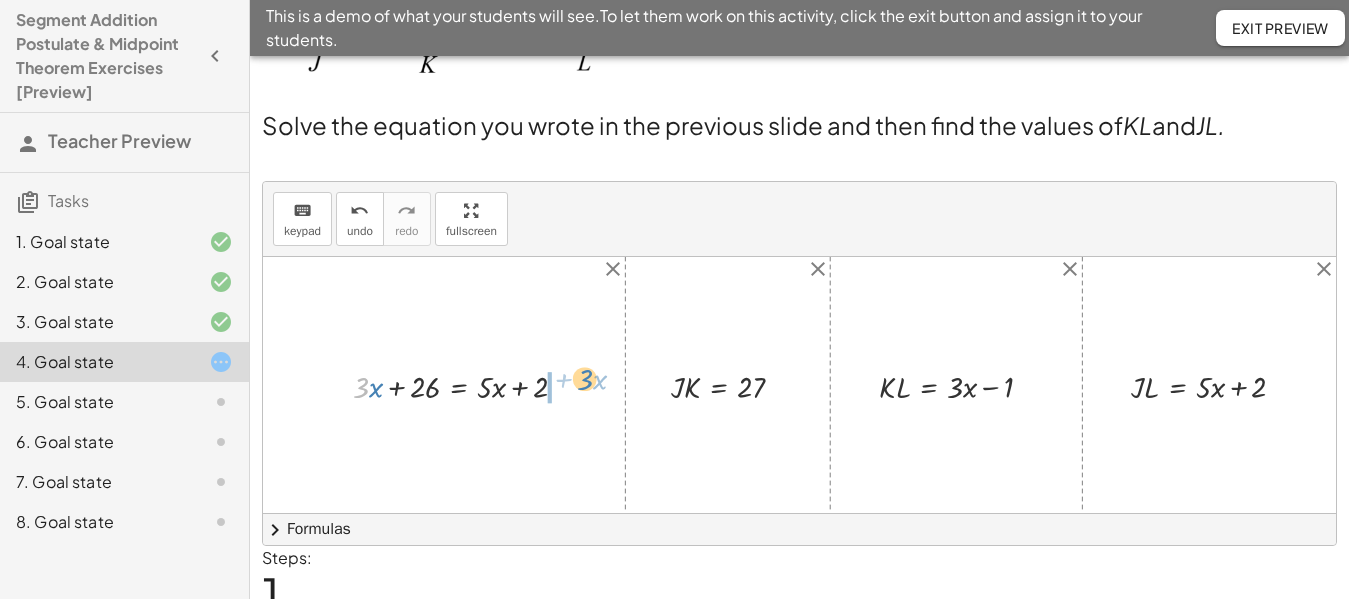 drag, startPoint x: 363, startPoint y: 386, endPoint x: 587, endPoint y: 384, distance: 224.00893 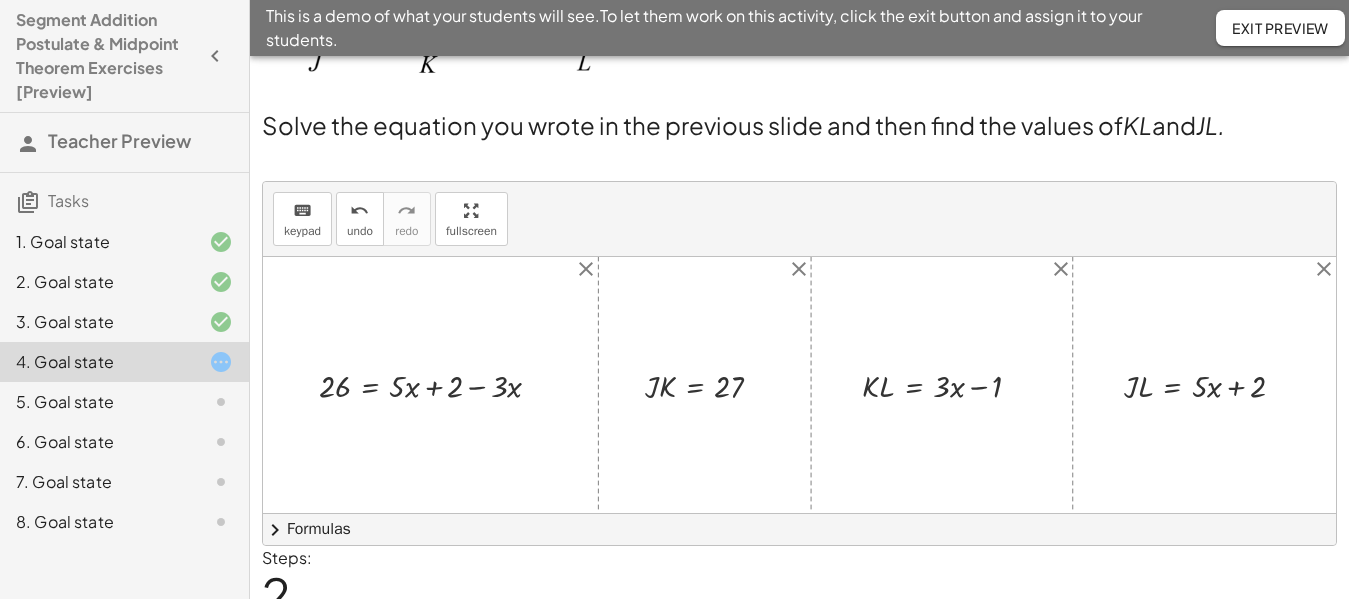 click at bounding box center [799, 385] 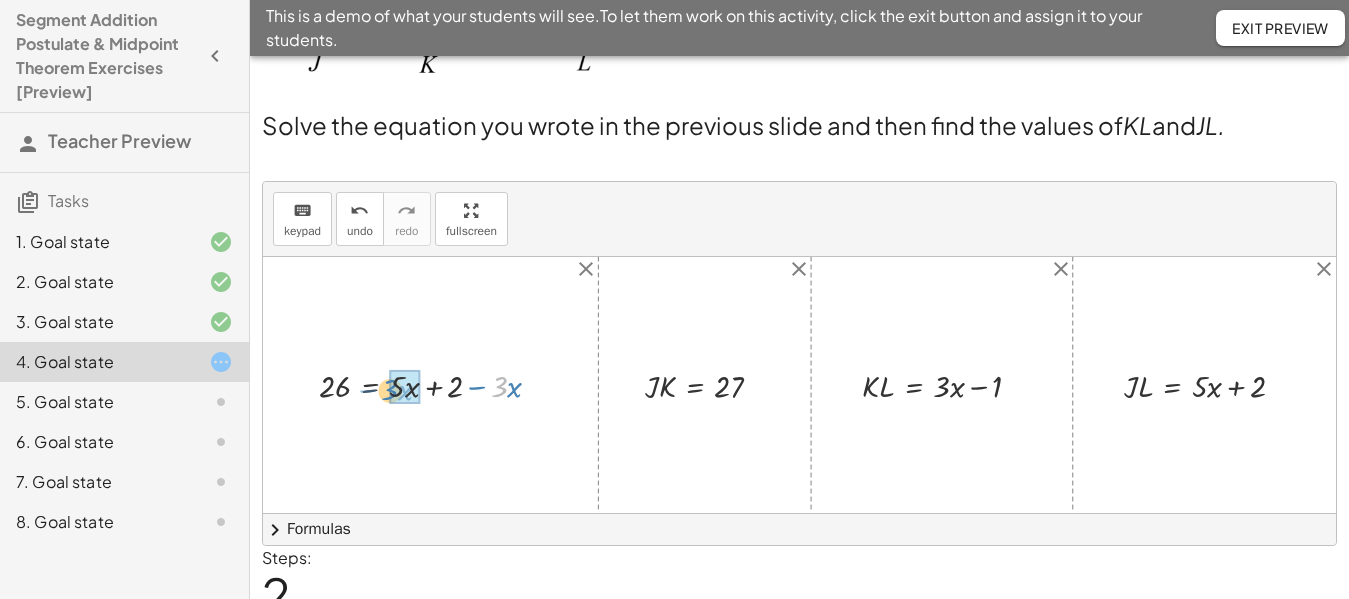 drag, startPoint x: 496, startPoint y: 384, endPoint x: 386, endPoint y: 387, distance: 110.0409 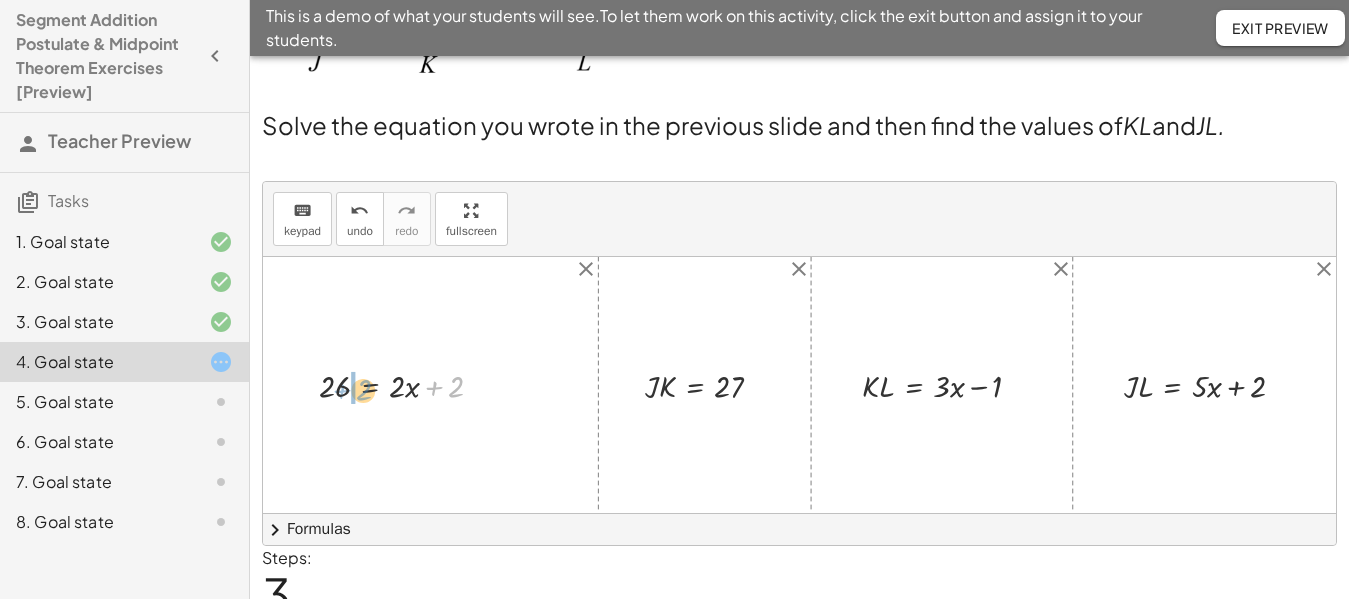 drag, startPoint x: 450, startPoint y: 391, endPoint x: 358, endPoint y: 394, distance: 92.0489 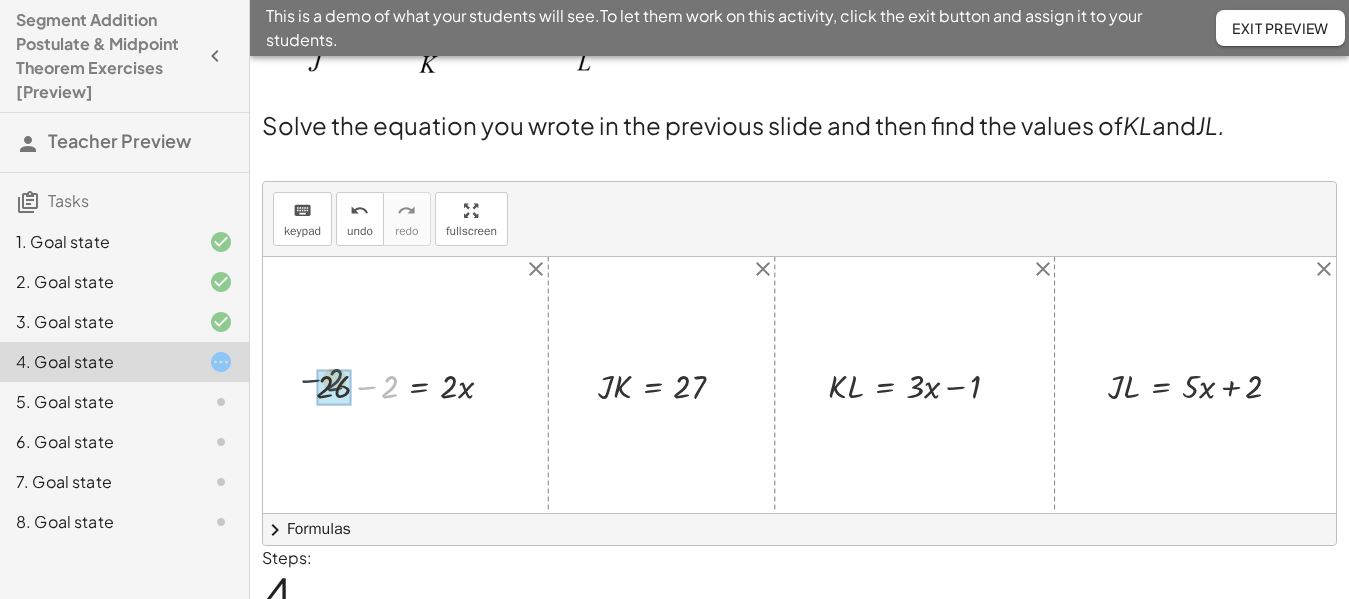 drag, startPoint x: 392, startPoint y: 392, endPoint x: 335, endPoint y: 385, distance: 57.428215 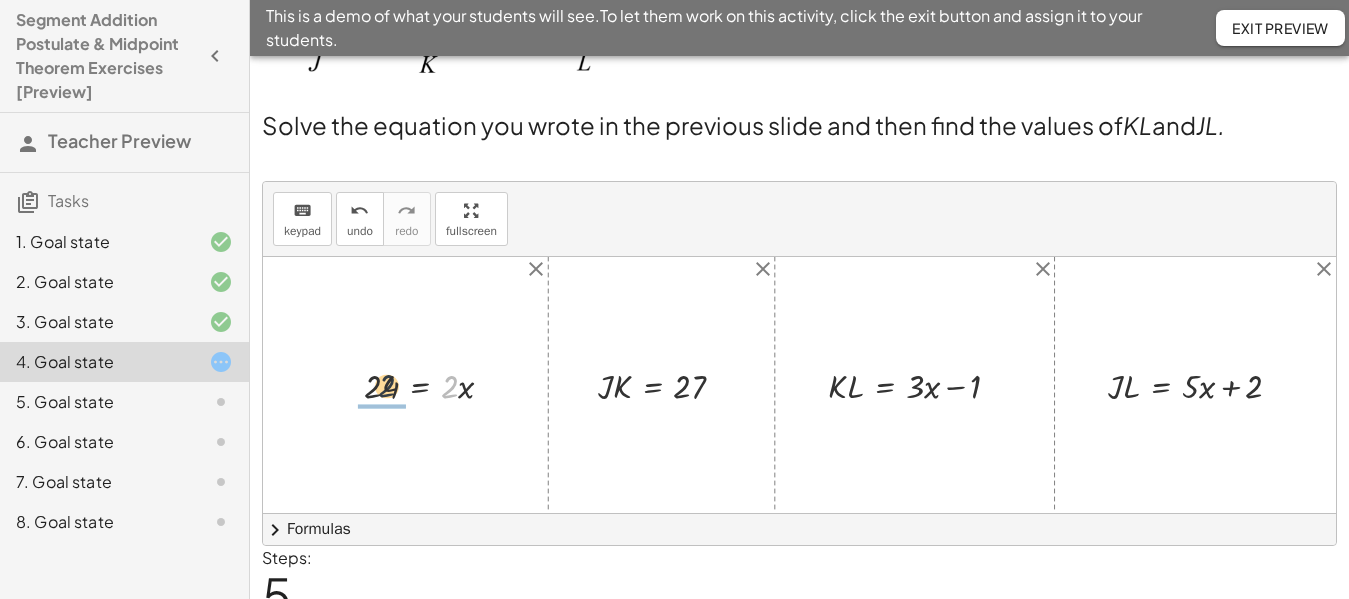 drag, startPoint x: 452, startPoint y: 395, endPoint x: 385, endPoint y: 394, distance: 67.00746 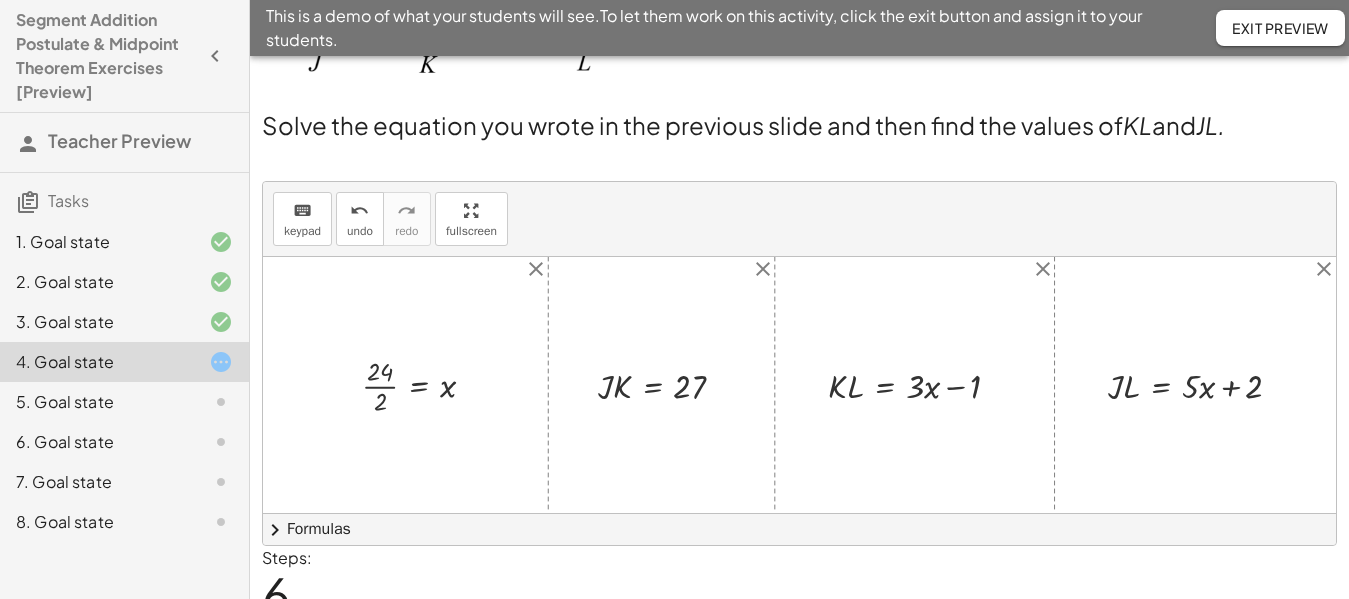 click at bounding box center (427, 385) 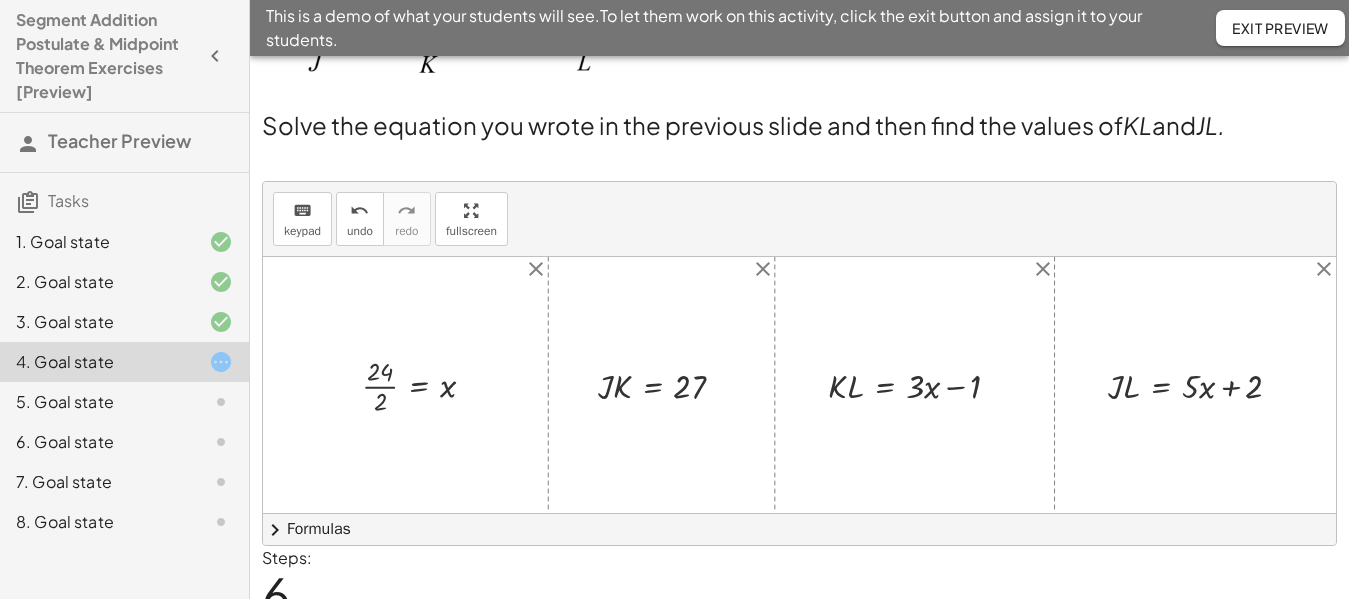 click at bounding box center [427, 385] 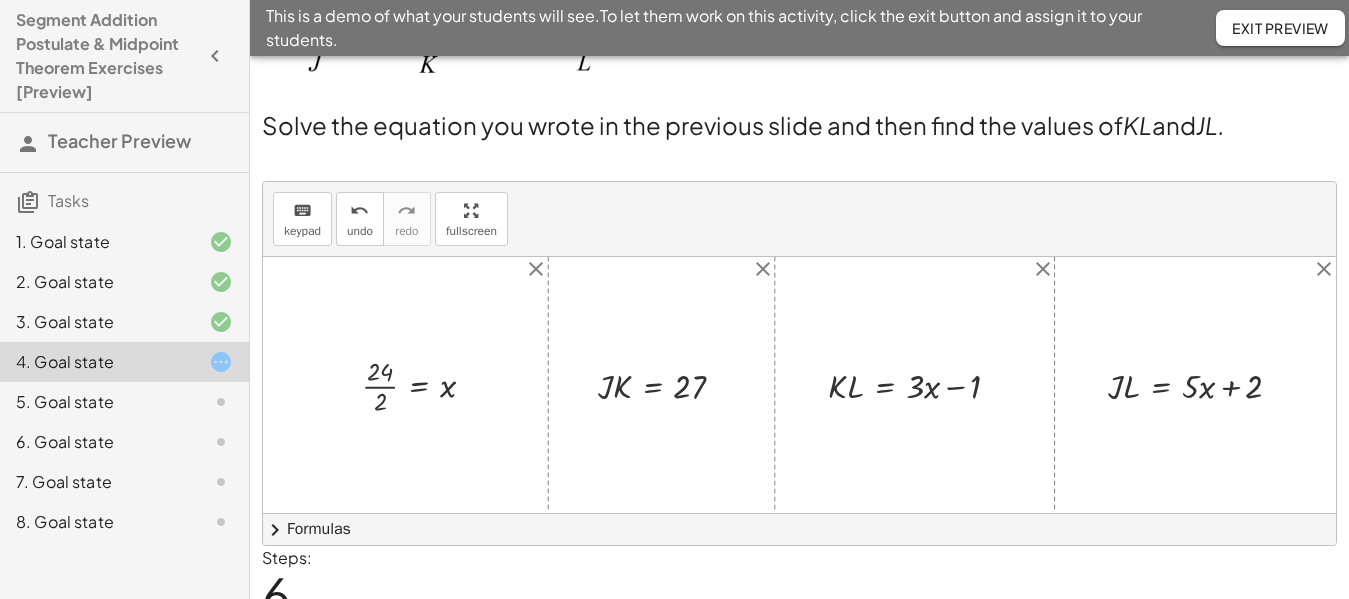 click at bounding box center (427, 385) 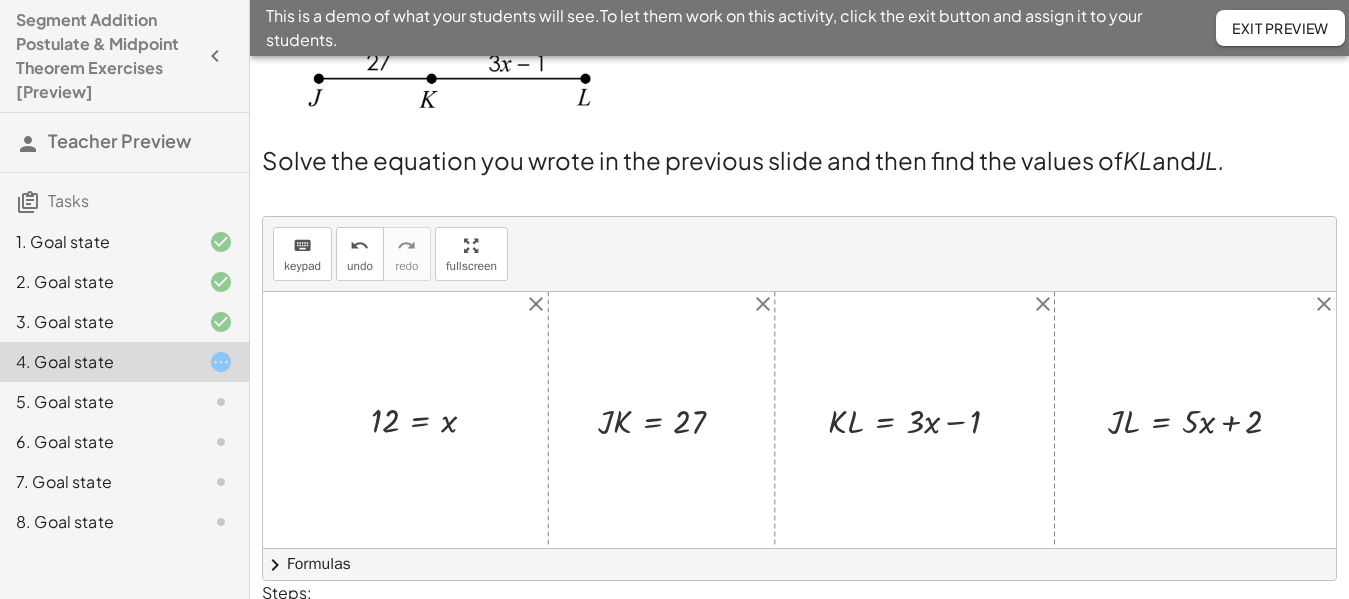 scroll, scrollTop: 92, scrollLeft: 0, axis: vertical 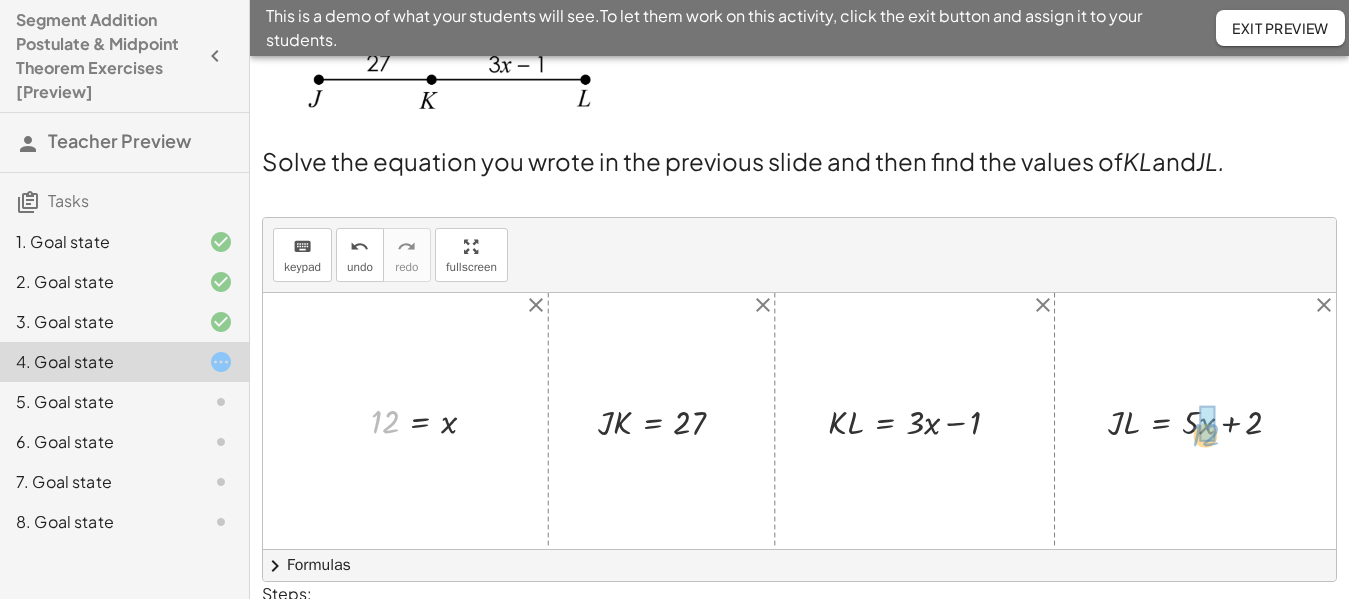 drag, startPoint x: 383, startPoint y: 421, endPoint x: 1201, endPoint y: 434, distance: 818.1033 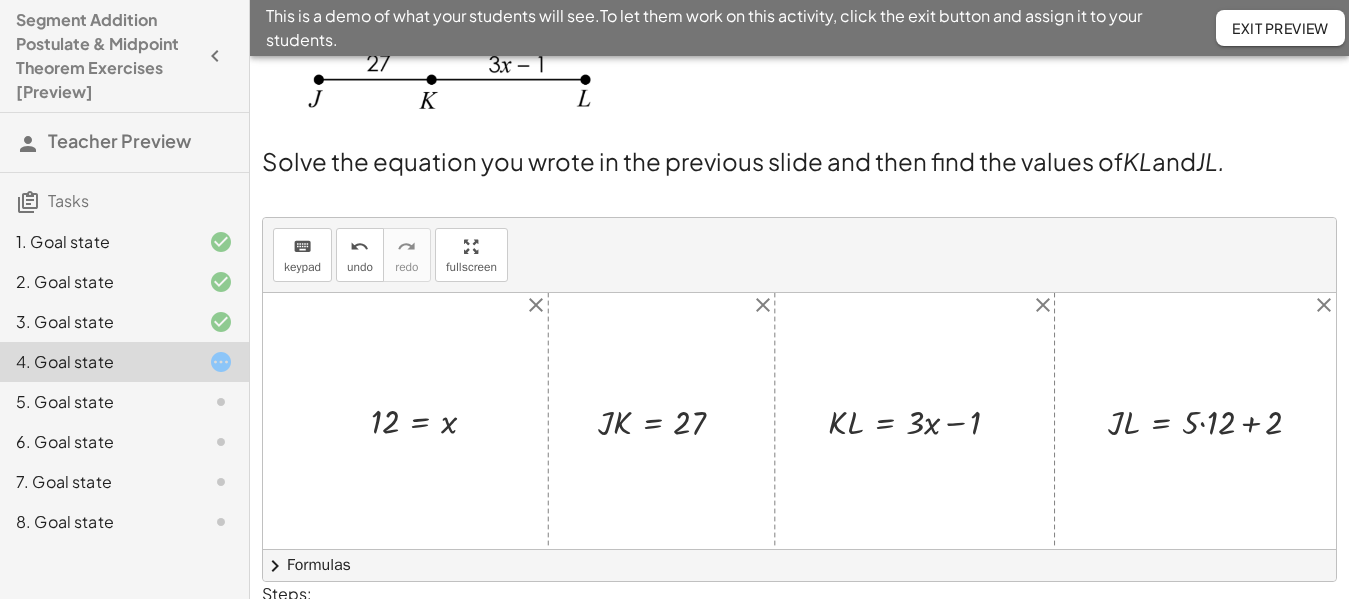click at bounding box center [1213, 420] 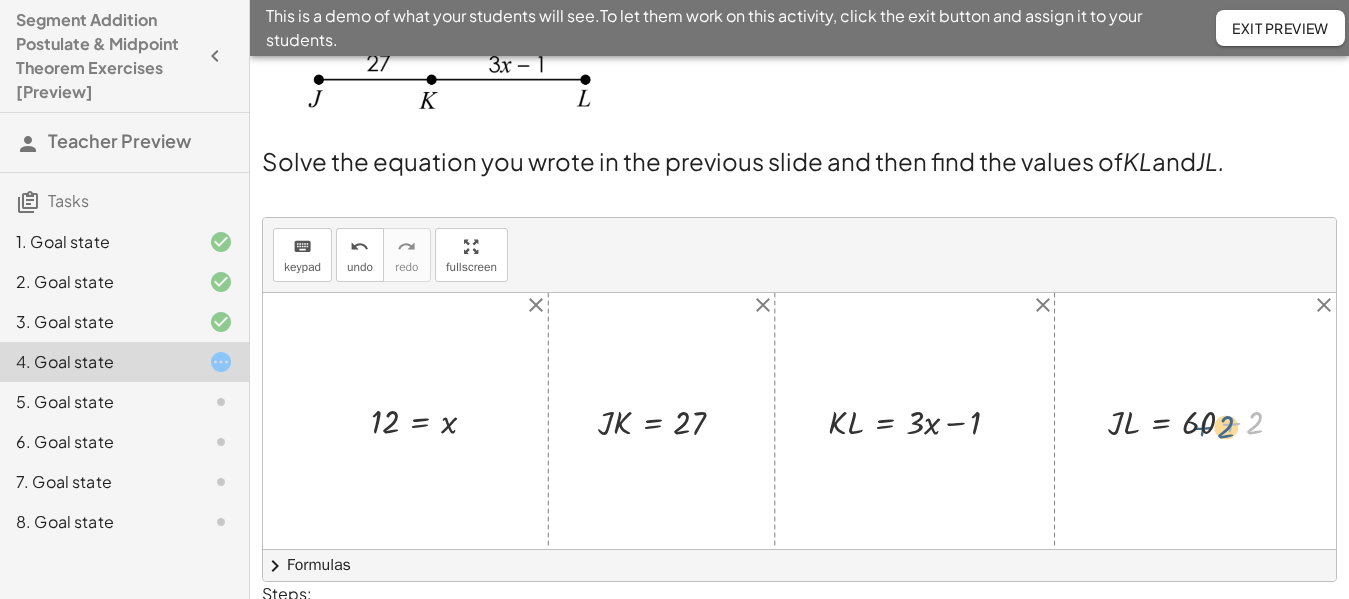 drag, startPoint x: 1249, startPoint y: 427, endPoint x: 1220, endPoint y: 431, distance: 29.274563 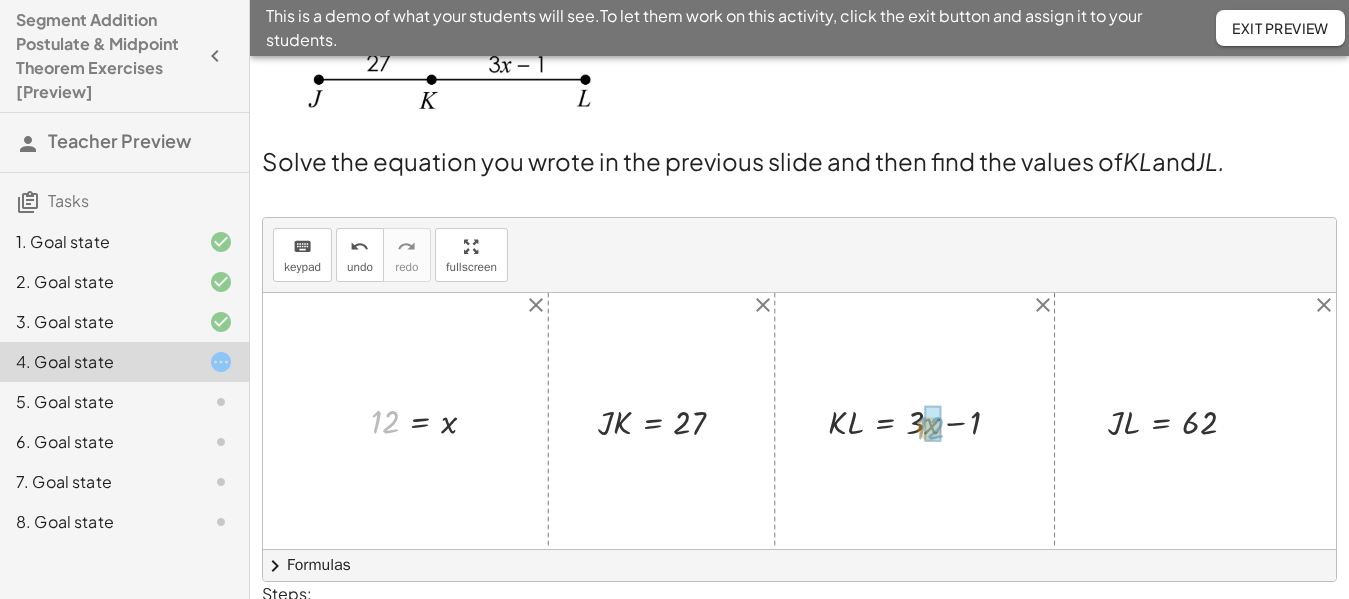 drag, startPoint x: 384, startPoint y: 424, endPoint x: 920, endPoint y: 430, distance: 536.03357 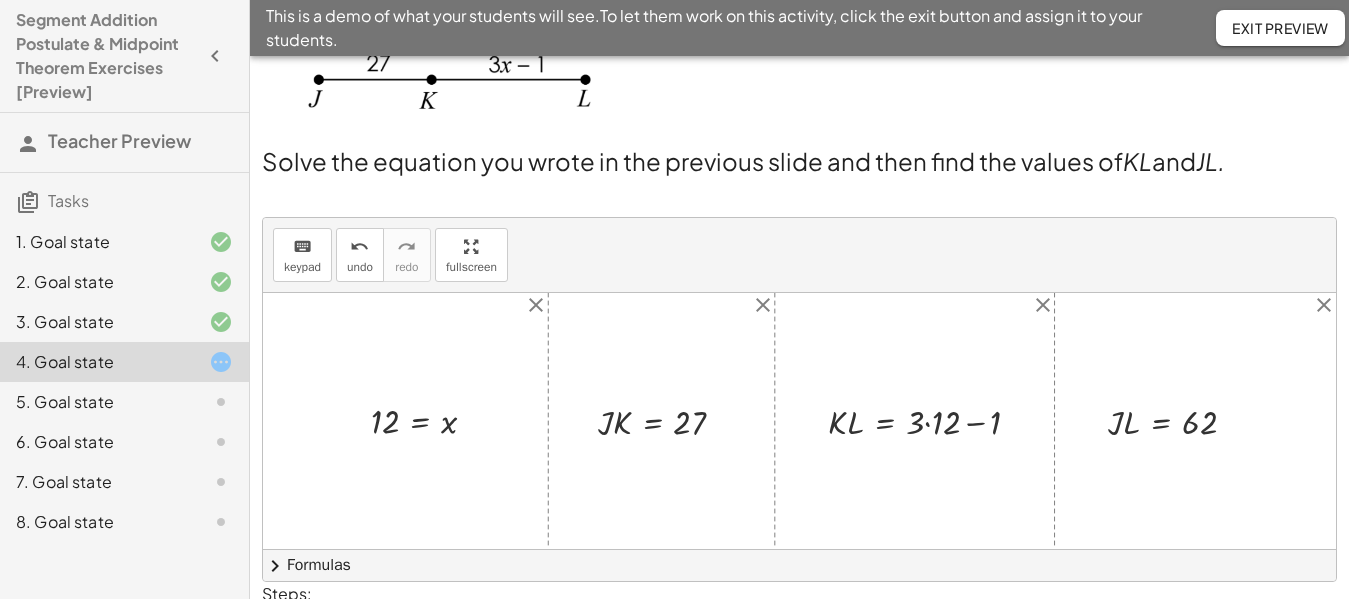 click at bounding box center (932, 420) 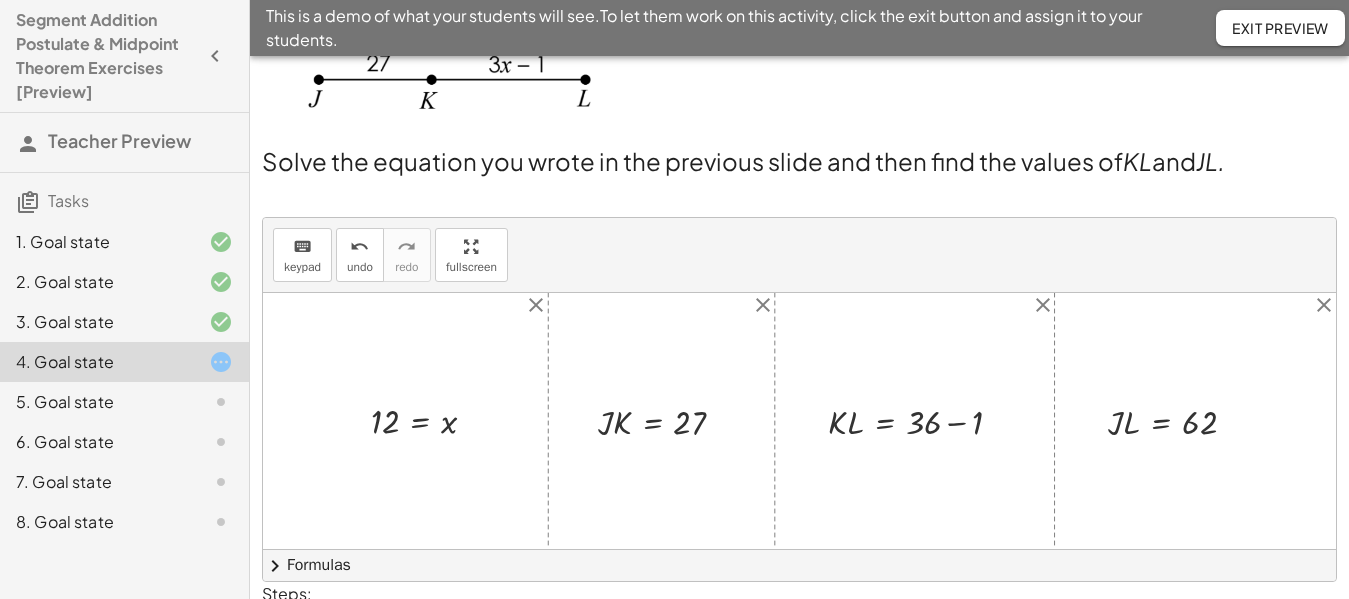 click at bounding box center (923, 420) 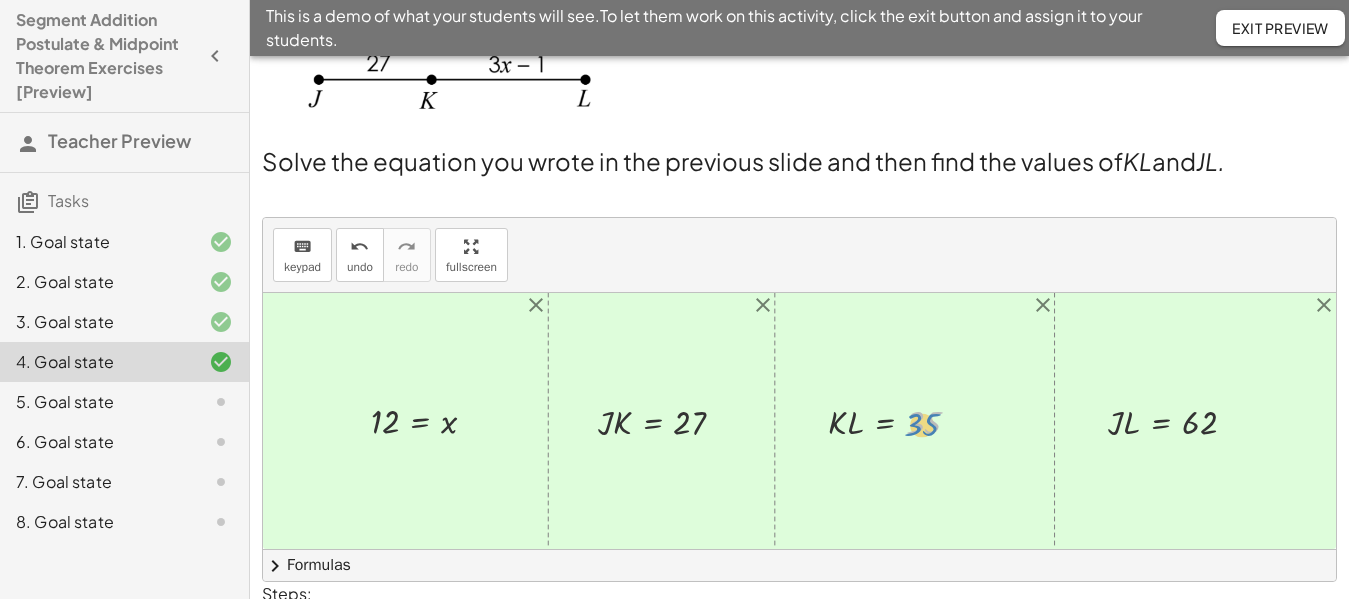 click at bounding box center (902, 420) 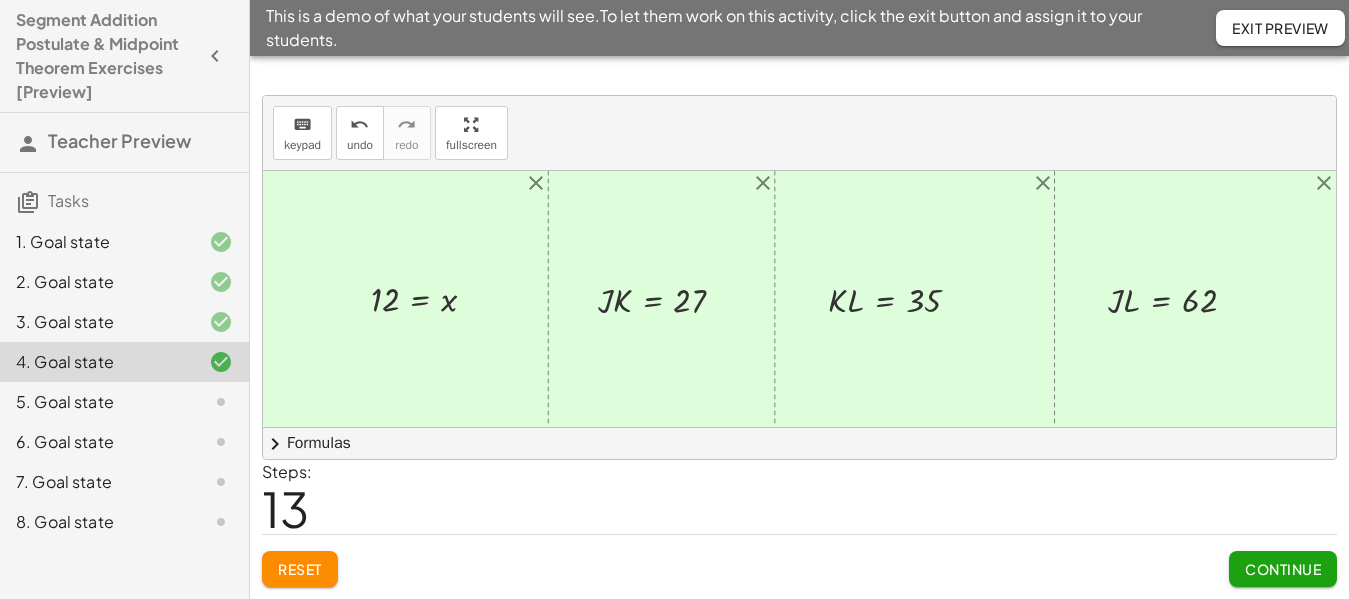 scroll, scrollTop: 0, scrollLeft: 0, axis: both 